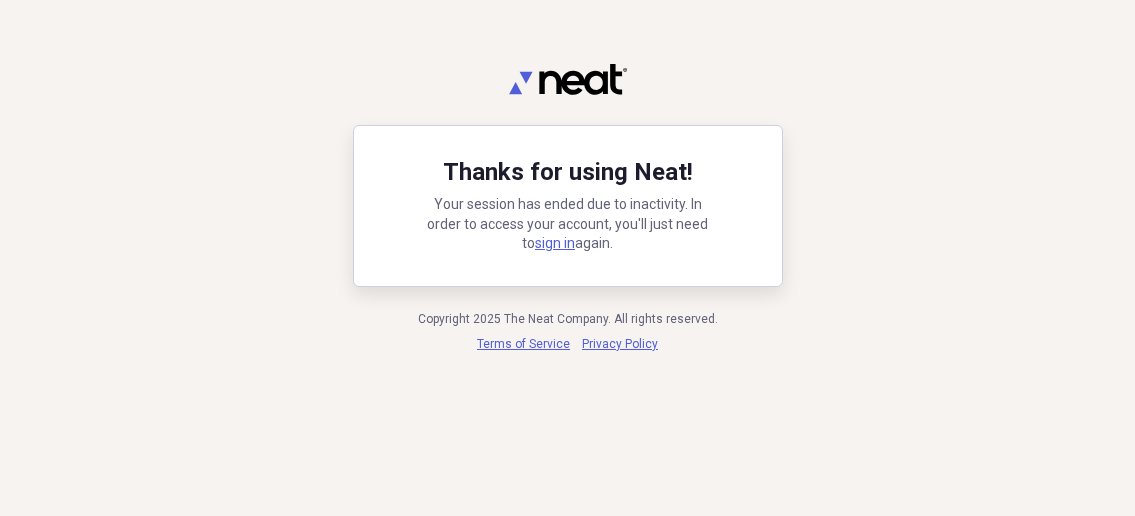 scroll, scrollTop: 0, scrollLeft: 0, axis: both 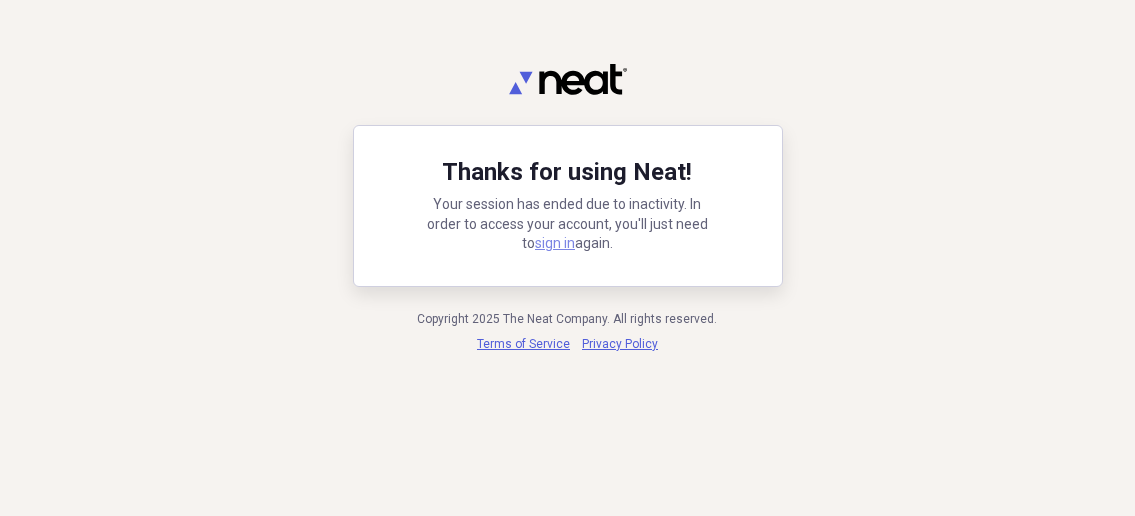 click on "sign in" at bounding box center [555, 243] 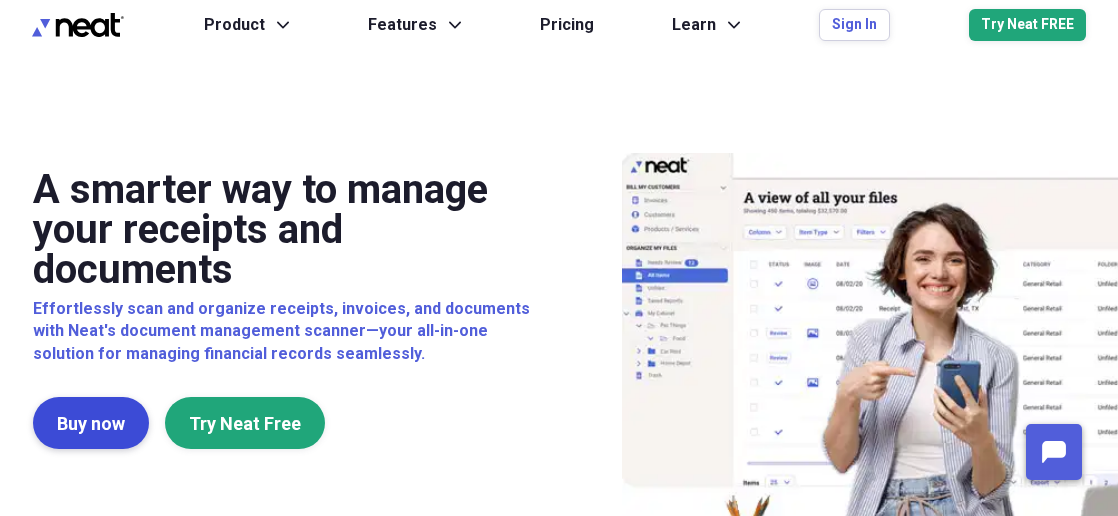 scroll, scrollTop: 0, scrollLeft: 0, axis: both 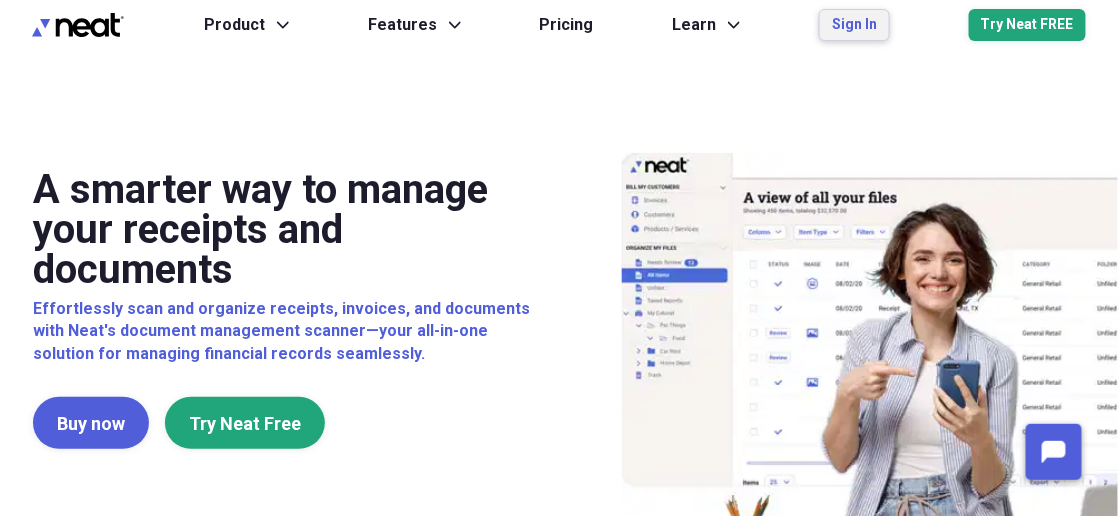 click on "Sign In" at bounding box center [854, 25] 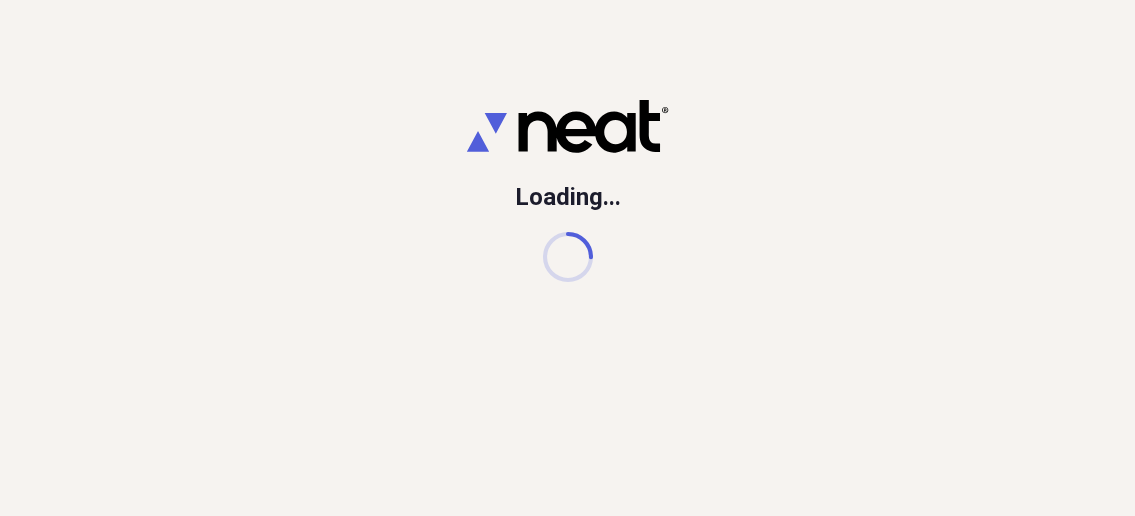 scroll, scrollTop: 0, scrollLeft: 0, axis: both 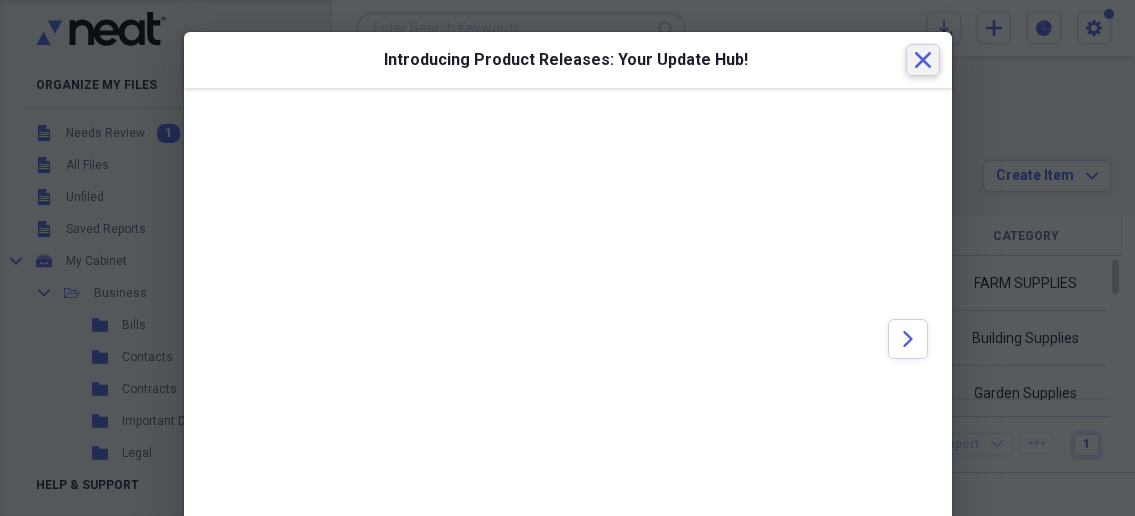click on "Close" 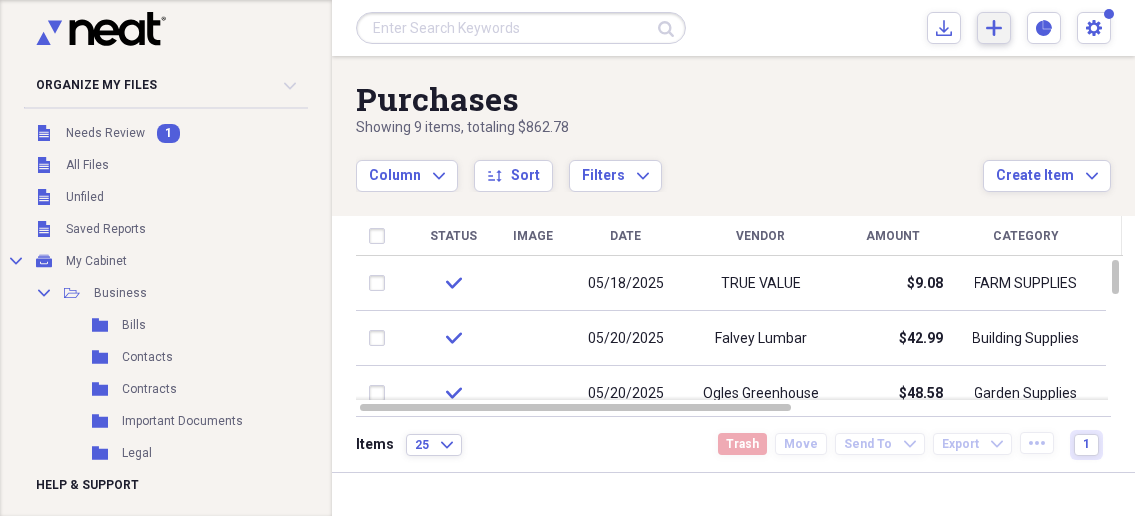 click 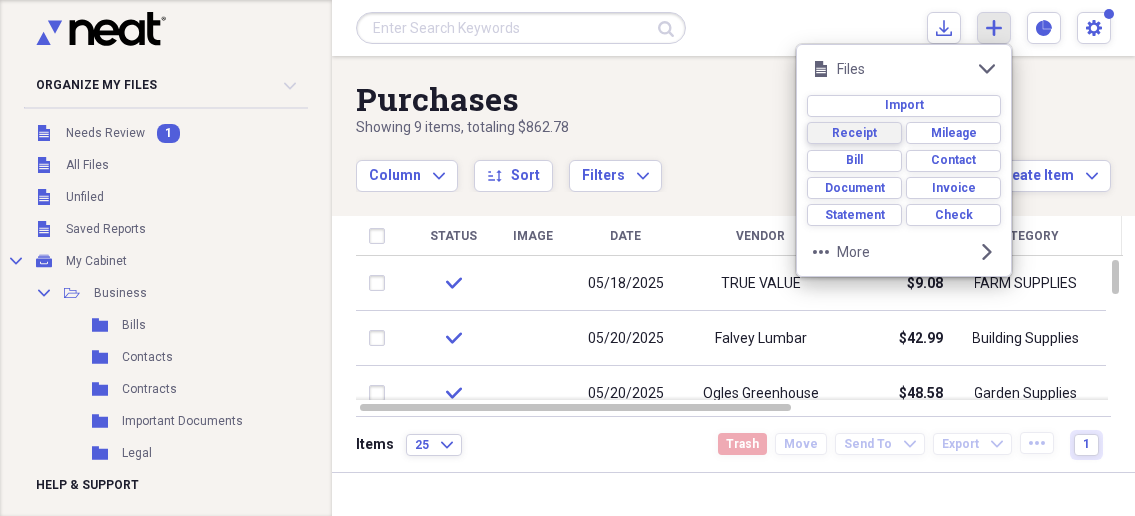 click on "Receipt" at bounding box center (854, 133) 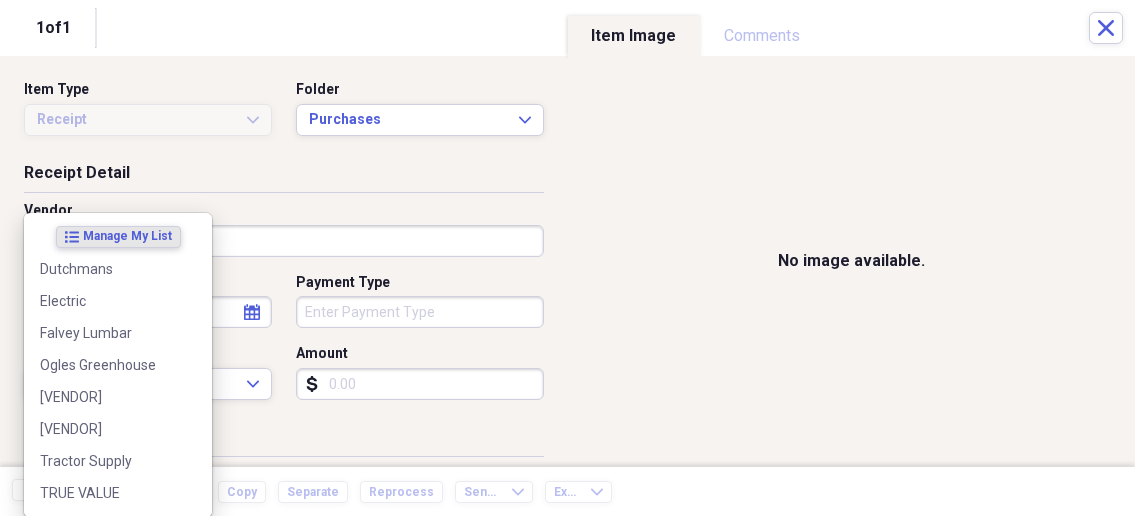 click on "Organize My Files 1 Collapse Unfiled Needs Review 1 Unfiled All Files Unfiled Unfiled Unfiled Saved Reports Collapse My Cabinet My Cabinet Add Folder Collapse Open Folder Business Add Folder Folder Bills Add Folder Folder Contacts Add Folder Folder Contracts Add Folder Folder Important Documents Add Folder Folder Legal Add Folder Folder Office Add Folder Folder Purchases Add Folder Expand Folder Taxes Add Folder Expand Folder Personal Add Folder Trash Trash Help & Support Submit Import Import Add Create Expand Reports Reports Settings [PERSON] Expand Purchases Showing 9 items , totaling $862.78 Column Expand sort Sort Filters Expand Create Item Expand Status Image Date Vendor Amount Category Product Source Billable Reimbursable check [DATE] [VENDOR] $9.08 FARM SUPPLIES Male Hose Mender check [DATE] [VENDOR] $42.99 Building Supplies Finishing Nails check [DATE] [VENDOR] $48.58 Garden Supplies check [DATE] [VENDOR] $48.56 Garden Supplies Vegetable Plants check [DATE]" at bounding box center (567, 258) 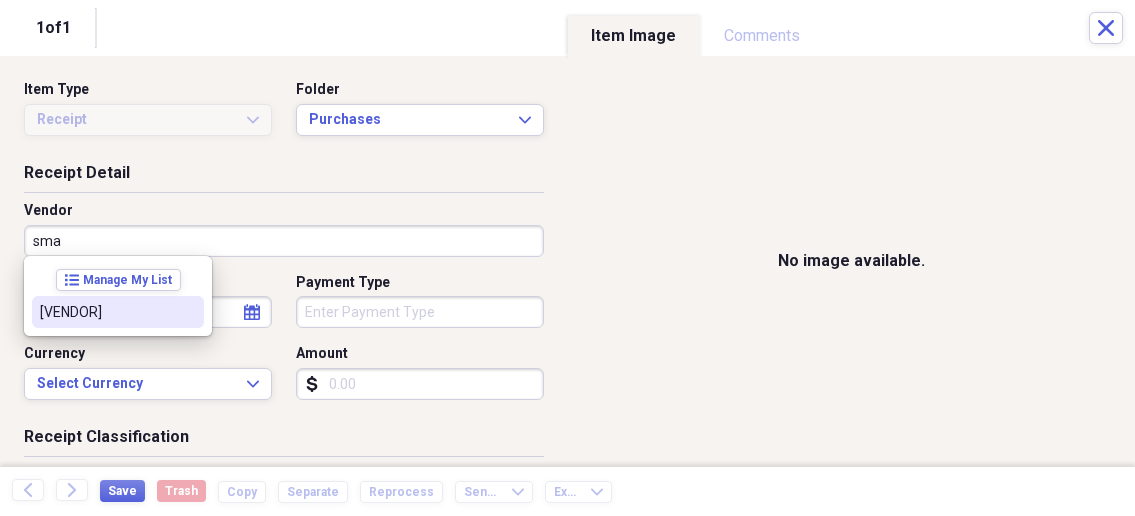 click on "[VENDOR]" at bounding box center (106, 312) 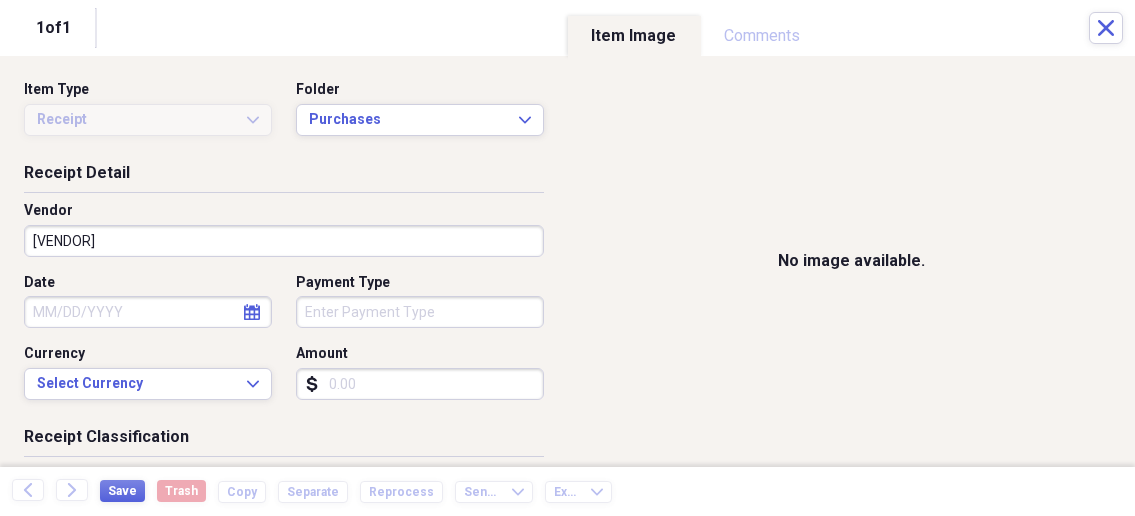 select on "7" 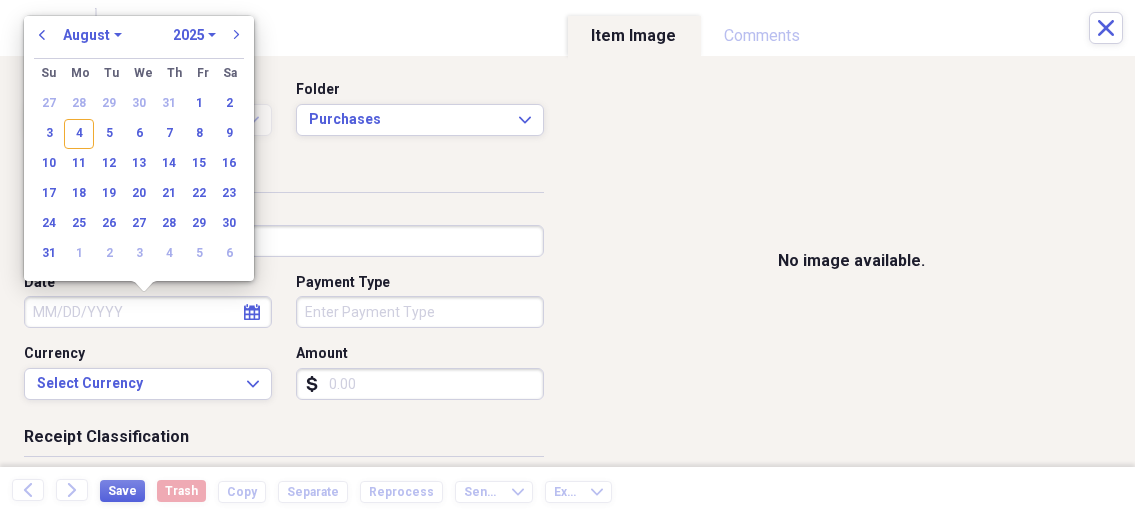click on "Date" at bounding box center (148, 312) 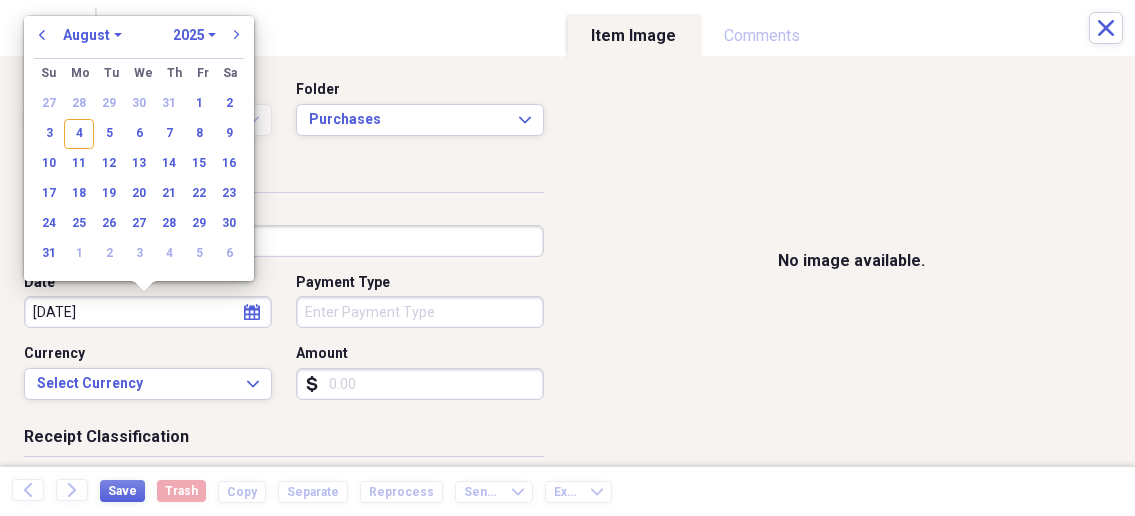click on "[DATE]" at bounding box center (148, 312) 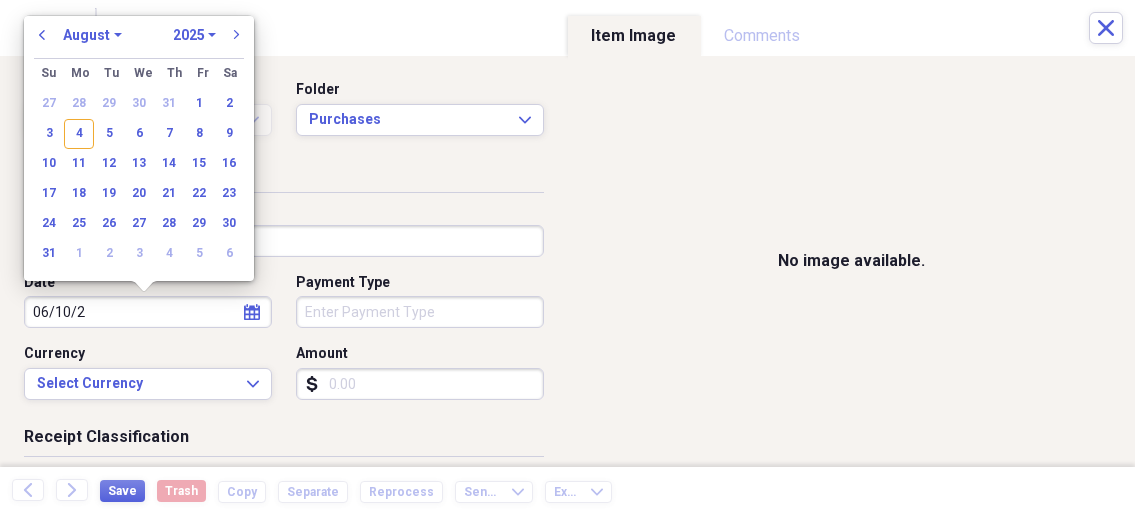 type on "[DATE]" 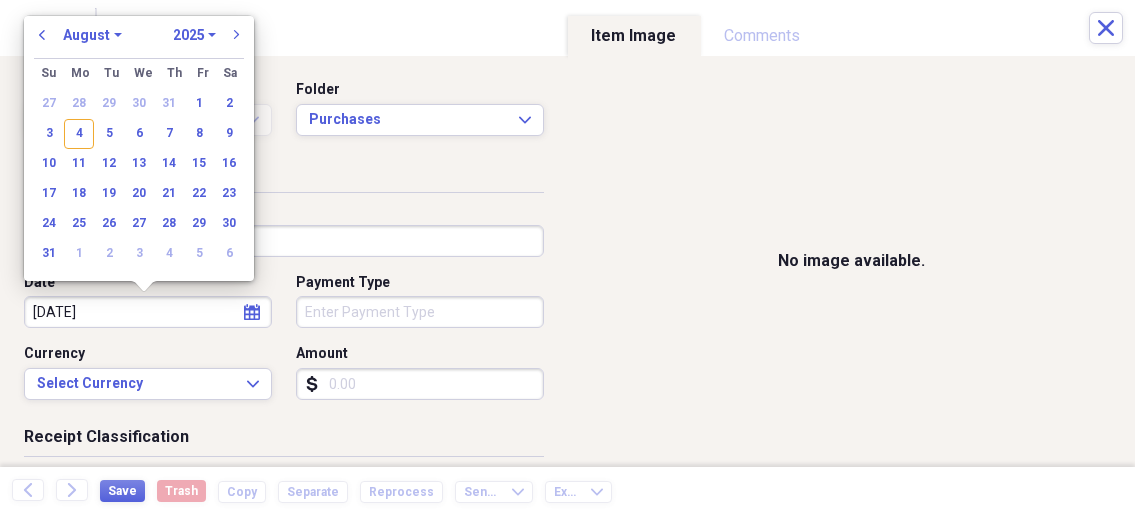 select on "5" 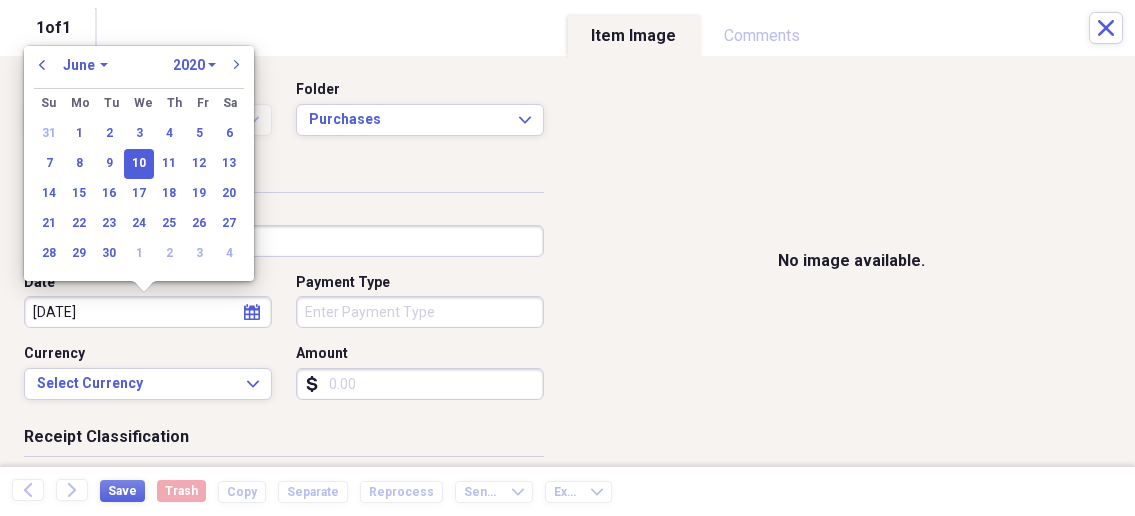 type on "06/10/2025" 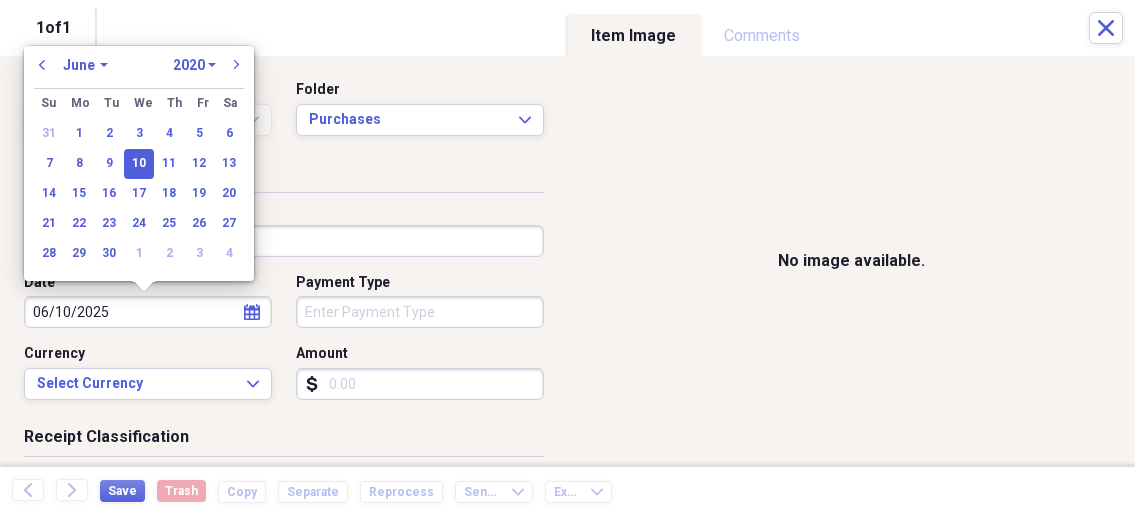 select on "2025" 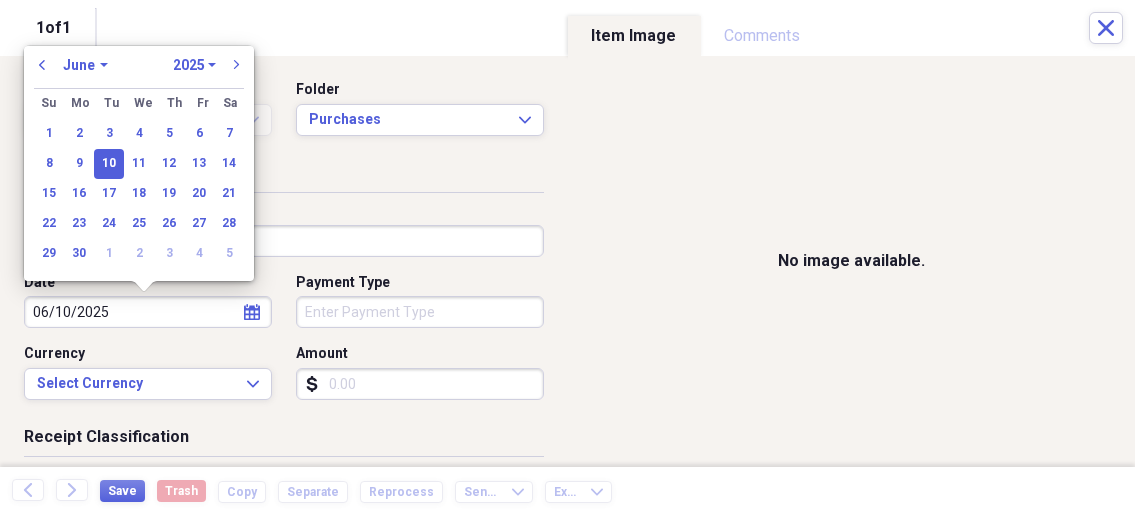 type on "06/10/2025" 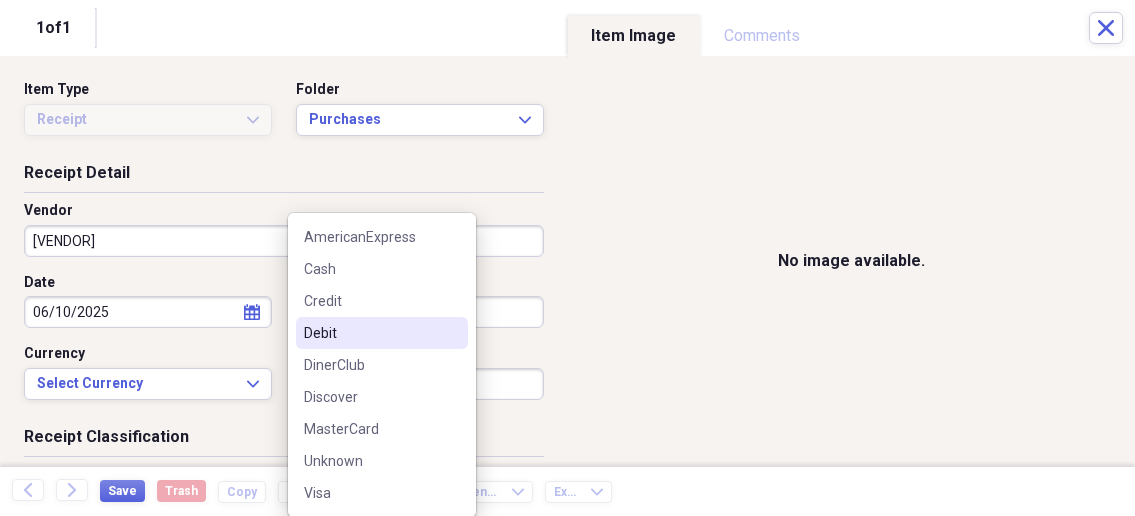 click on "Debit" at bounding box center (382, 333) 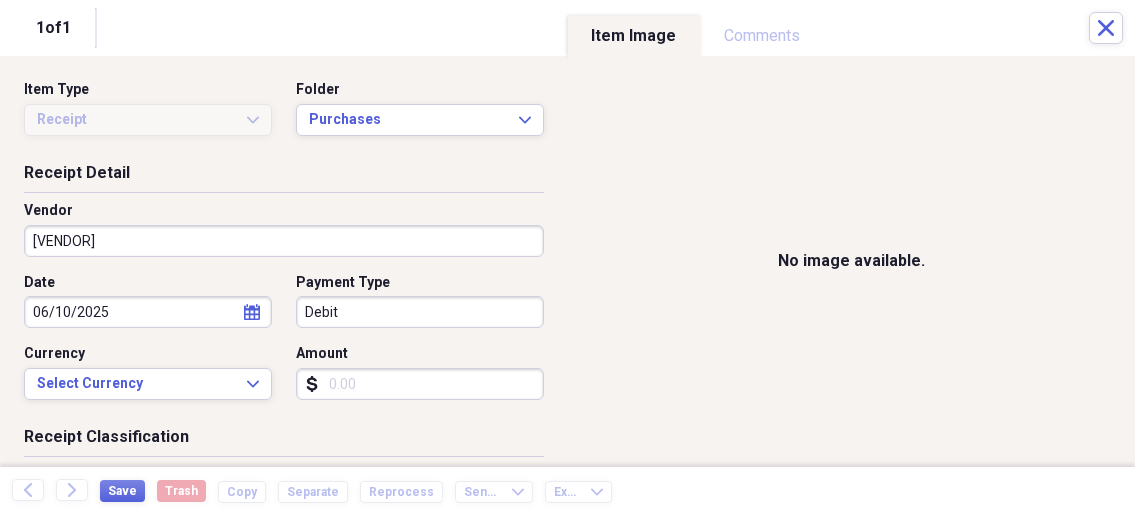click on "Amount" at bounding box center [420, 384] 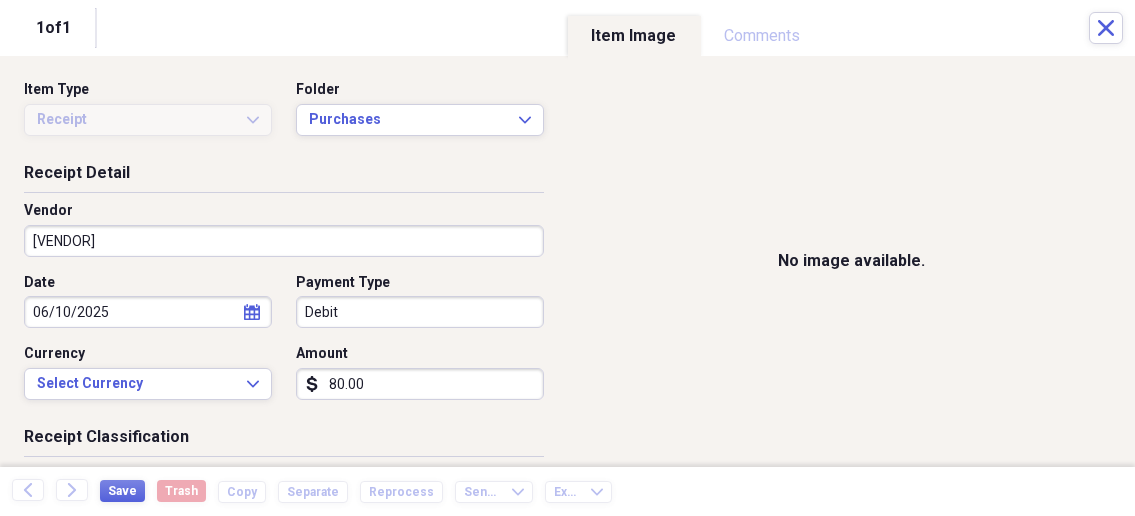 scroll, scrollTop: 214, scrollLeft: 0, axis: vertical 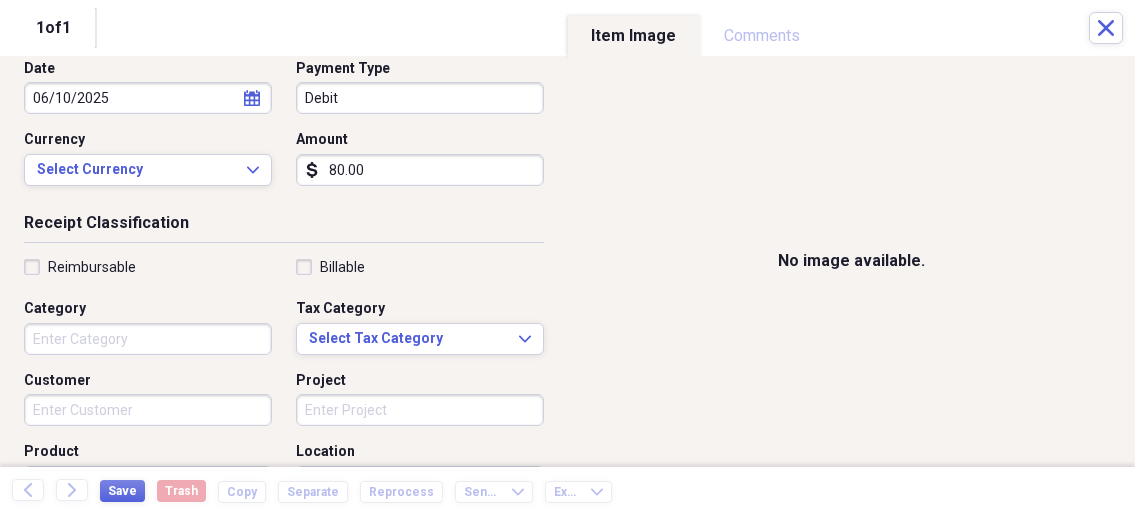 type on "80.00" 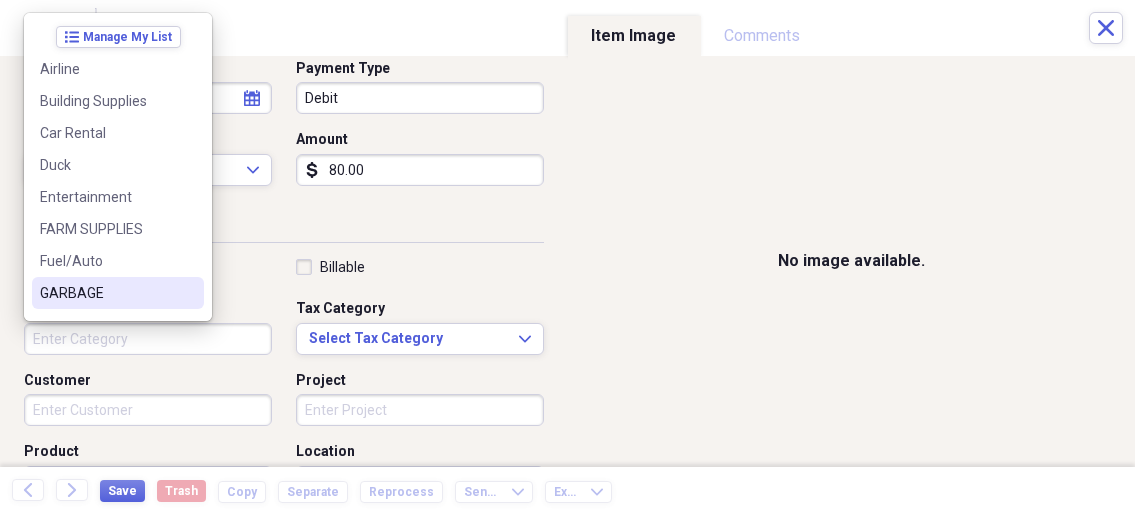 click on "GARBAGE" at bounding box center (106, 293) 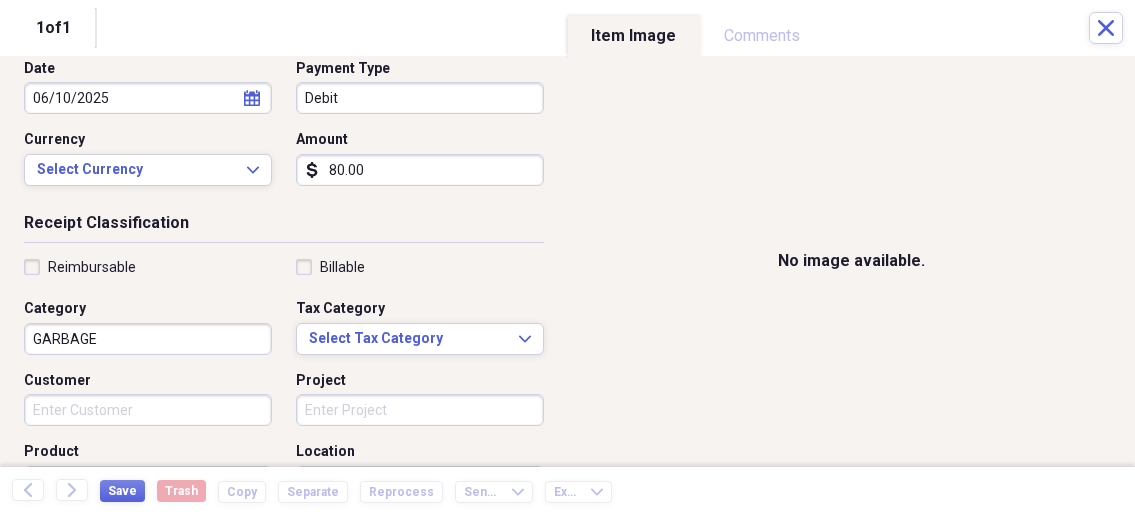 scroll, scrollTop: 321, scrollLeft: 0, axis: vertical 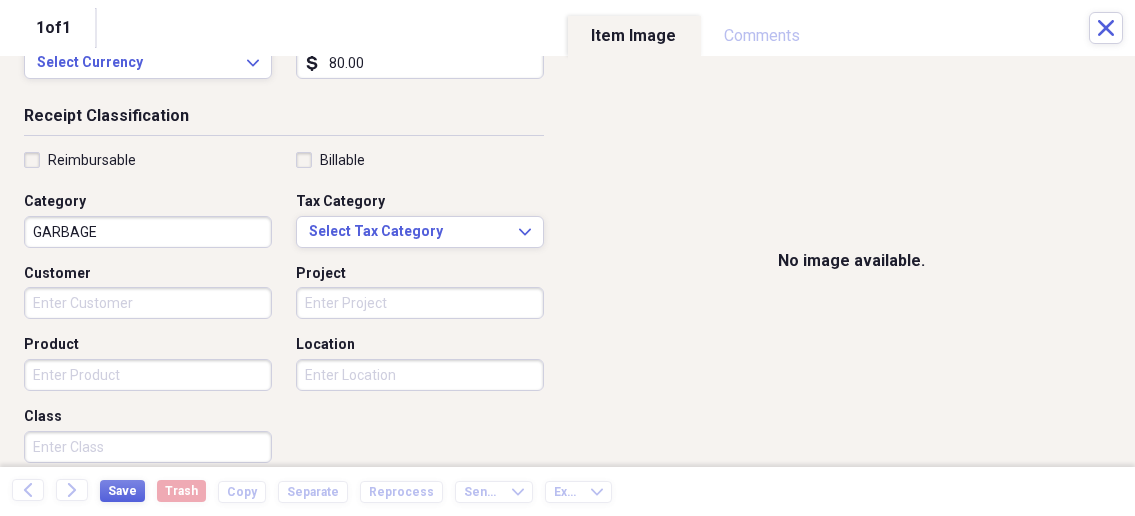 click on "Customer" at bounding box center [148, 303] 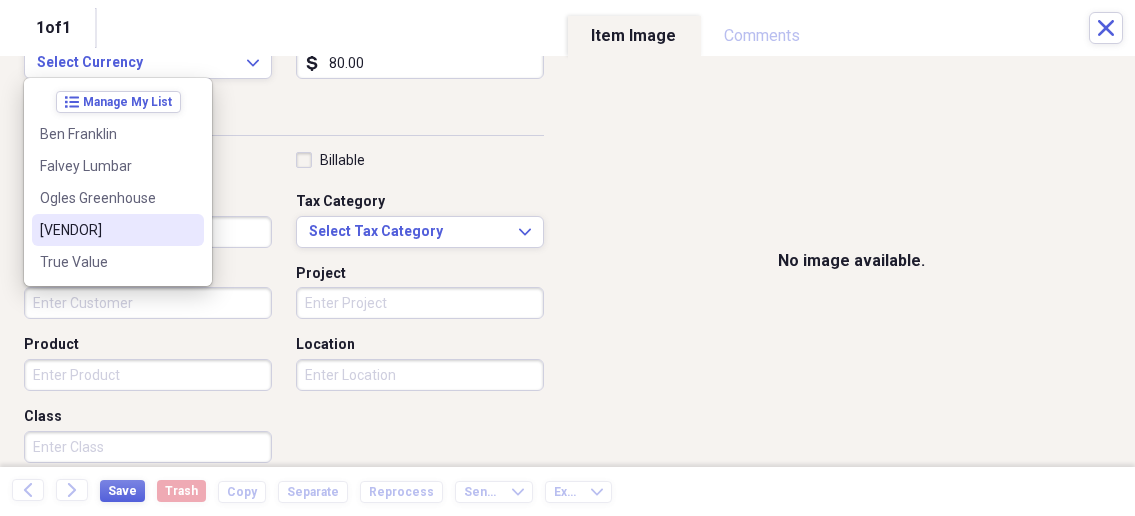 click on "[VENDOR]" at bounding box center (106, 230) 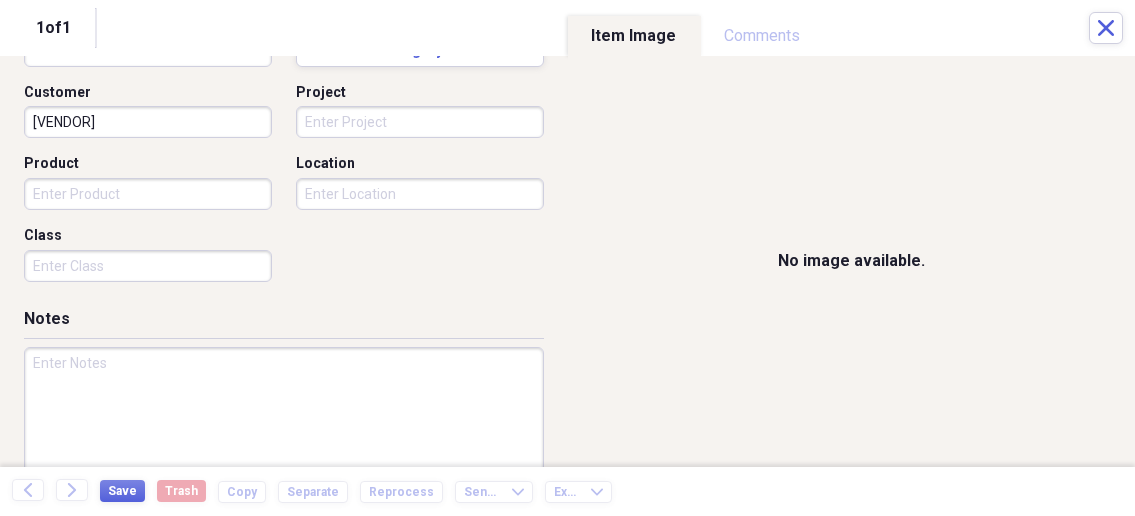 scroll, scrollTop: 535, scrollLeft: 0, axis: vertical 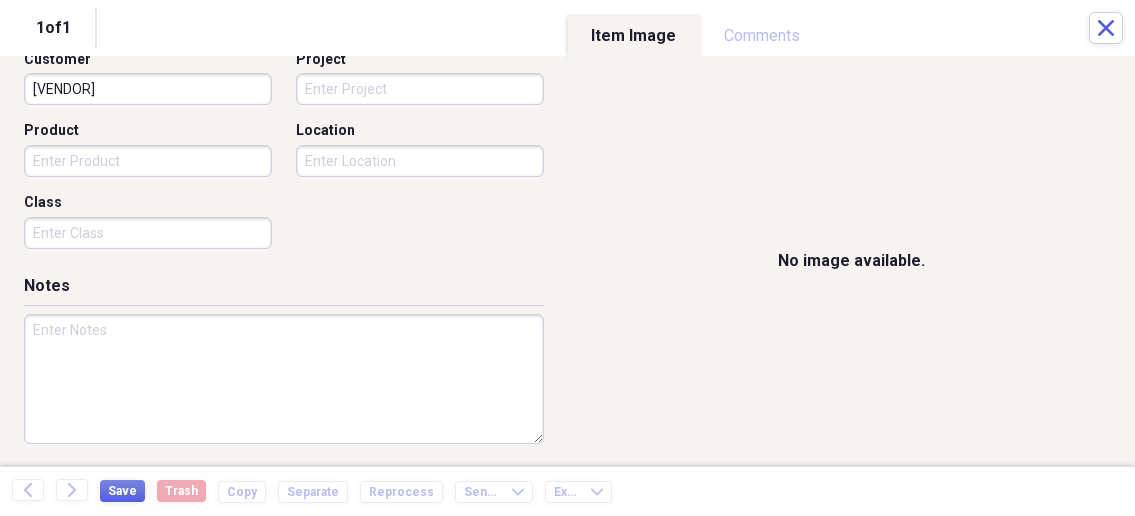 click at bounding box center (284, 379) 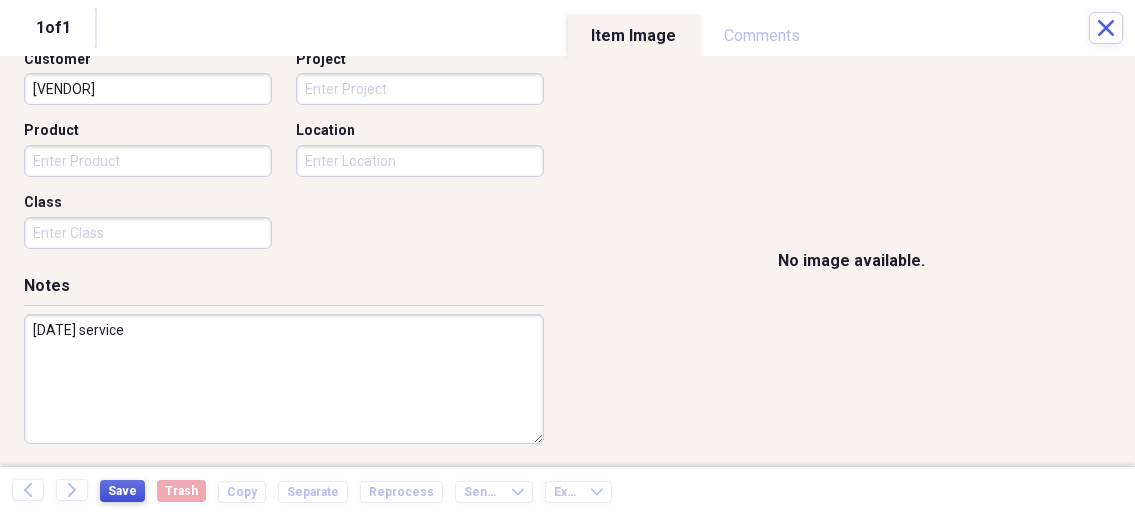 type on "[DATE] service" 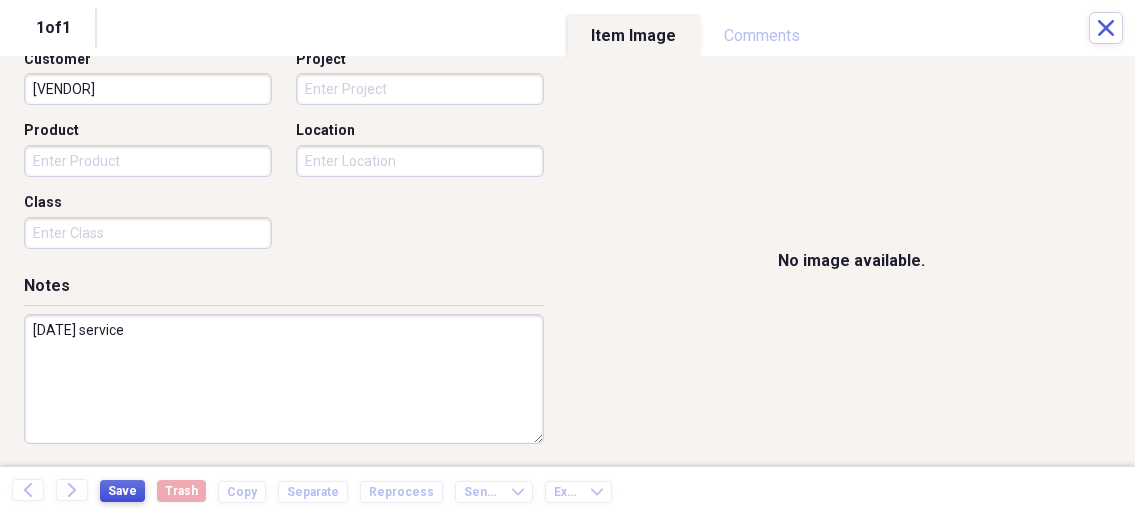 click on "Save" at bounding box center (122, 491) 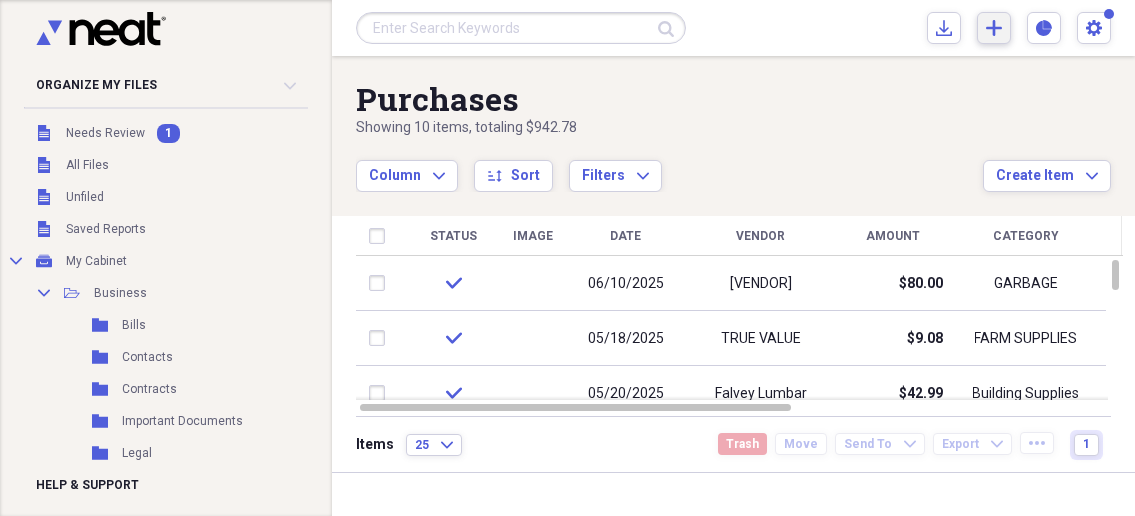 click on "Add" 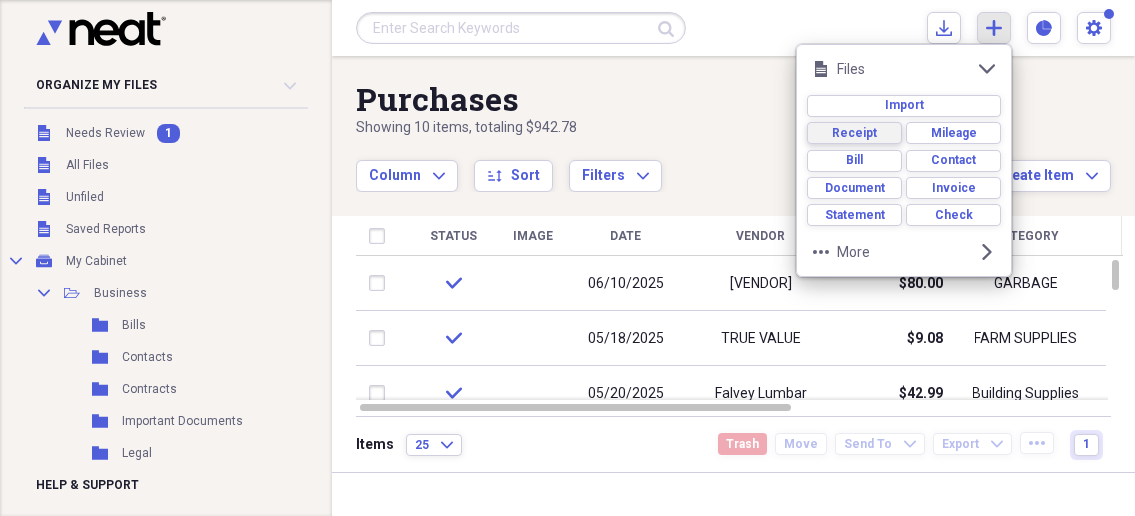 click on "Receipt" at bounding box center (854, 133) 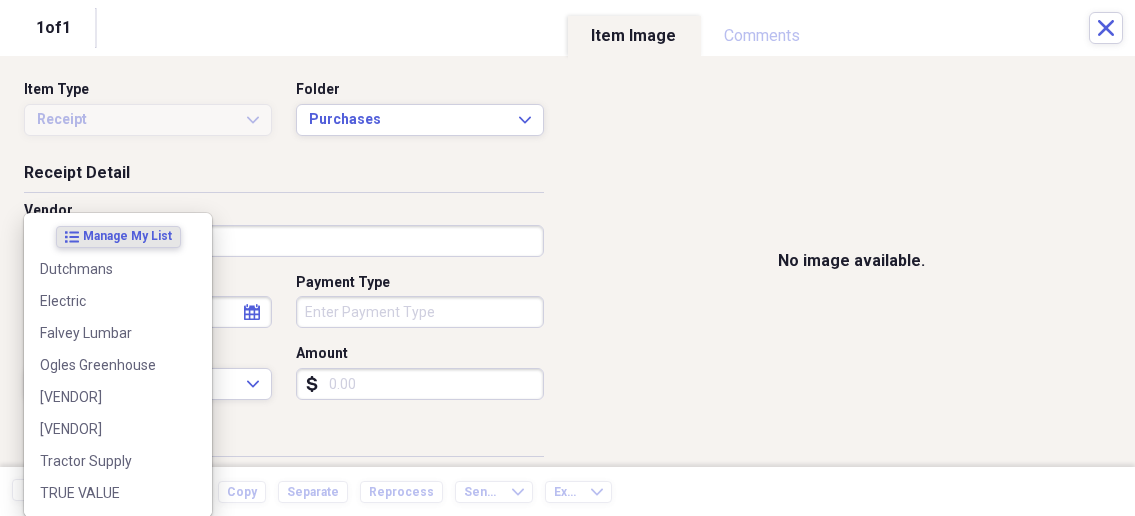 click on "Vendor" at bounding box center (284, 241) 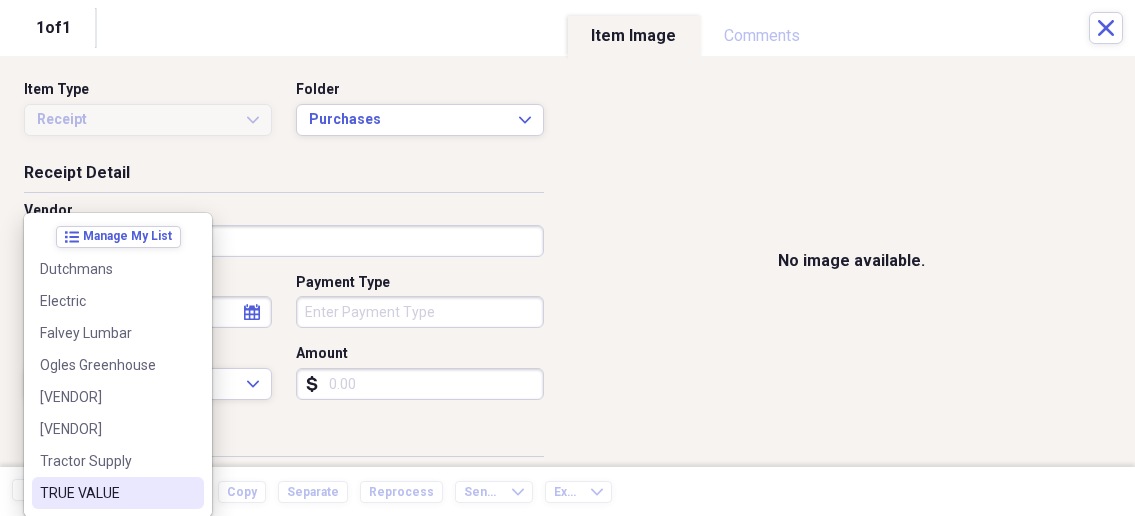click on "TRUE VALUE" at bounding box center (106, 493) 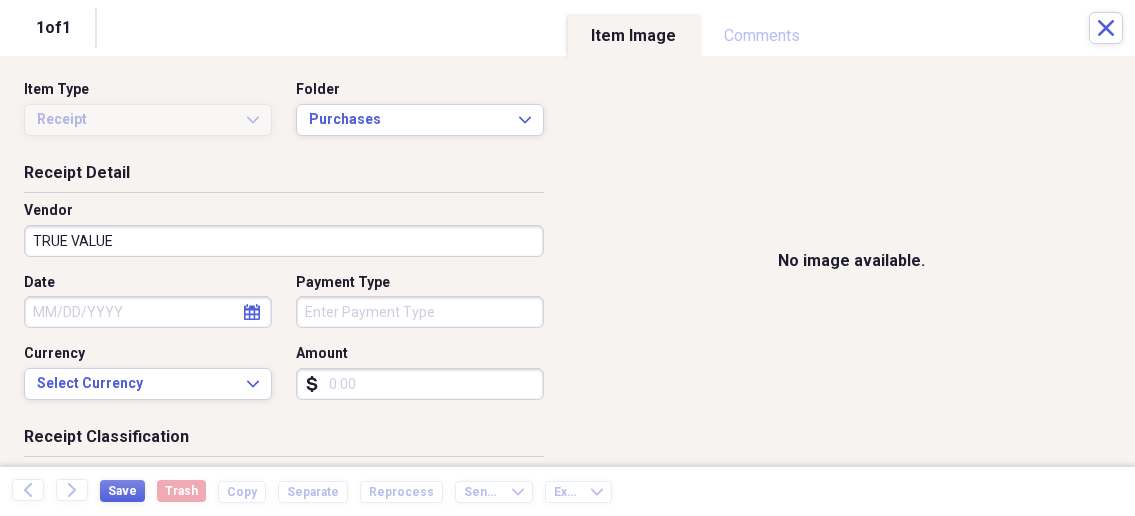 click on "Date" at bounding box center [148, 312] 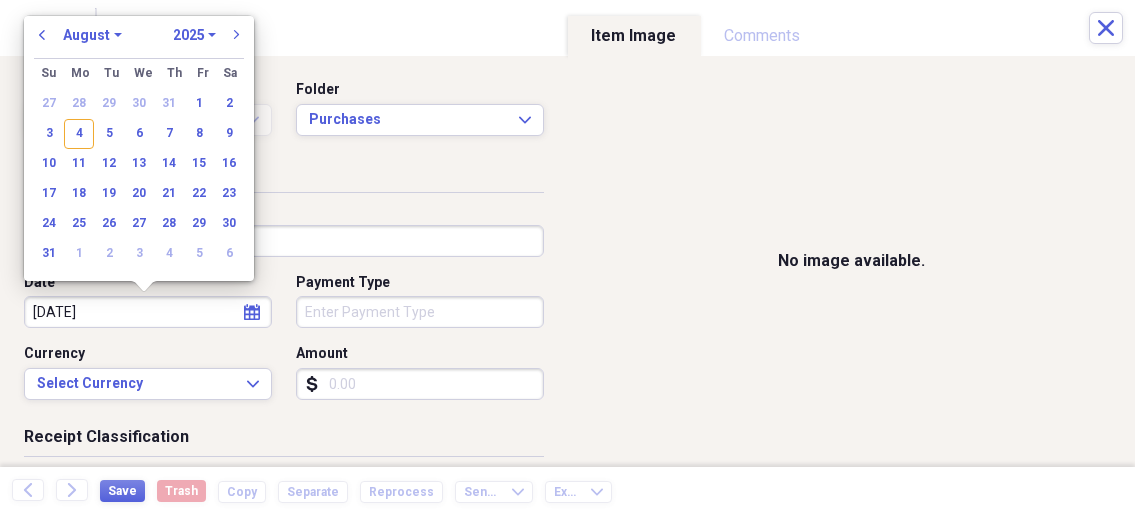 type on "[DATE]" 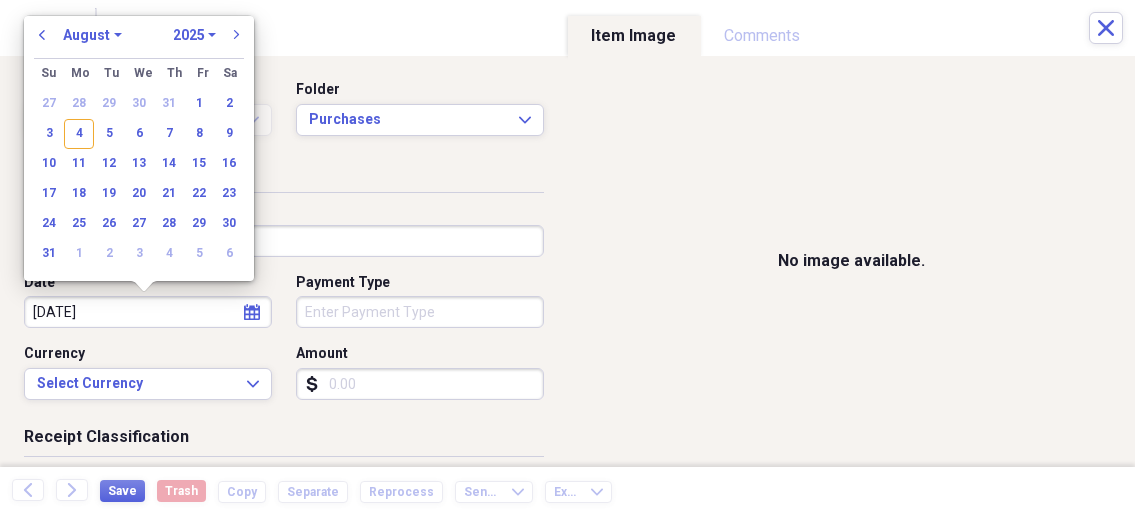 select on "5" 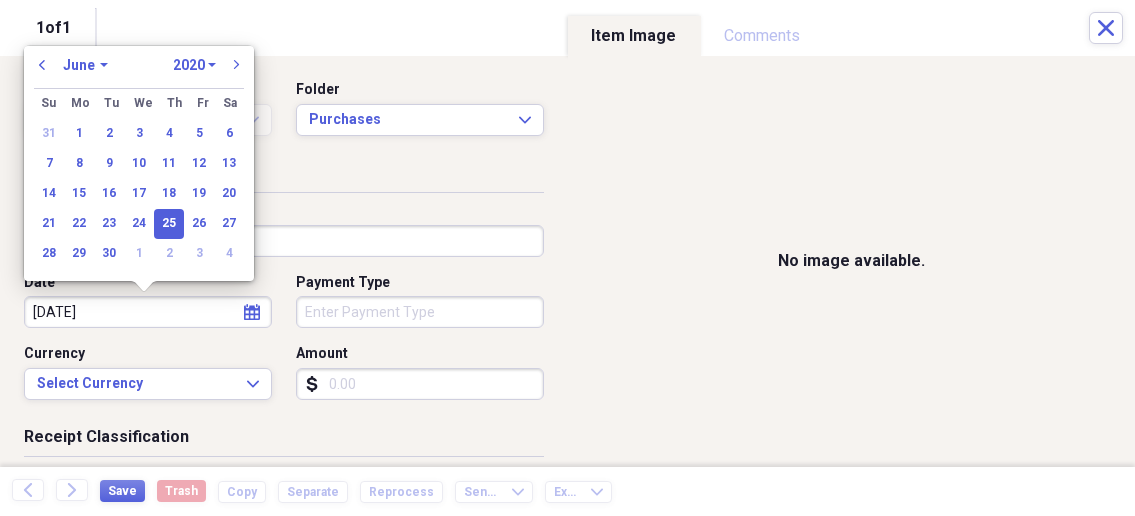 type on "06/25/2025" 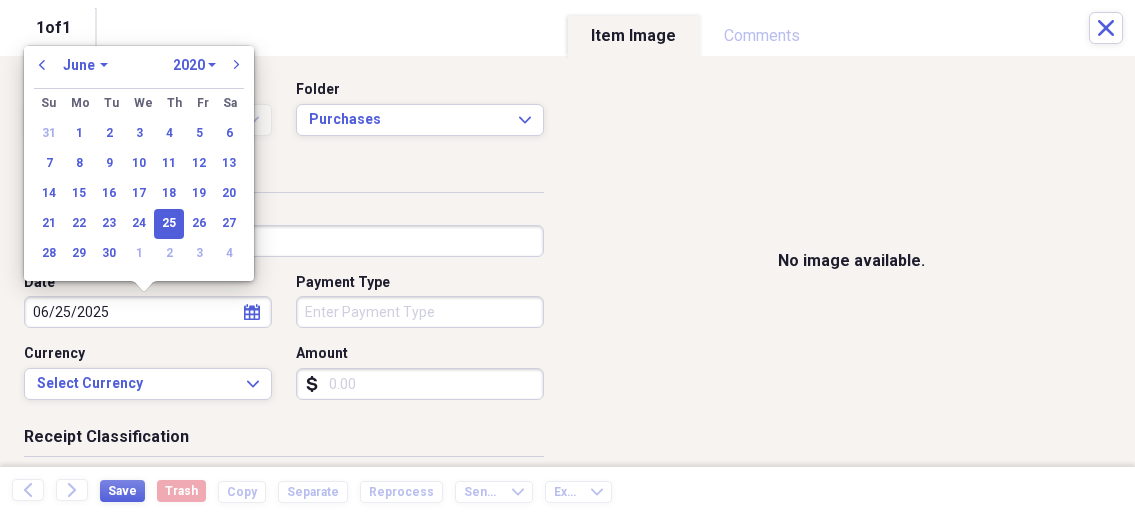 select on "2025" 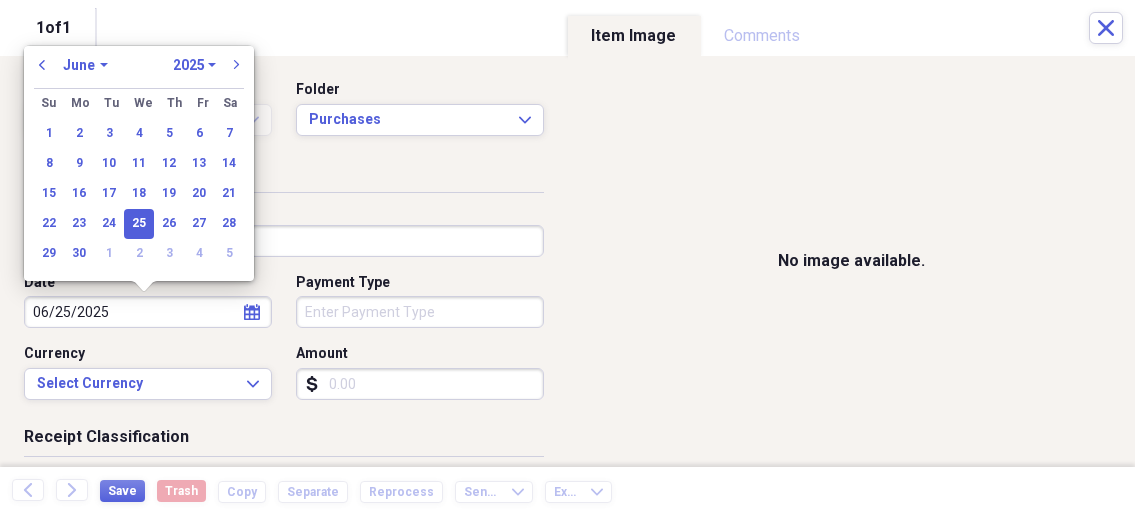 type on "06/25/2025" 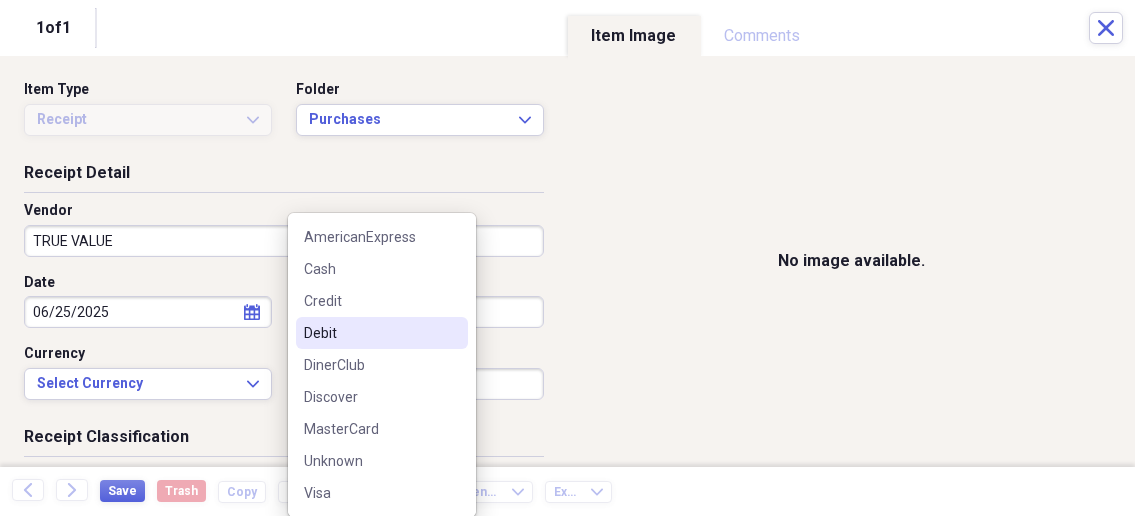 click on "Debit" at bounding box center (382, 333) 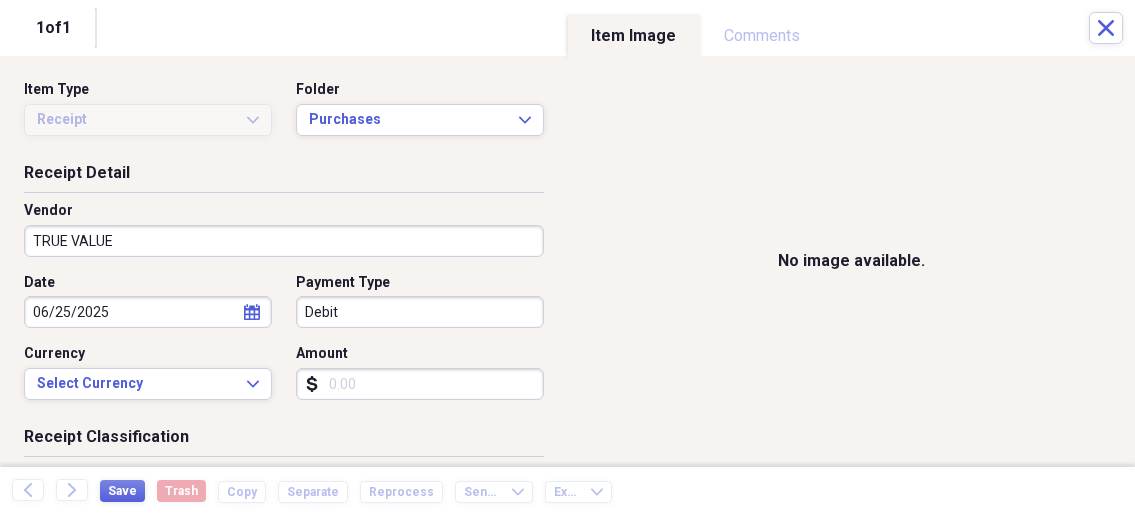 click on "Amount" at bounding box center (420, 384) 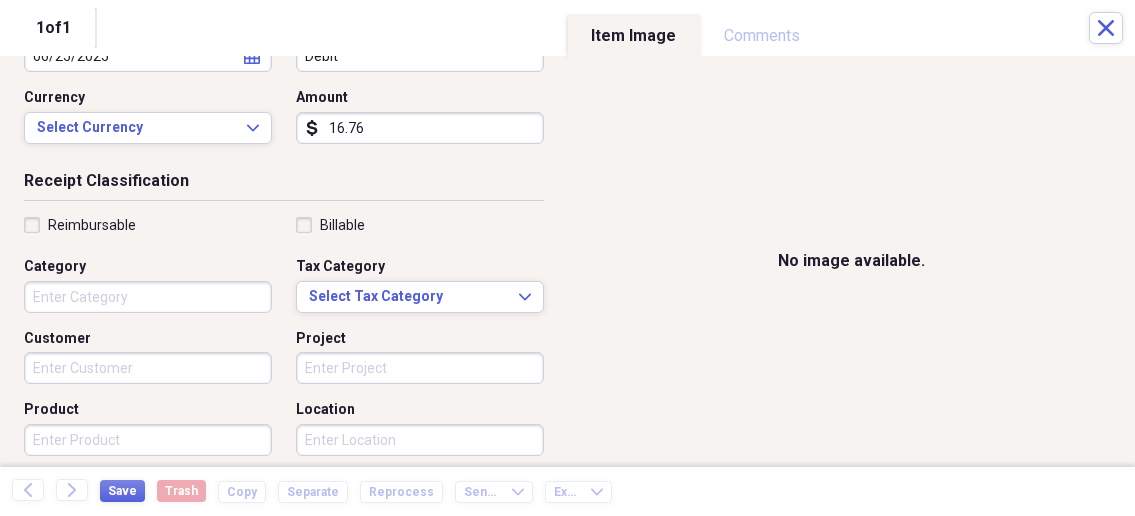 scroll, scrollTop: 257, scrollLeft: 0, axis: vertical 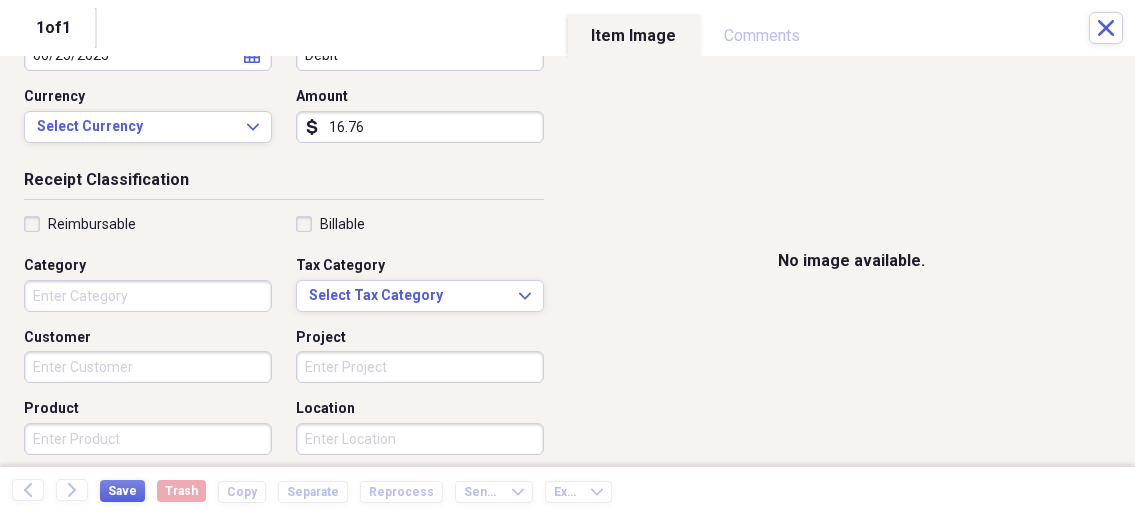 type on "16.76" 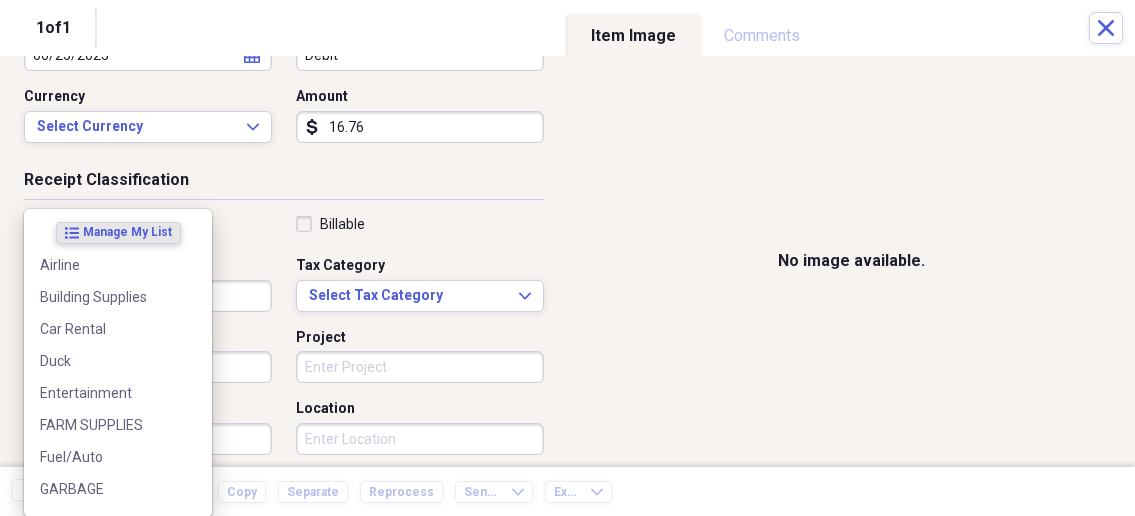 click on "Organize My Files 1 Collapse Unfiled Needs Review 1 Unfiled All Files Unfiled Unfiled Unfiled Saved Reports Collapse My Cabinet My Cabinet Add Folder Collapse Open Folder Business Add Folder Folder Bills Add Folder Folder Contacts Add Folder Folder Contracts Add Folder Folder Important Documents Add Folder Folder Legal Add Folder Folder Office Add Folder Folder Purchases Add Folder Expand Folder Taxes Add Folder Expand Folder Personal Add Folder Trash Trash Help & Support Submit Import Import Add Create Expand Reports Reports Settings [PERSON] Expand Purchases Showing 10 items , totaling $942.78 Column Expand sort Sort Filters Expand Create Item Expand Status Image Date Vendor Amount Category Product Source Billable Reimbursable check [DATE] [VENDOR] $80.00 GARBAGE check [DATE] [VENDOR] $9.08 FARM SUPPLIES Male Hose Mender check [DATE] [VENDOR] $42.99 Building Supplies Finishing Nails check [DATE] [VENDOR] $48.58 Garden Supplies check [DATE] [VENDOR] $48.56" at bounding box center (567, 258) 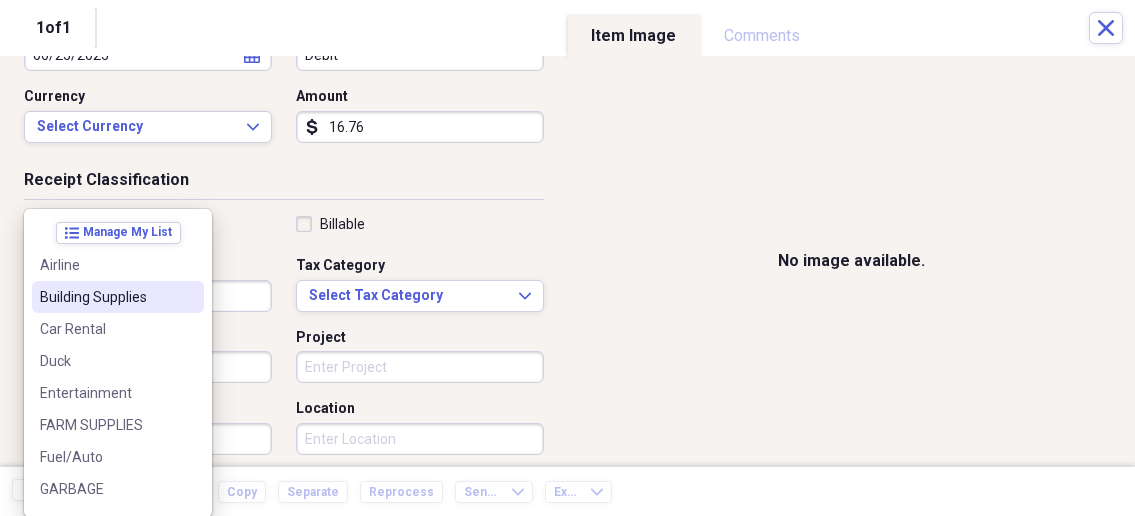 click on "Building Supplies" at bounding box center [118, 297] 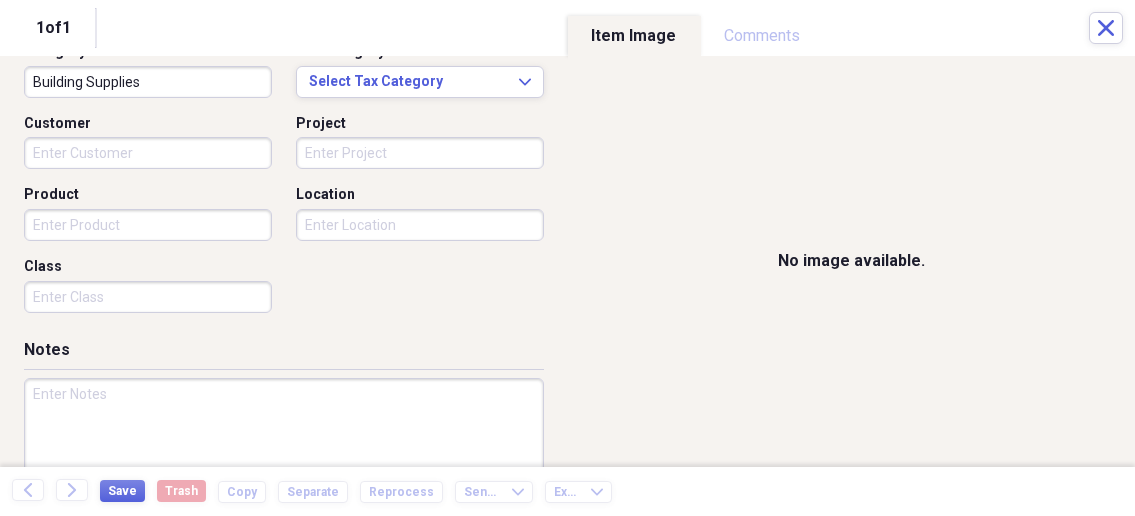 scroll, scrollTop: 257, scrollLeft: 0, axis: vertical 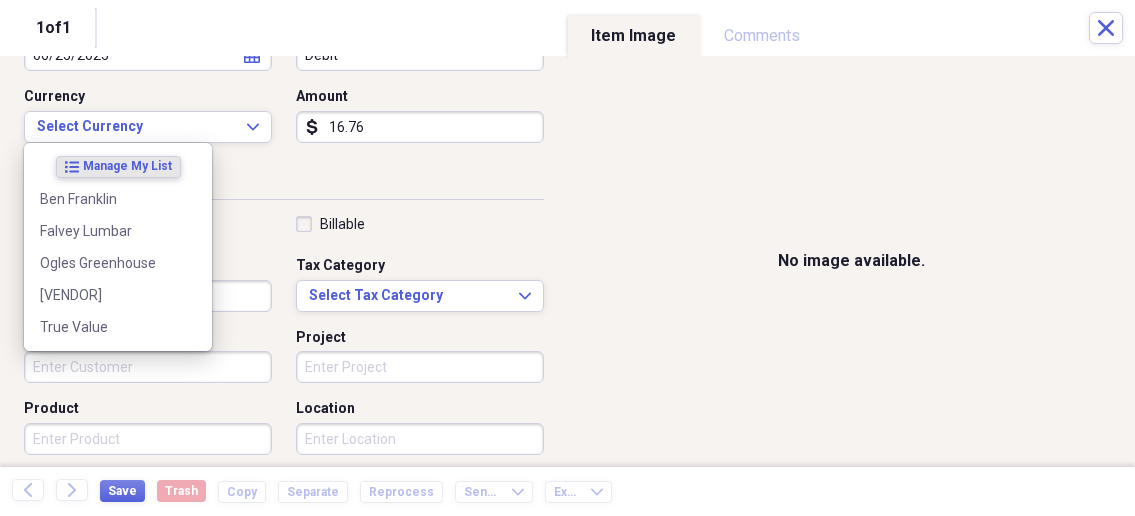 click on "Customer" at bounding box center (148, 367) 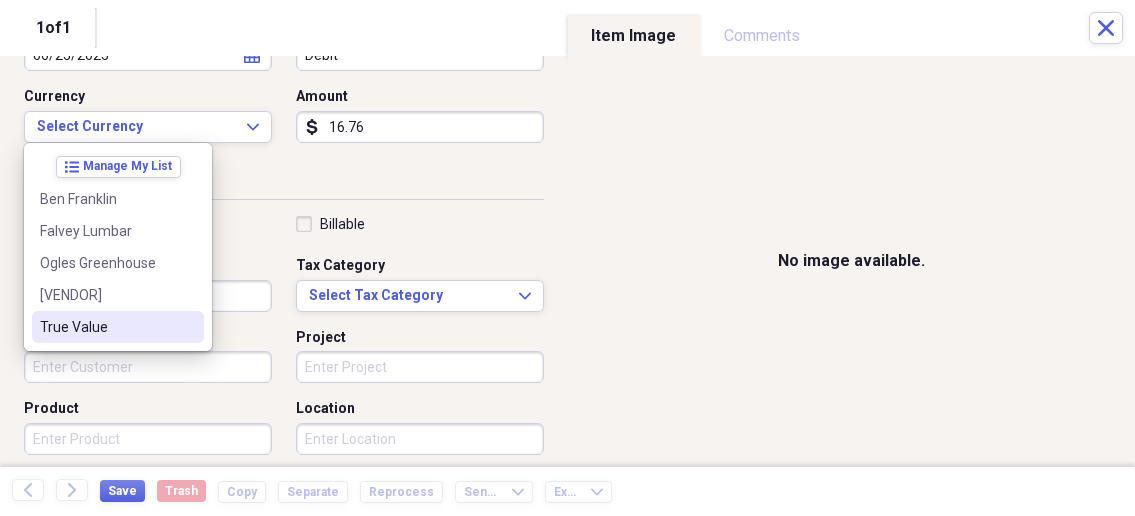 click on "True Value" at bounding box center [106, 327] 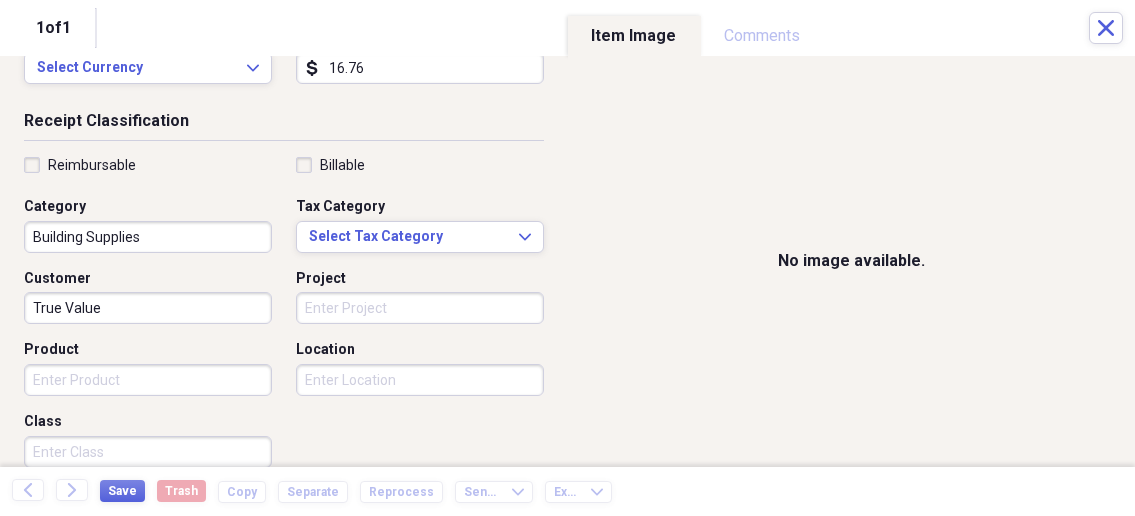 scroll, scrollTop: 364, scrollLeft: 0, axis: vertical 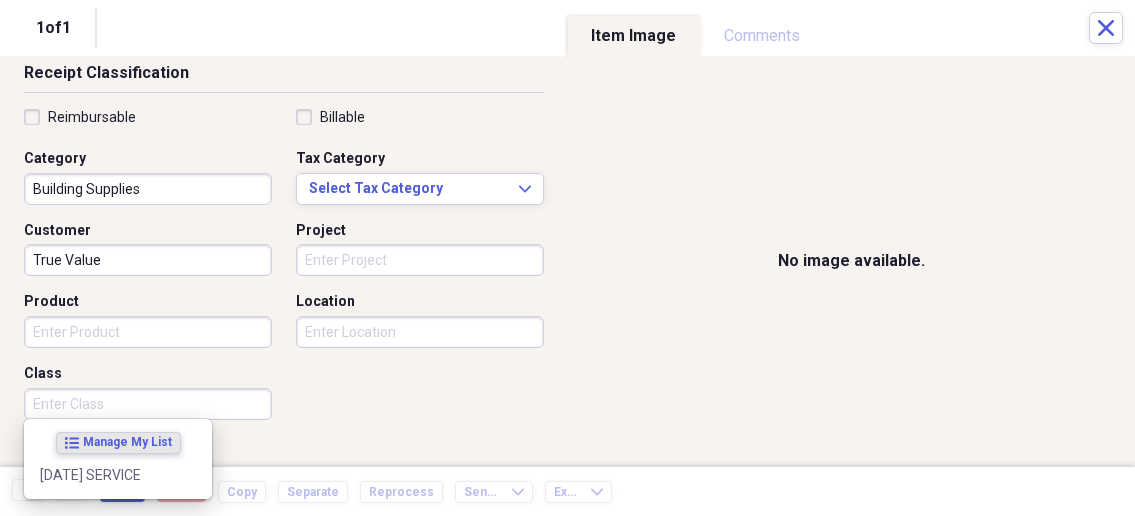 click on "Class" at bounding box center (148, 404) 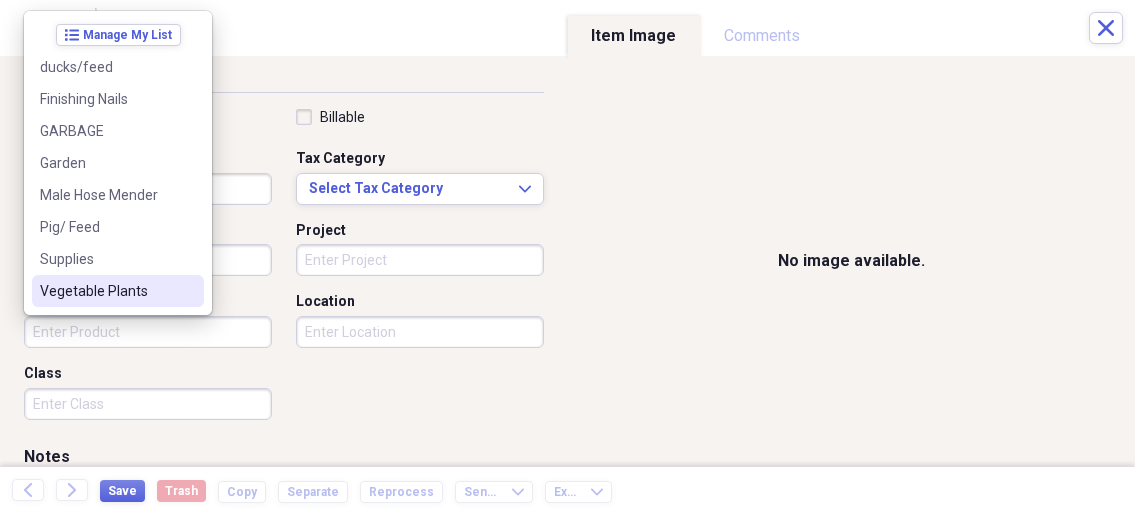 click on "Product" at bounding box center [148, 332] 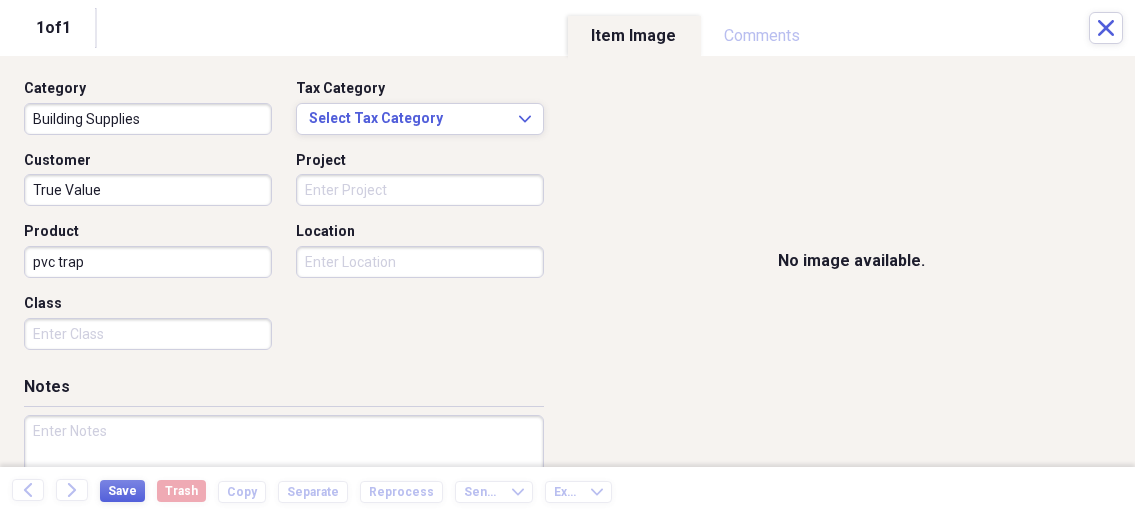scroll, scrollTop: 535, scrollLeft: 0, axis: vertical 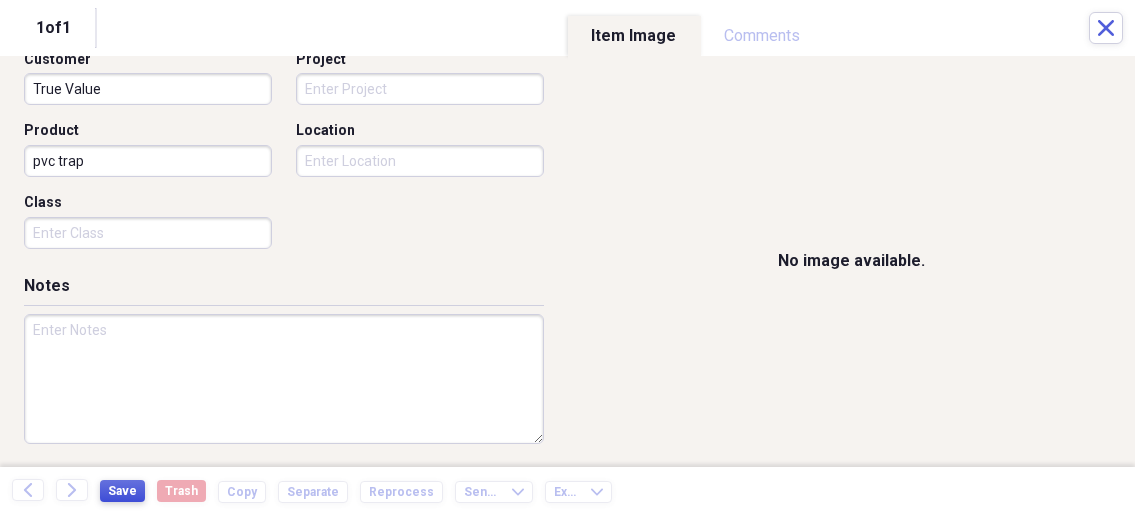 type on "pvc trap" 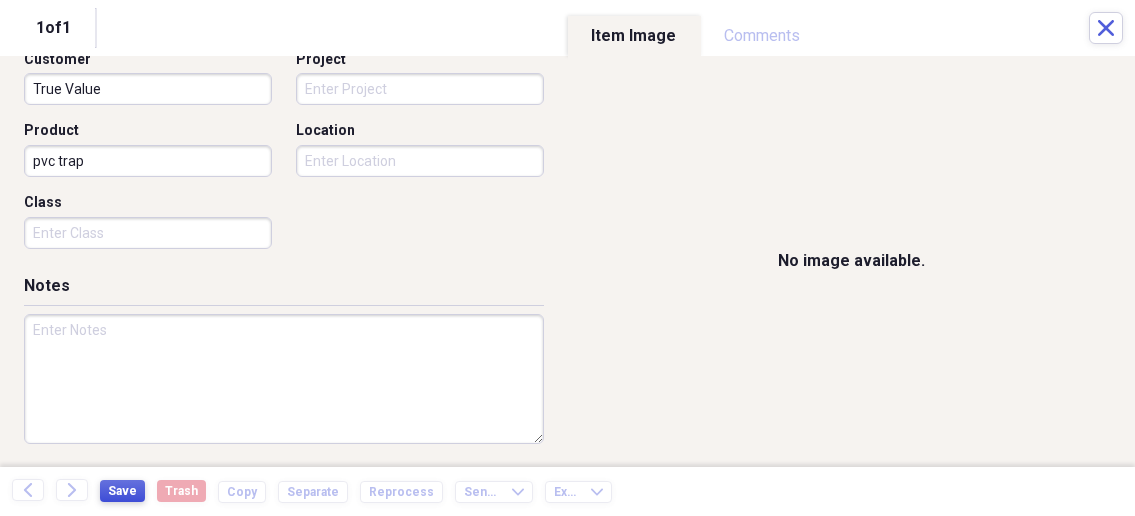 click on "Save" at bounding box center [122, 491] 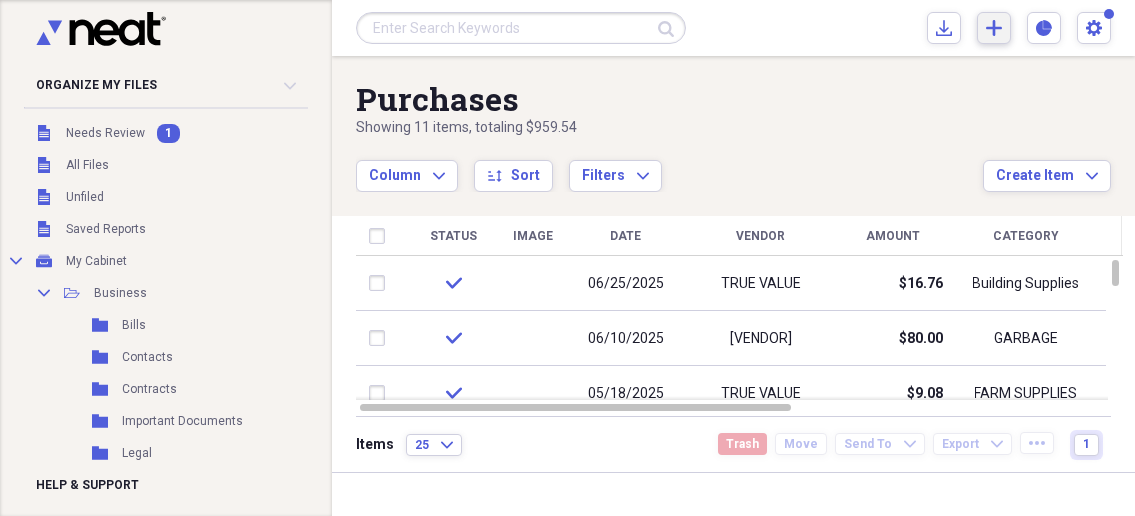 click 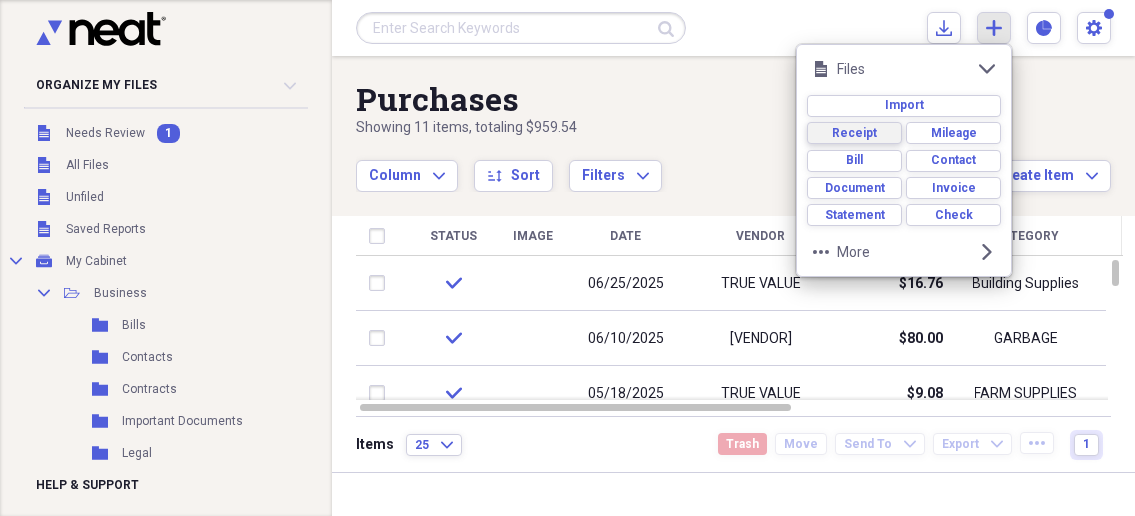 click on "Receipt" at bounding box center (854, 133) 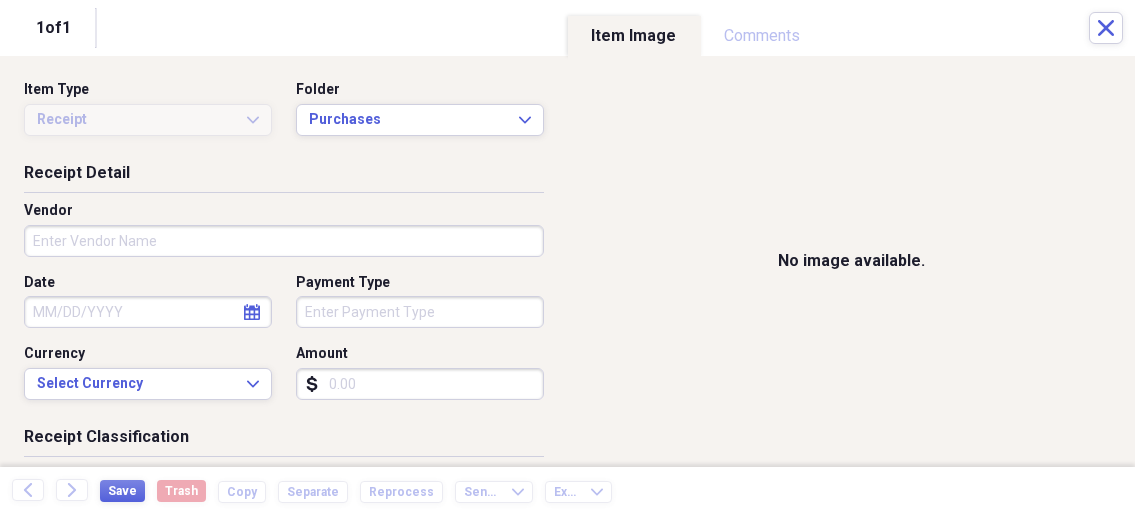 click on "Organize My Files 1 Collapse Unfiled Needs Review 1 Unfiled All Files Unfiled Unfiled Unfiled Saved Reports Collapse My Cabinet My Cabinet Add Folder Collapse Open Folder Business Add Folder Folder Bills Add Folder Folder Contacts Add Folder Folder Contracts Add Folder Folder Important Documents Add Folder Folder Legal Add Folder Folder Office Add Folder Folder Purchases Add Folder Expand Folder Taxes Add Folder Expand Folder Personal Add Folder Trash Trash Help & Support Submit Import Import Add Create Expand Reports Reports Settings [PERSON] Expand Purchases Showing 11 items , totaling $959.54 Column Expand sort Sort Filters Expand Create Item Expand Status Image Date Vendor Amount Category Product Source Billable Reimbursable check [DATE] [VENDOR] $16.76 Building Supplies pvc trap check [DATE] [VENDOR] $80.00 GARBAGE check [DATE] [VENDOR] $9.08 FARM SUPPLIES Male Hose Mender check [DATE] [VENDOR] $42.99 Building Supplies Finishing Nails check [DATE] [VENDOR] 25" at bounding box center [567, 258] 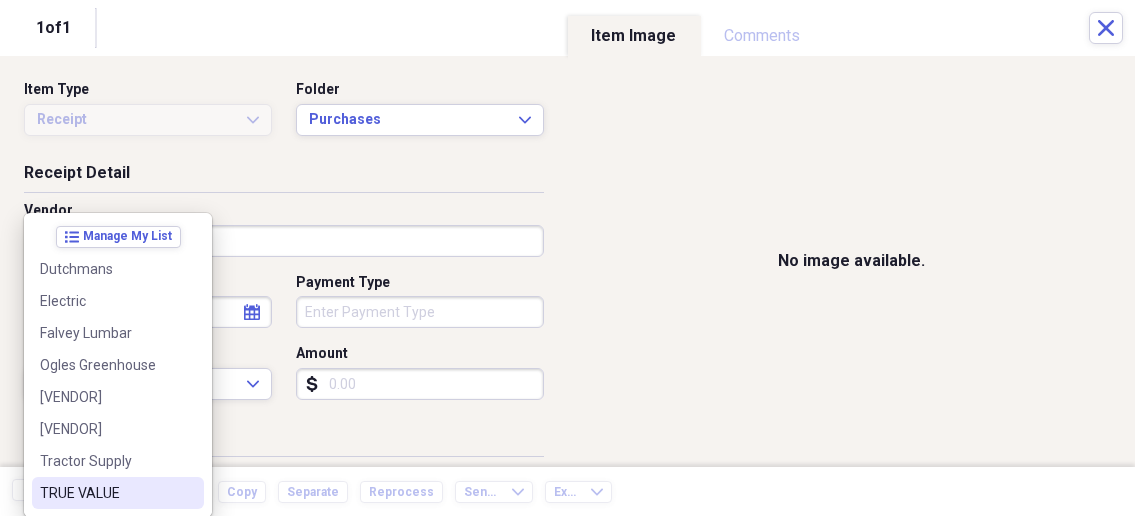 click on "TRUE VALUE" at bounding box center (106, 493) 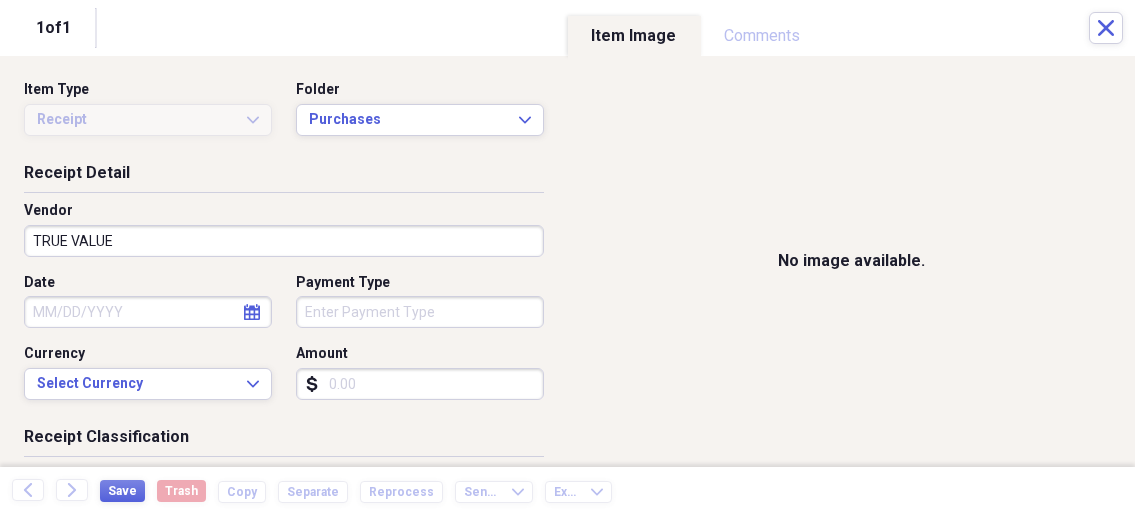 click on "Date" at bounding box center [148, 312] 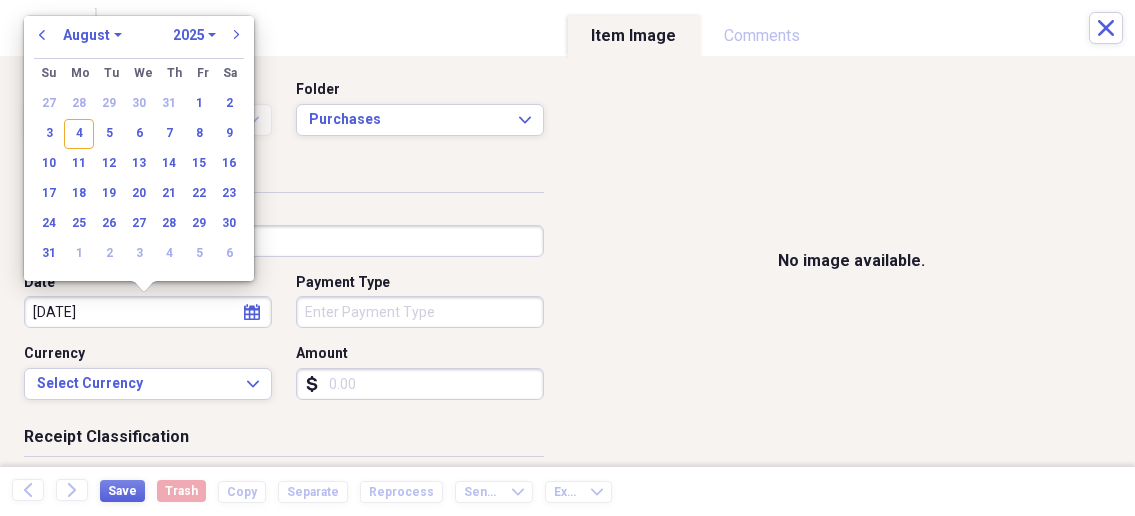 type on "[DATE]" 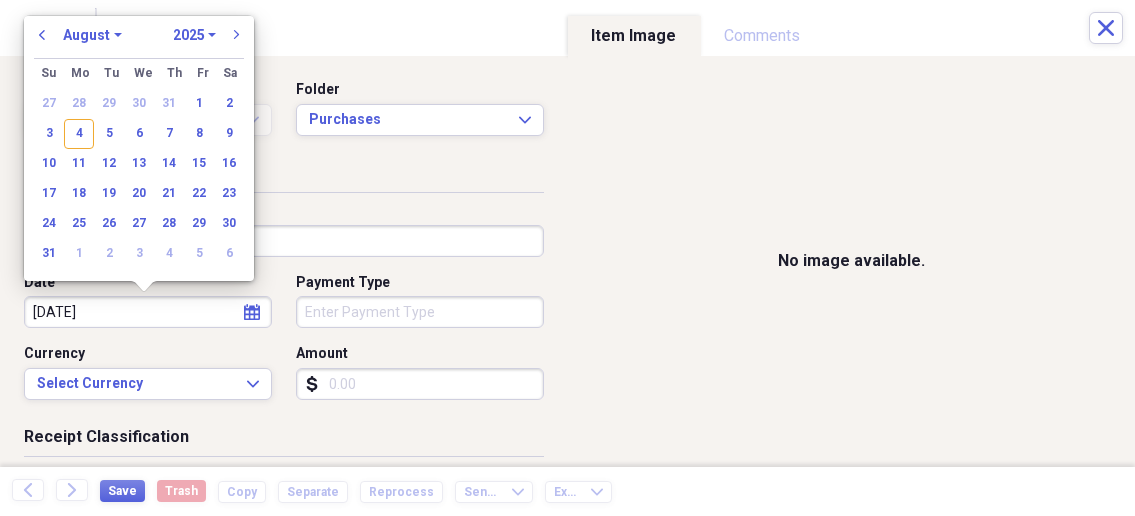 select on "5" 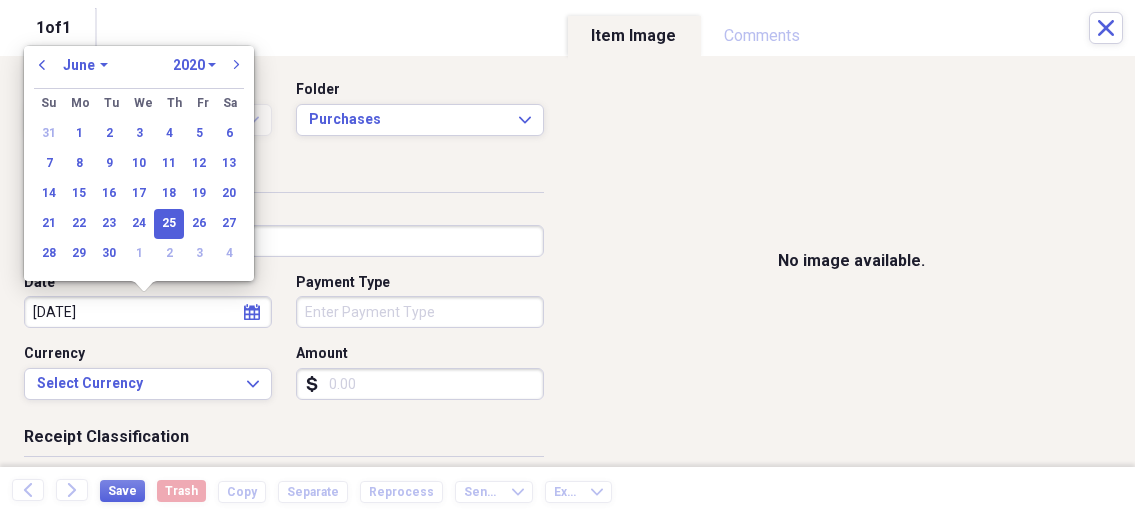 type on "06/25/2025" 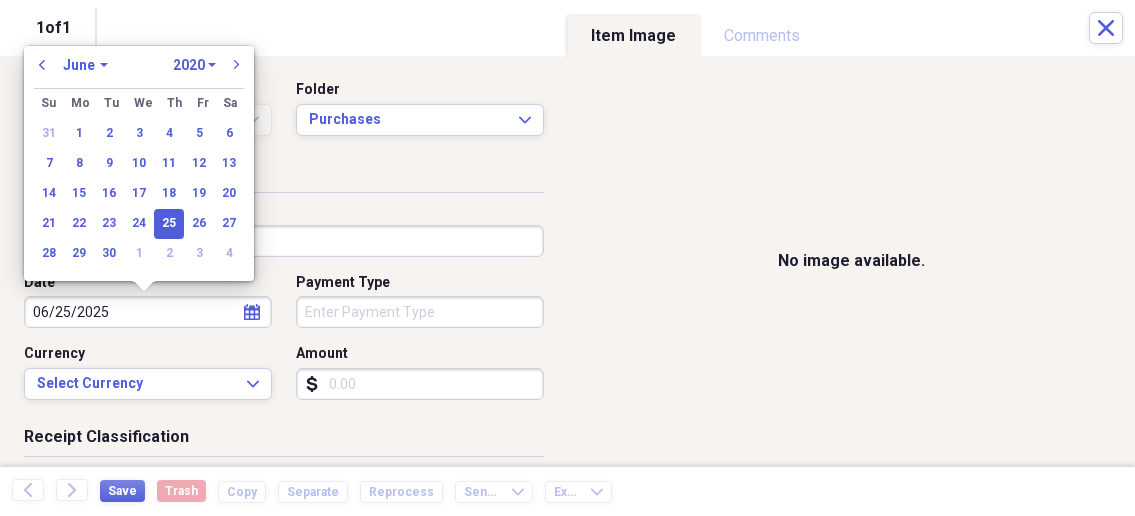 select on "2025" 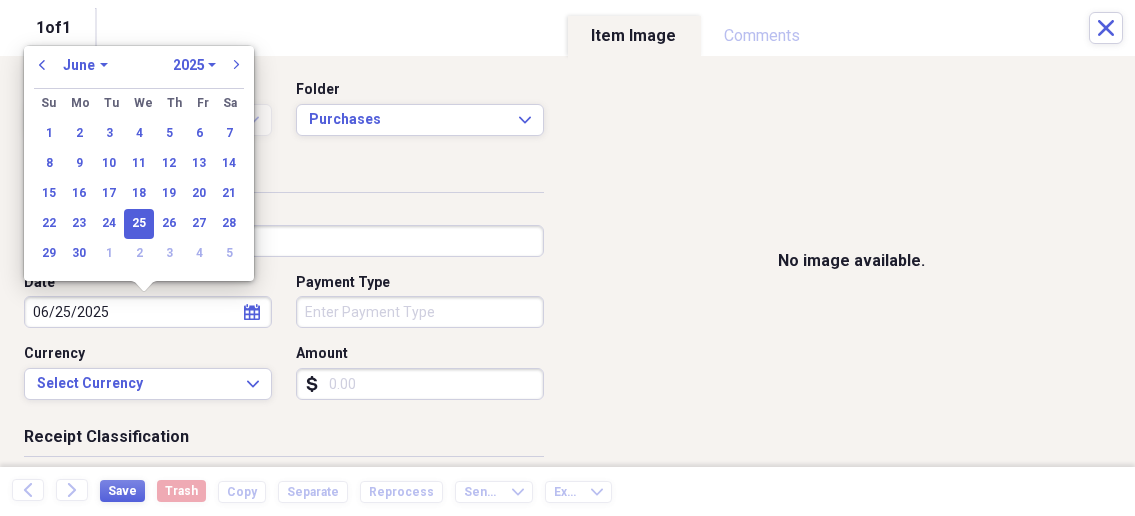 type on "06/25/2025" 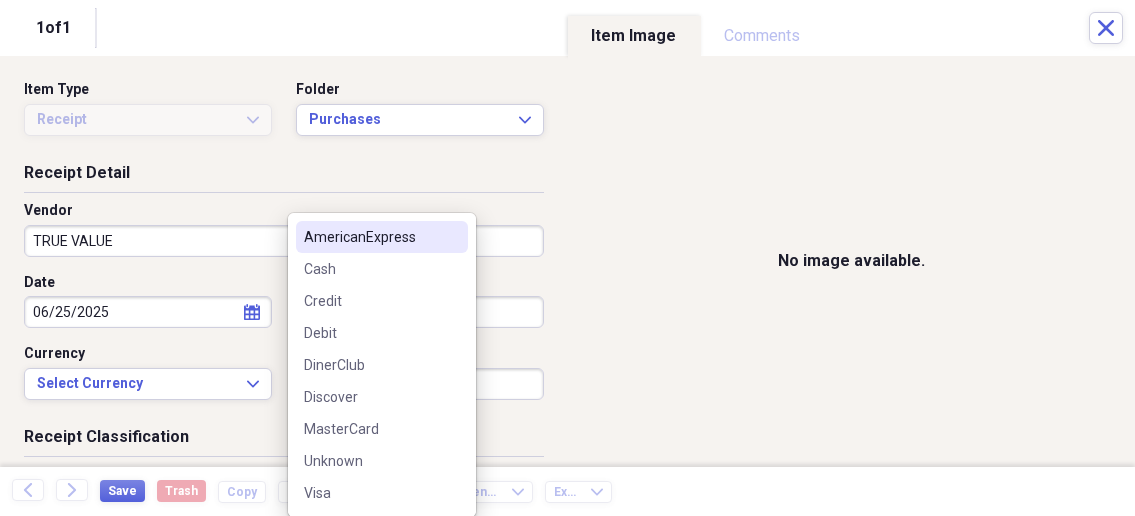 click on "Organize My Files 1 Collapse Unfiled Needs Review 1 Unfiled All Files Unfiled Unfiled Unfiled Saved Reports Collapse My Cabinet My Cabinet Add Folder Collapse Open Folder Business Add Folder Folder Bills Add Folder Folder Contacts Add Folder Folder Contracts Add Folder Folder Important Documents Add Folder Folder Legal Add Folder Folder Office Add Folder Folder Purchases Add Folder Expand Folder Taxes Add Folder Expand Folder Personal Add Folder Trash Trash Help & Support Submit Import Import Add Create Expand Reports Reports Settings [PERSON] Expand Purchases Showing 11 items , totaling $959.54 Column Expand sort Sort Filters Expand Create Item Expand Status Image Date Vendor Amount Category Product Source Billable Reimbursable check [DATE] [VENDOR] $16.76 Building Supplies pvc trap check [DATE] [VENDOR] $80.00 GARBAGE check [DATE] [VENDOR] $9.08 FARM SUPPLIES Male Hose Mender check [DATE] [VENDOR] $42.99 Building Supplies Finishing Nails check [DATE] [VENDOR] 25" at bounding box center (567, 258) 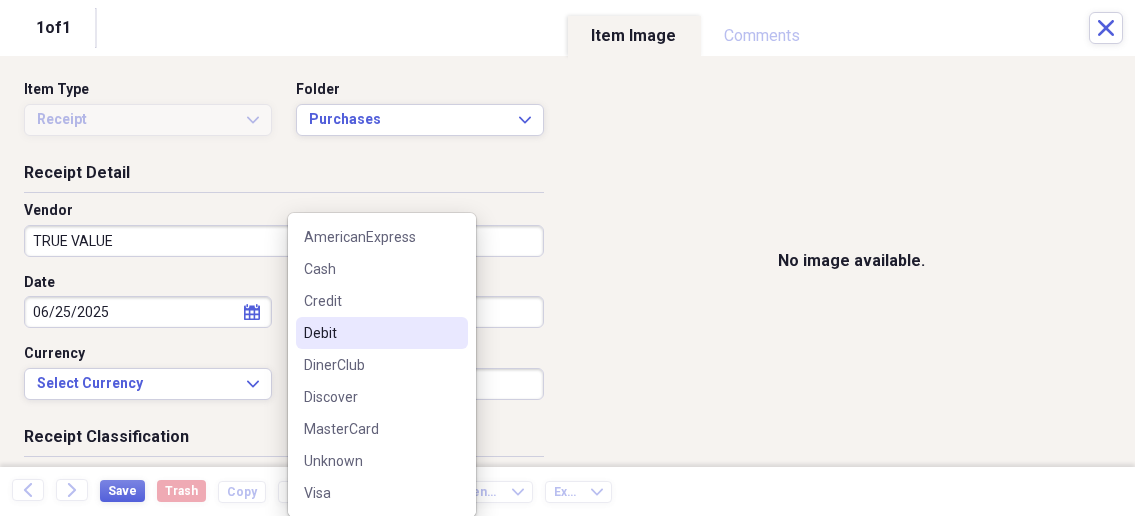 click on "Debit" at bounding box center (370, 333) 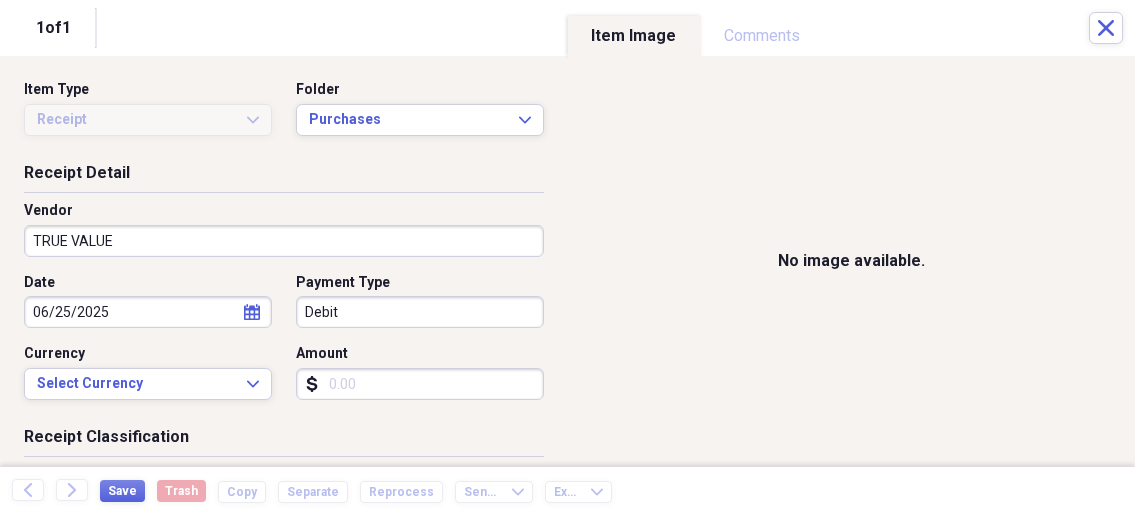 click on "Amount" at bounding box center (420, 384) 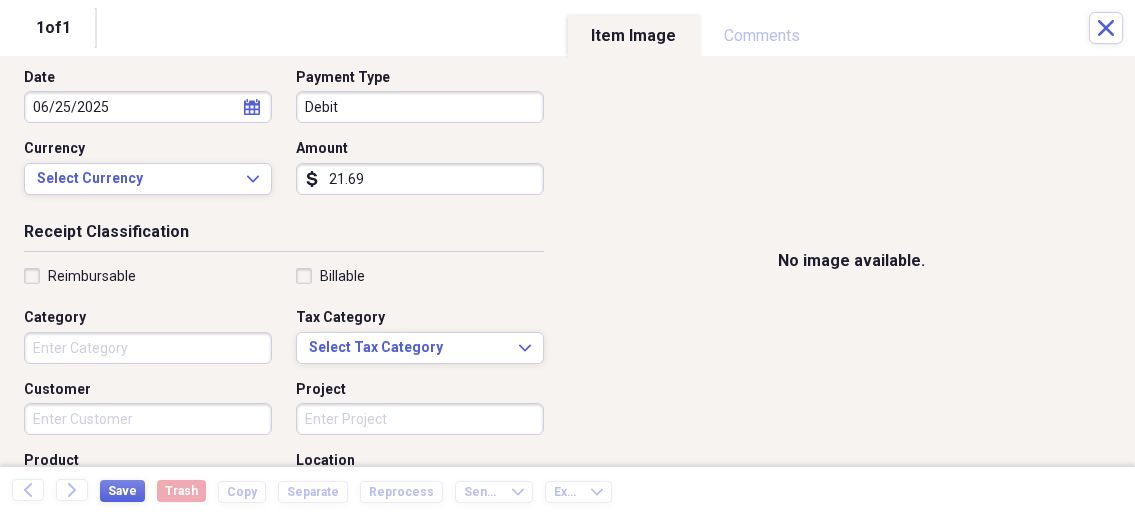 scroll, scrollTop: 214, scrollLeft: 0, axis: vertical 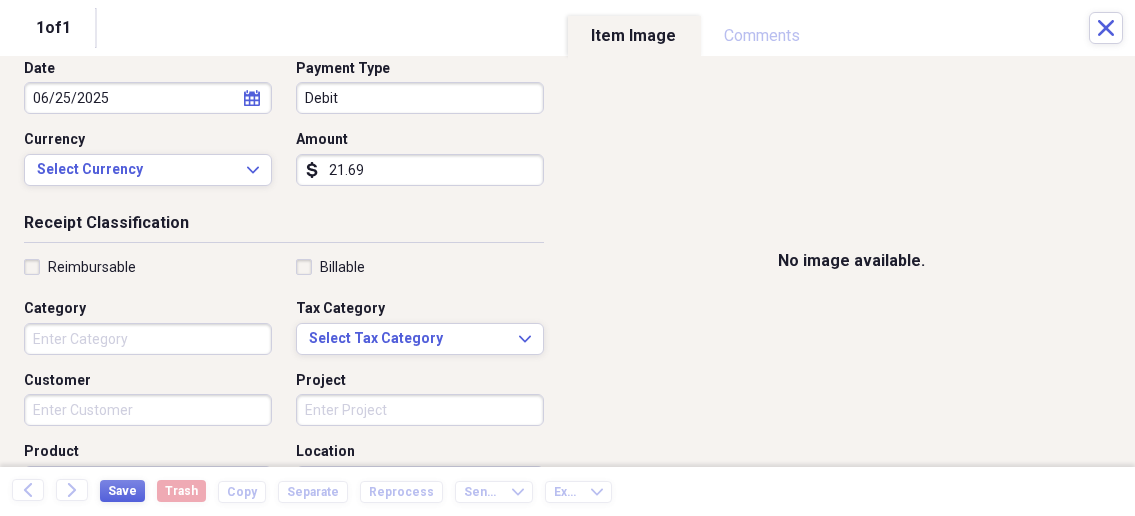 type on "21.69" 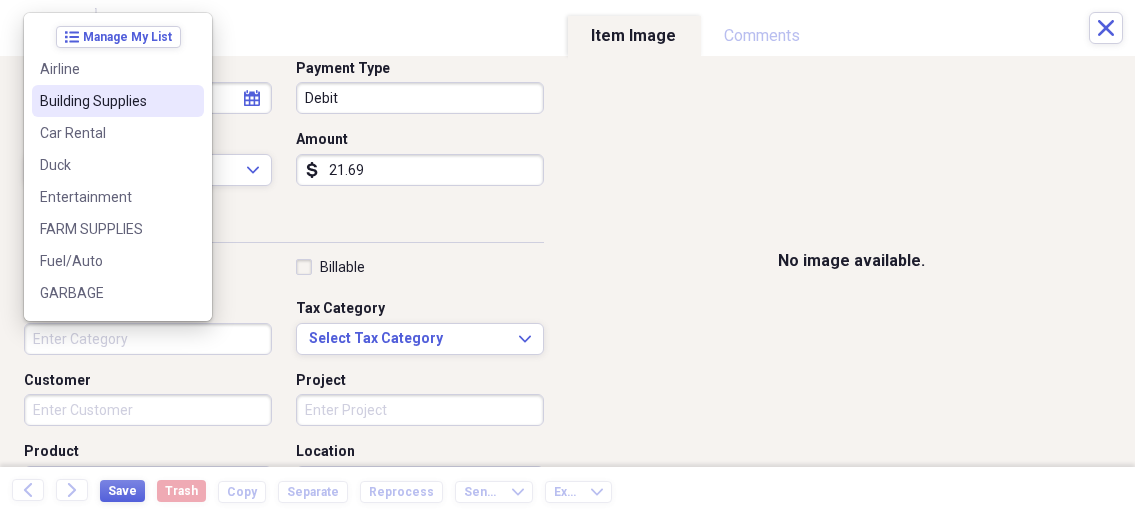 click on "Building Supplies" at bounding box center [106, 101] 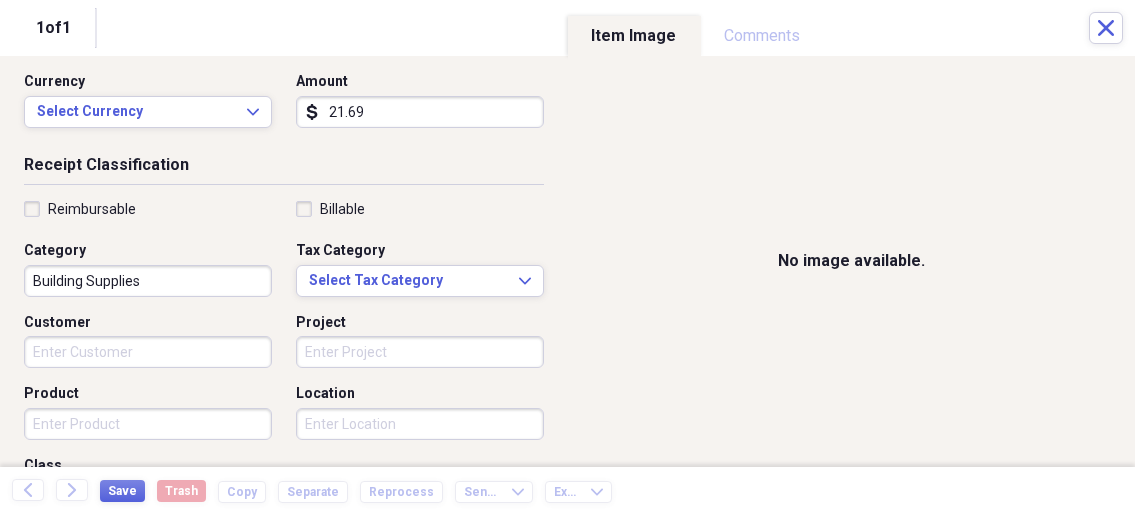 scroll, scrollTop: 321, scrollLeft: 0, axis: vertical 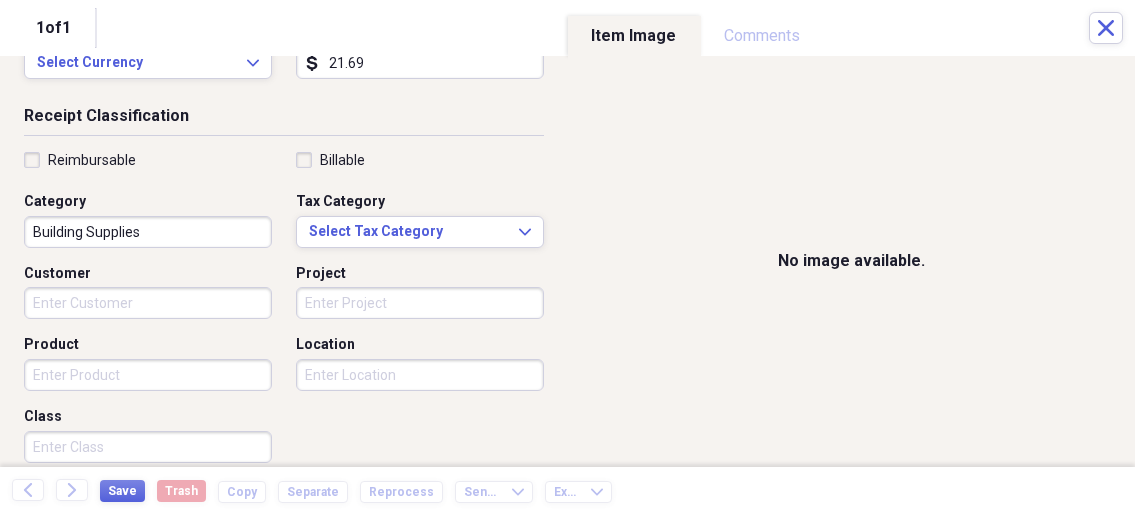 click on "Product" at bounding box center (148, 375) 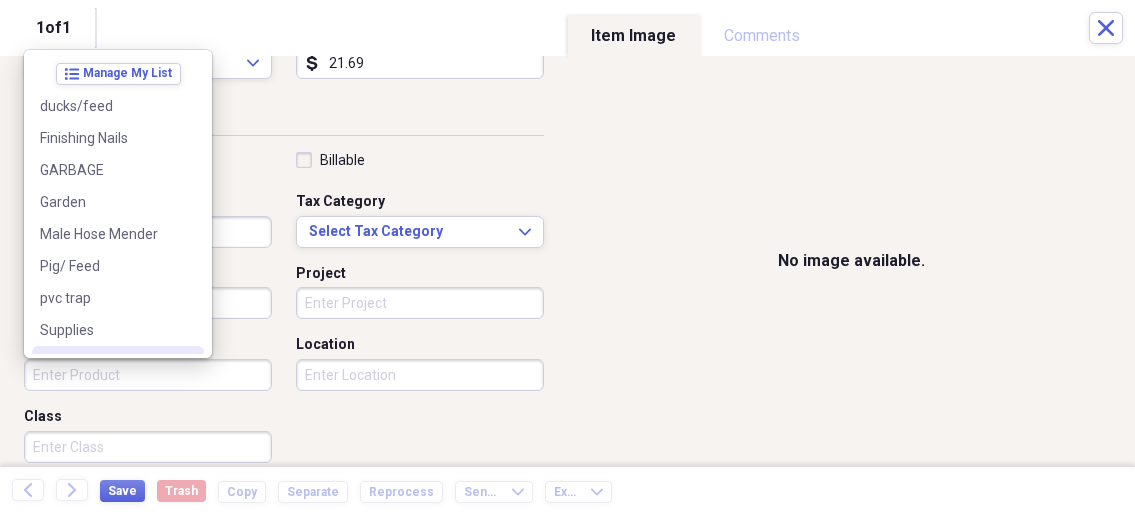 click on "Reimbursable Billable Category Building Supplies Tax Category Select Tax Category Expand Customer Project Product Location Class" at bounding box center (284, 311) 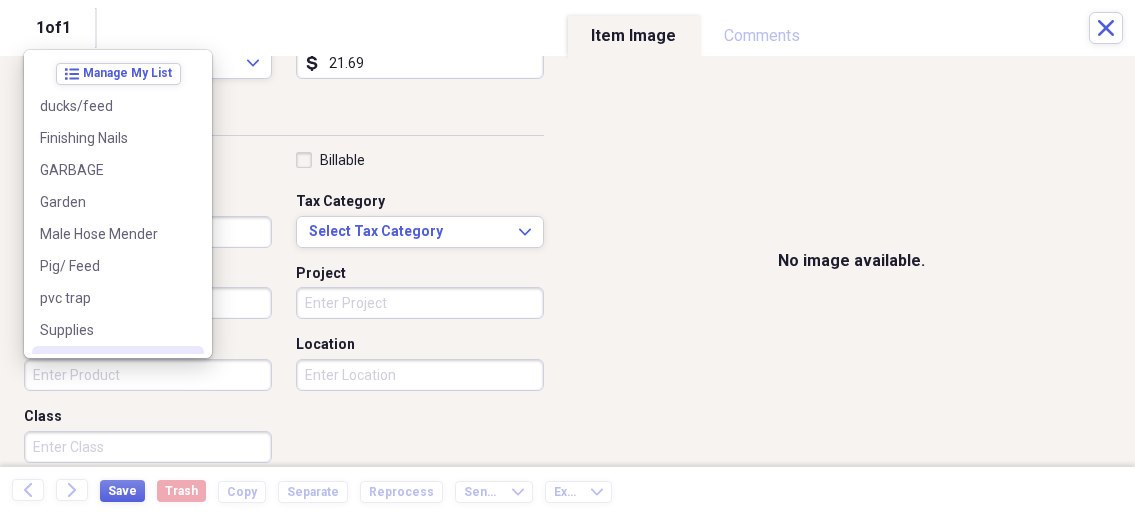 click on "Product" at bounding box center [148, 375] 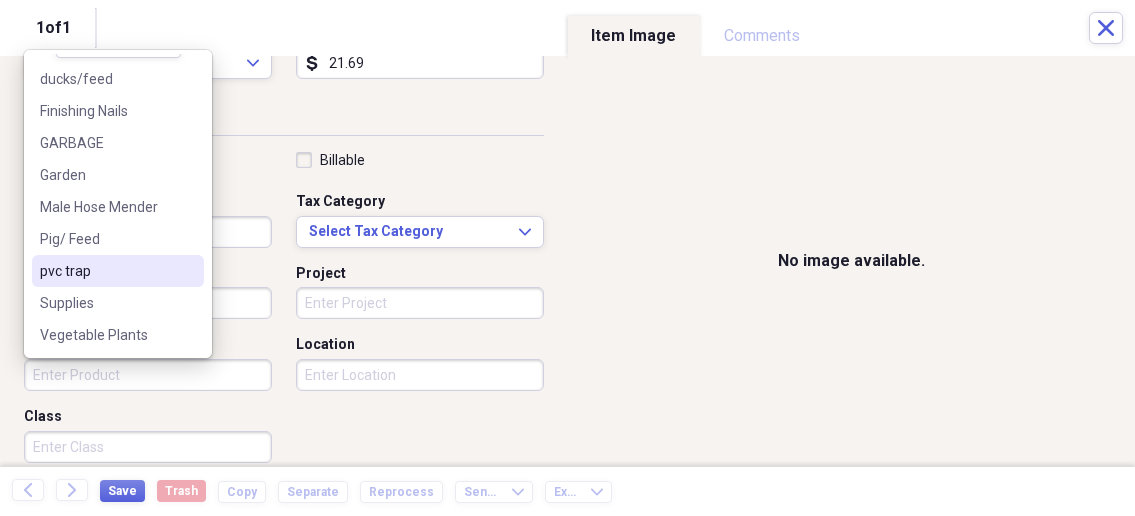 click on "pvc trap" at bounding box center [106, 271] 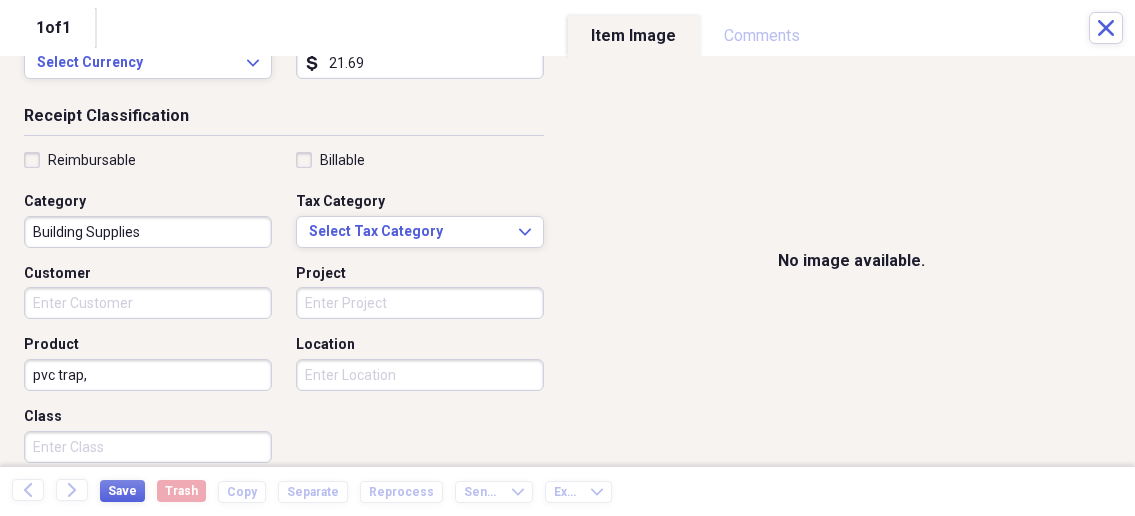 click on "Reimbursable Billable Category Building Supplies Tax Category Select Tax Category Expand Customer Project Product pvc trap, Location Class" at bounding box center [284, 311] 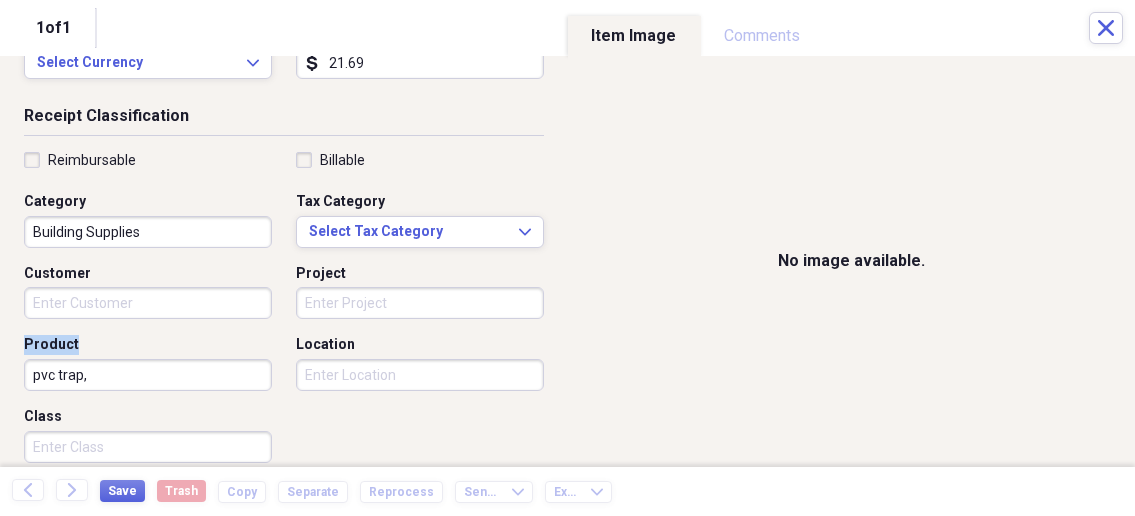click on "Receipt Classification Reimbursable Billable Category Building Supplies Tax Category Select Tax Category Expand Customer Project Product pvc trap, Location Class" at bounding box center [284, 297] 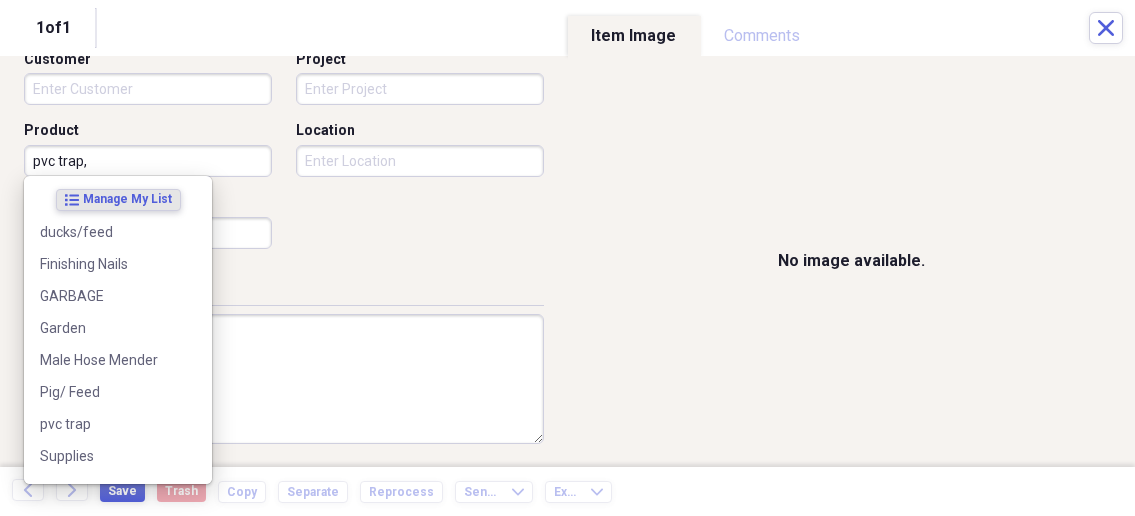 drag, startPoint x: 110, startPoint y: 330, endPoint x: 102, endPoint y: 156, distance: 174.1838 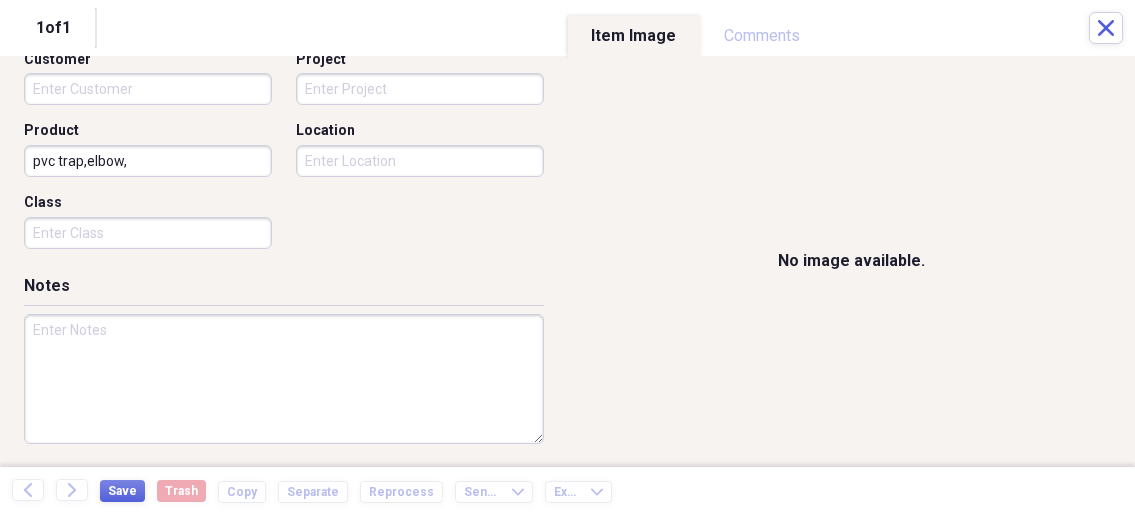 click on "pvc trap,elbow," at bounding box center (148, 161) 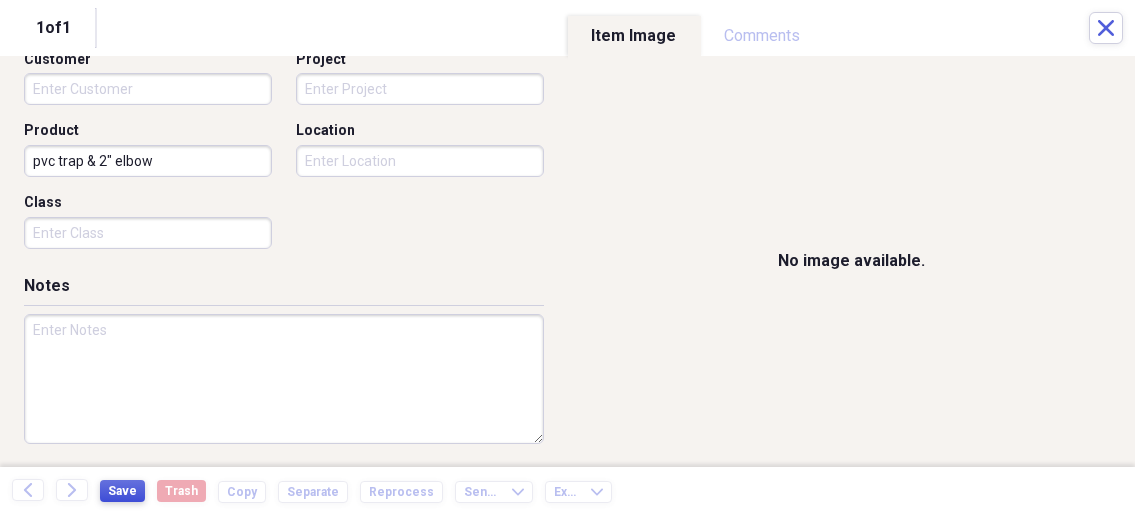 type on "pvc trap & 2" elbow" 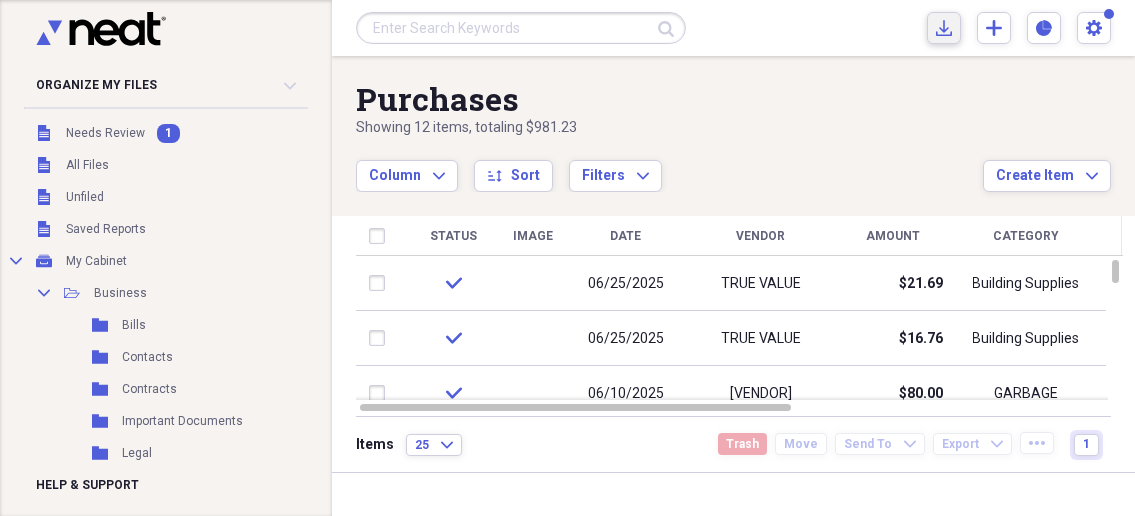 click on "Import" 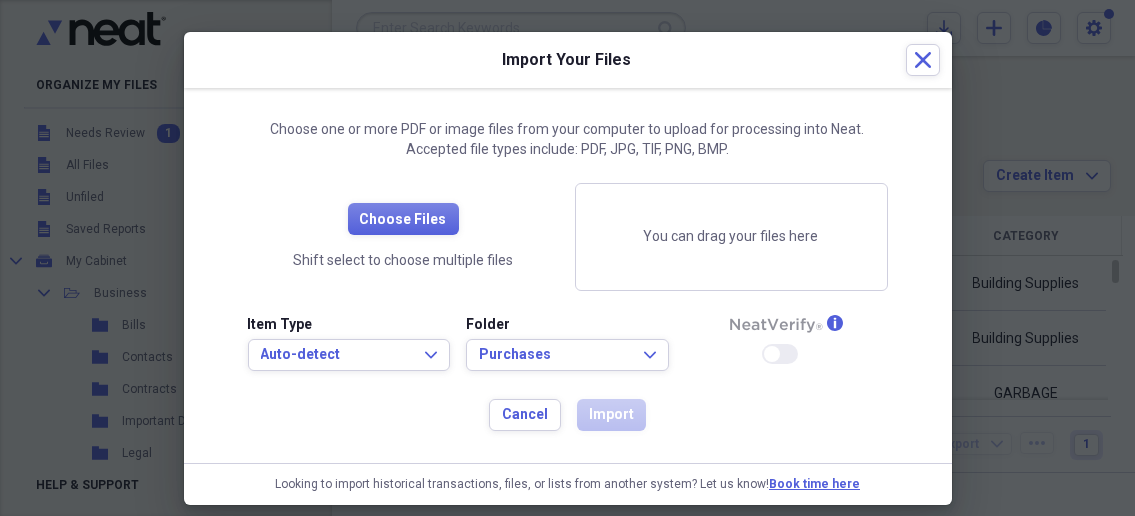 click at bounding box center [567, 258] 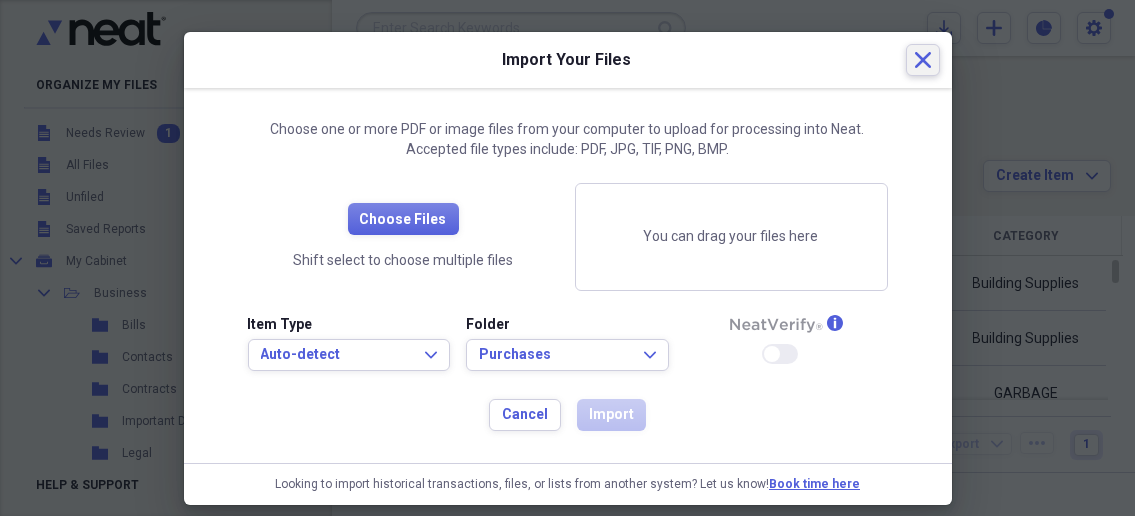 click on "Close" at bounding box center [923, 60] 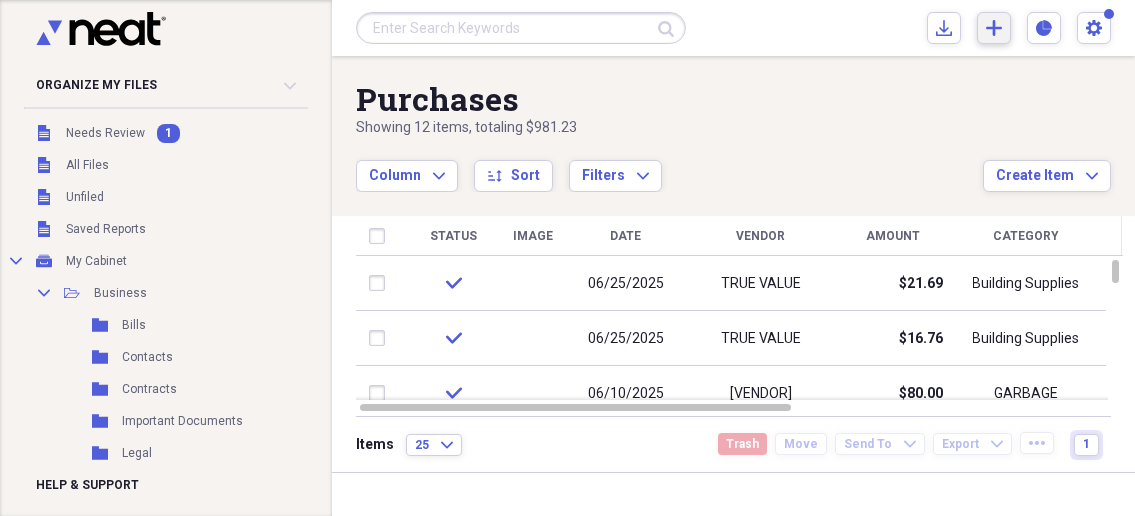 click 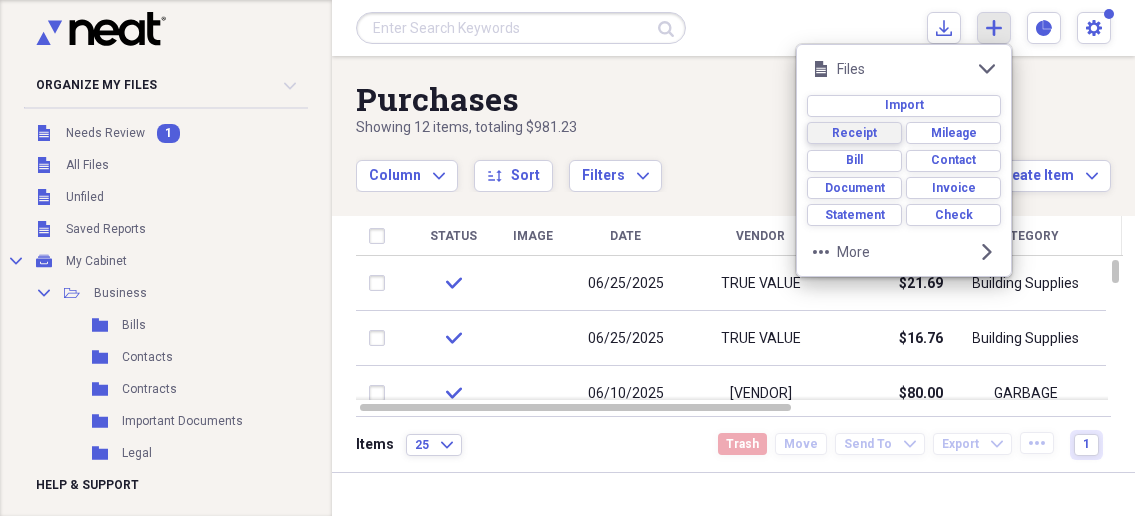 click on "Receipt" at bounding box center (854, 133) 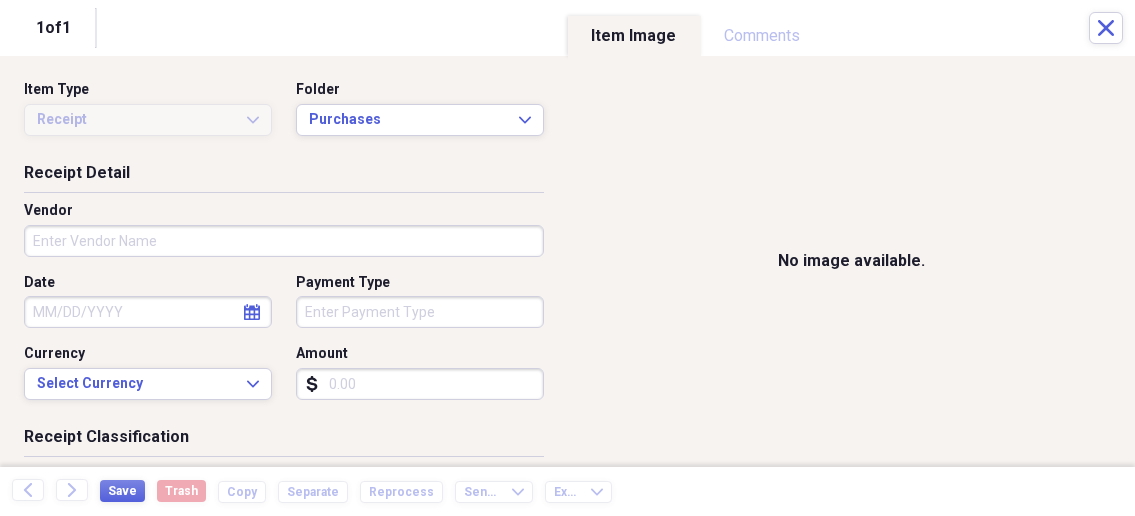 click on "Organize My Files 1 Collapse Unfiled Needs Review 1 Unfiled All Files Unfiled Unfiled Unfiled Saved Reports Collapse My Cabinet My Cabinet Add Folder Collapse Open Folder Business Add Folder Folder Bills Add Folder Folder Contacts Add Folder Folder Contracts Add Folder Folder Important Documents Add Folder Folder Legal Add Folder Folder Office Add Folder Folder Purchases Add Folder Expand Folder Taxes Add Folder Expand Folder Personal Add Folder Trash Trash Help & Support Submit Import Import Add Create Expand Reports Reports Settings [NAME] Expand Purchases Showing 12 items , totaling $981.23 Column Expand sort Sort Filters Expand Create Item Expand Status Image Date Vendor Amount Category Product Source Billable Reimbursable check [DATE] TRUE VALUE $21.69 Building Supplies pvc trap & 2" elbow check [DATE] TRUE VALUE $16.76 Building Supplies pvc trap check [DATE] SMART SANITATION $80.00 GARBAGE check [DATE] TRUE VALUE $9.08 FARM SUPPLIES Male Hose Mender check [DATE] [VENDOR] 25 1" at bounding box center [567, 258] 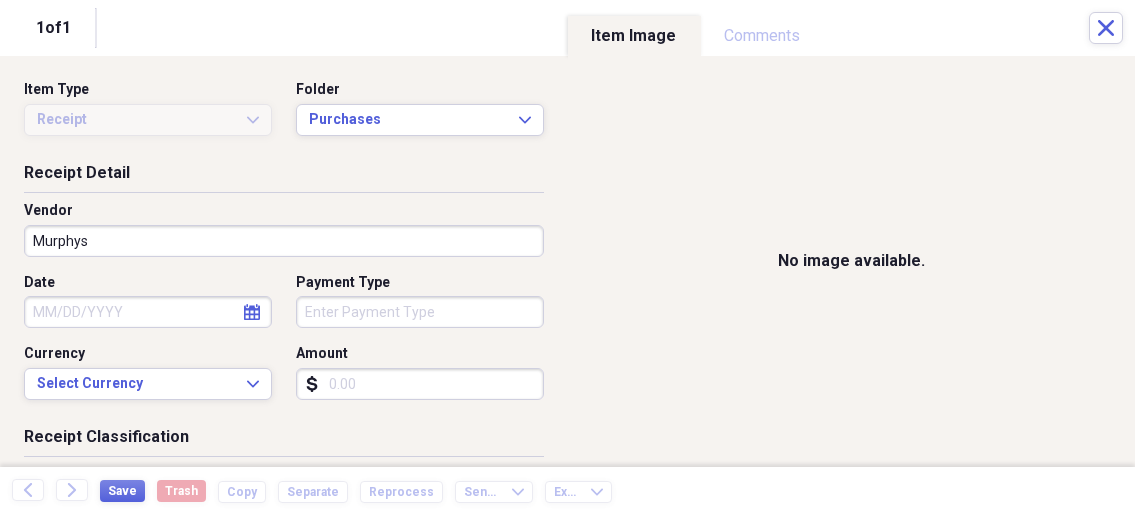 type on "Murphys" 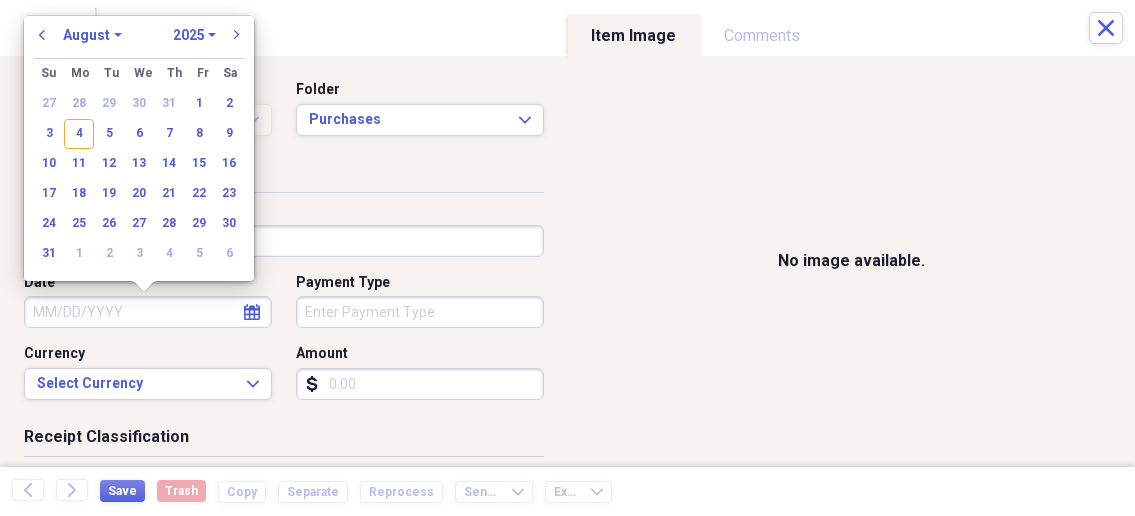 click on "Date" at bounding box center [148, 312] 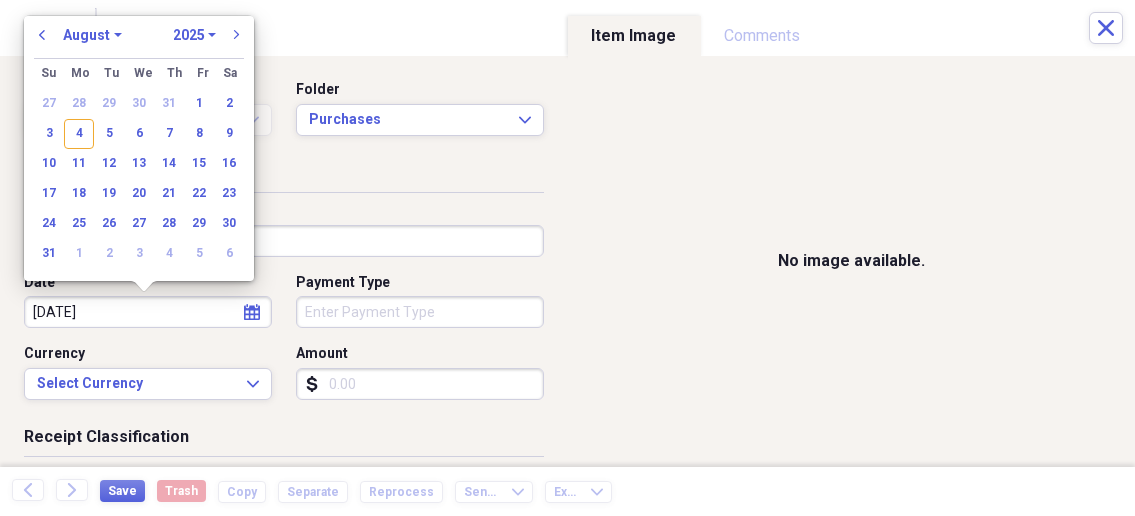 click on "[DATE]" at bounding box center (148, 312) 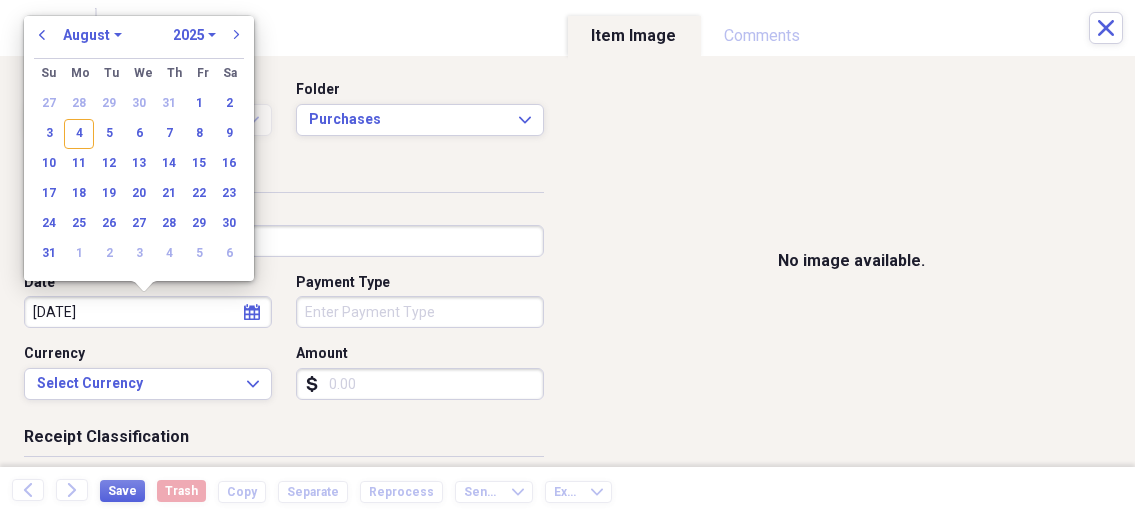 type on "06/22/2025" 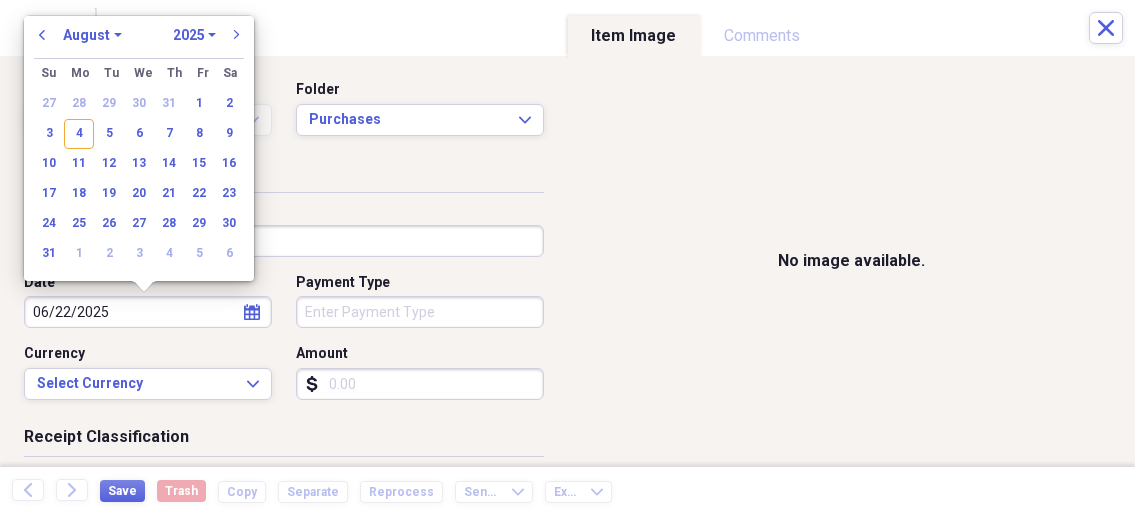 select on "5" 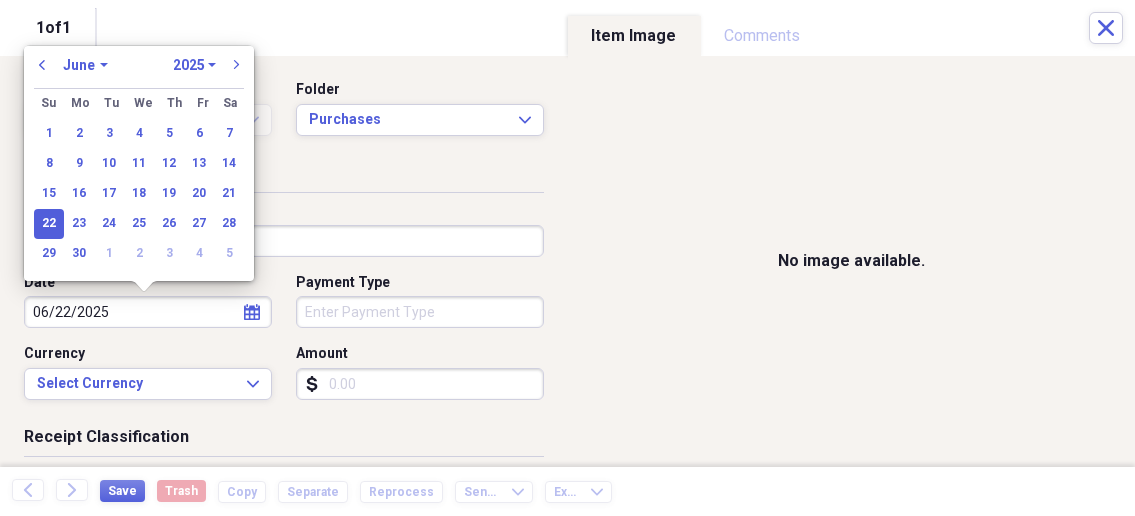 type on "06/22/2025" 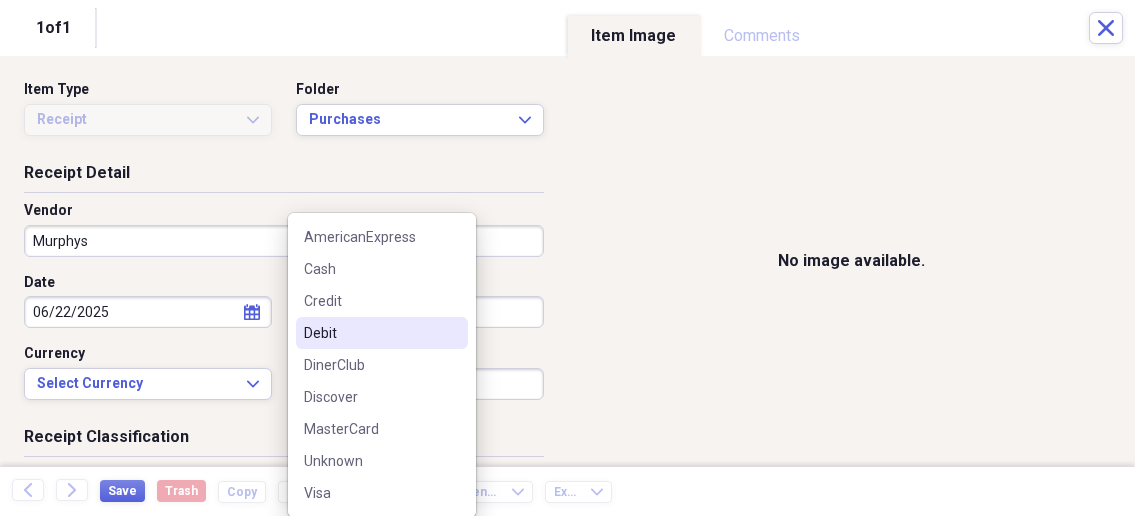 click on "Debit" at bounding box center [382, 333] 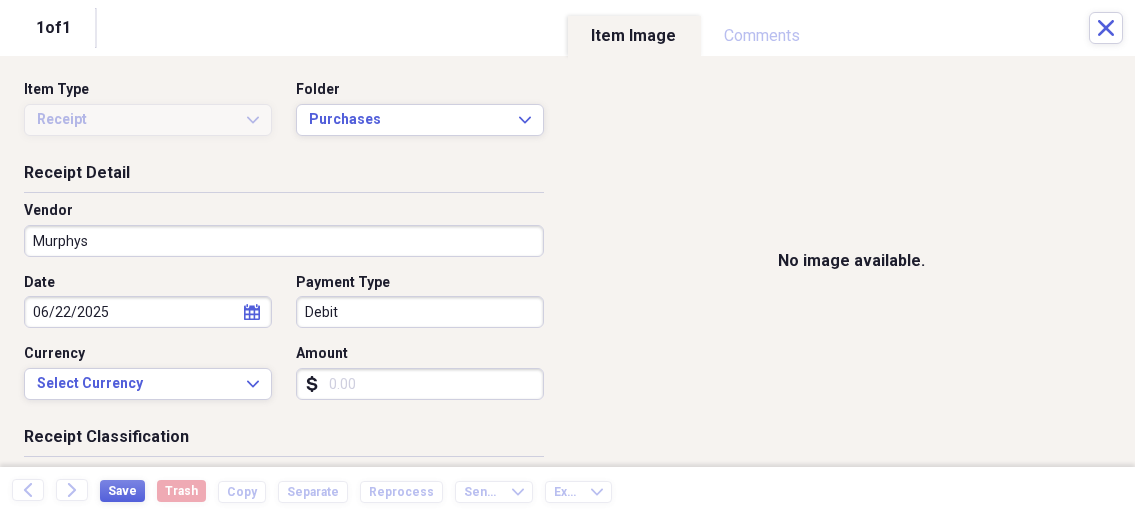 click on "Amount" at bounding box center [420, 384] 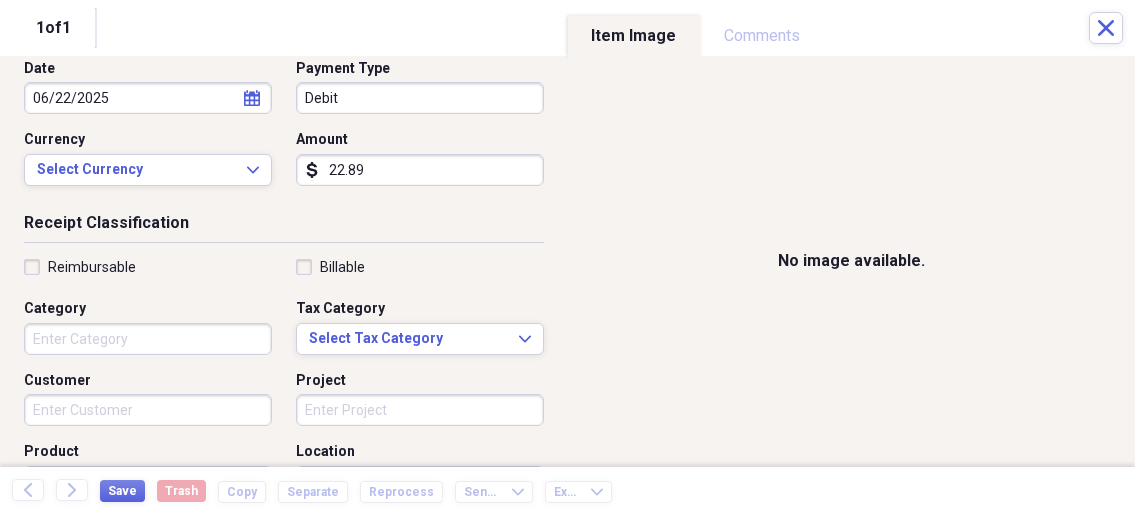 scroll, scrollTop: 321, scrollLeft: 0, axis: vertical 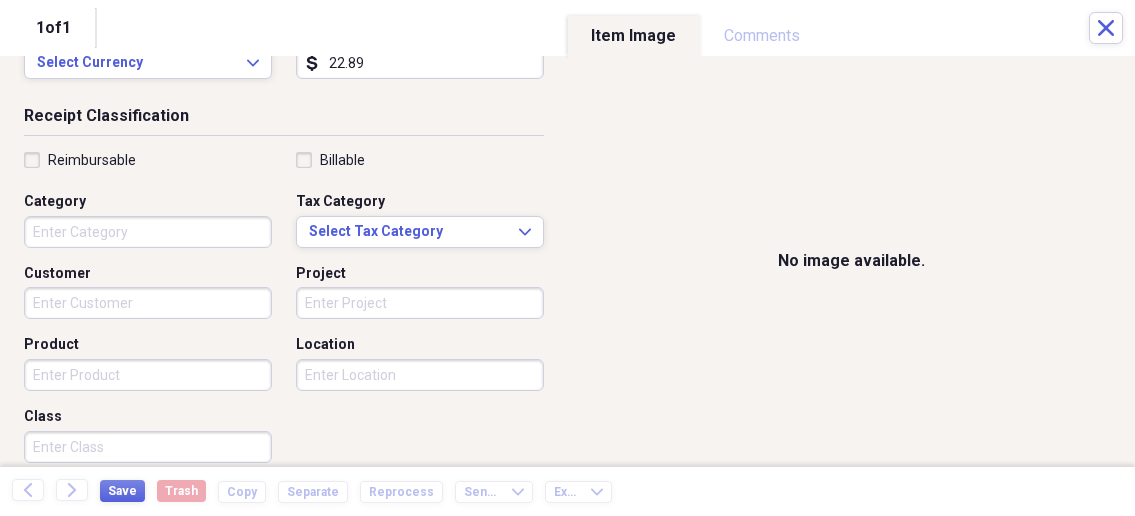 type on "22.89" 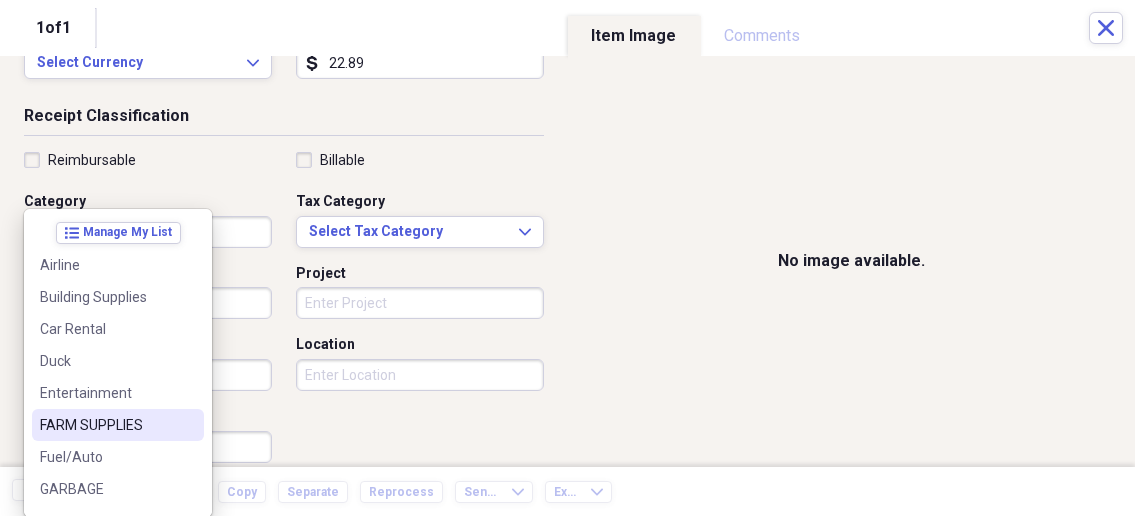 click on "FARM SUPPLIES" at bounding box center [106, 425] 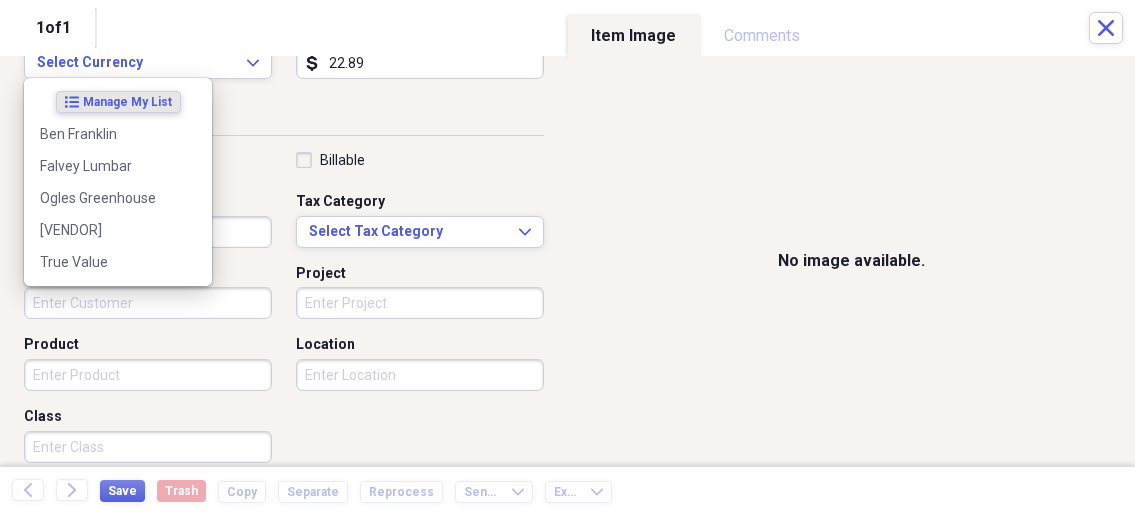 click on "Customer" at bounding box center (148, 303) 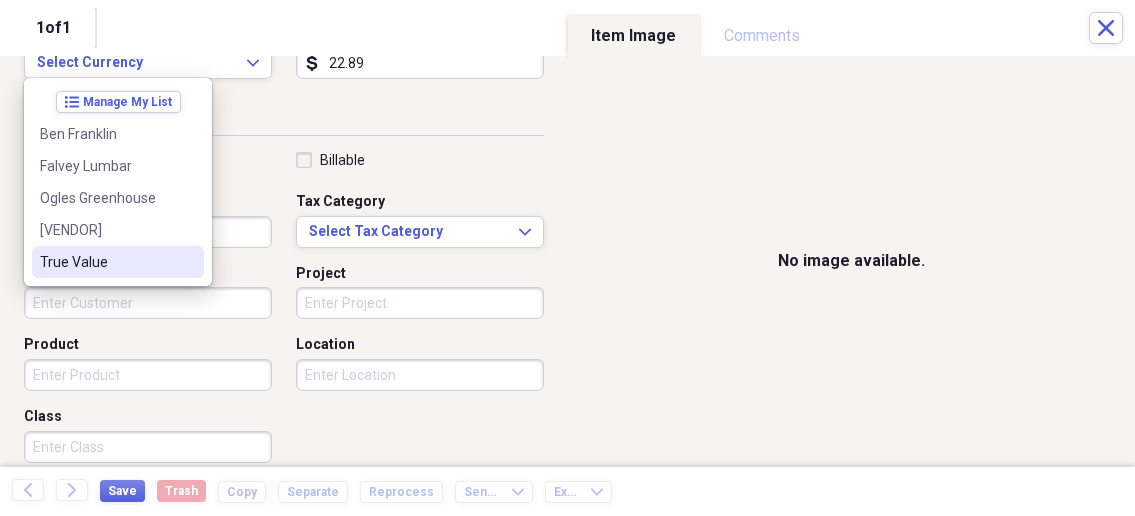 click on "Customer" at bounding box center (148, 303) 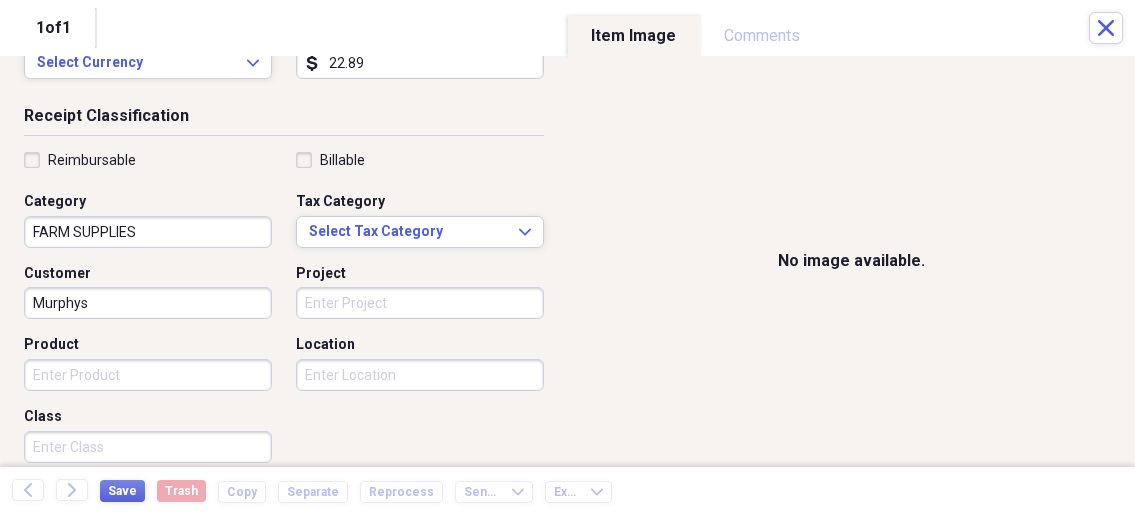 type on "Murphys" 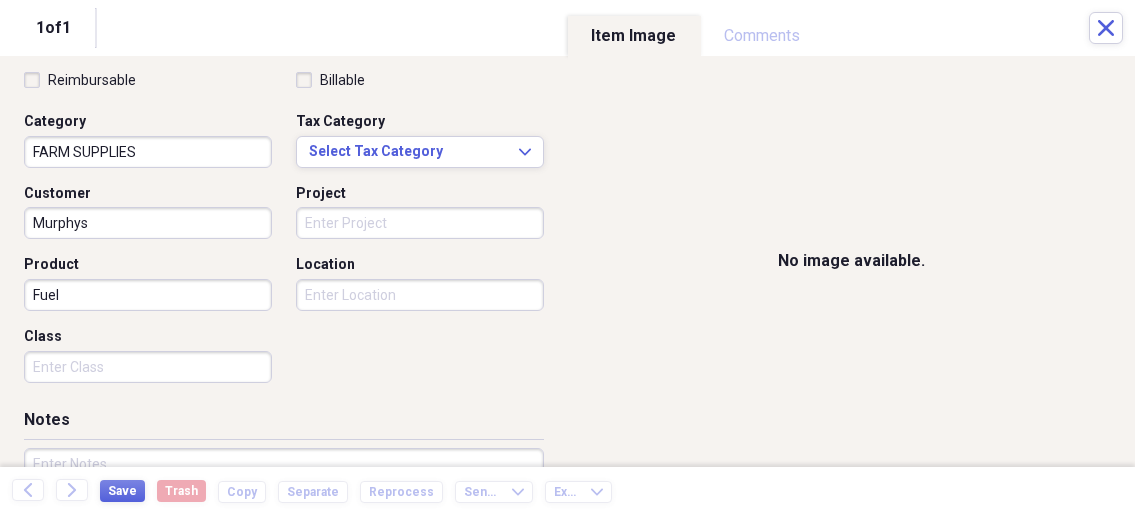 scroll, scrollTop: 535, scrollLeft: 0, axis: vertical 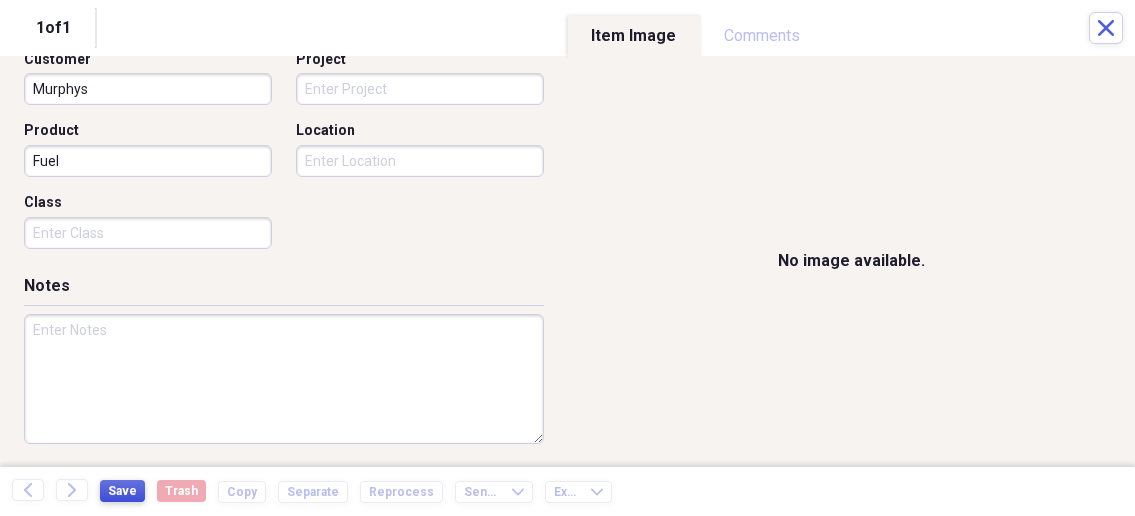 type on "Fuel" 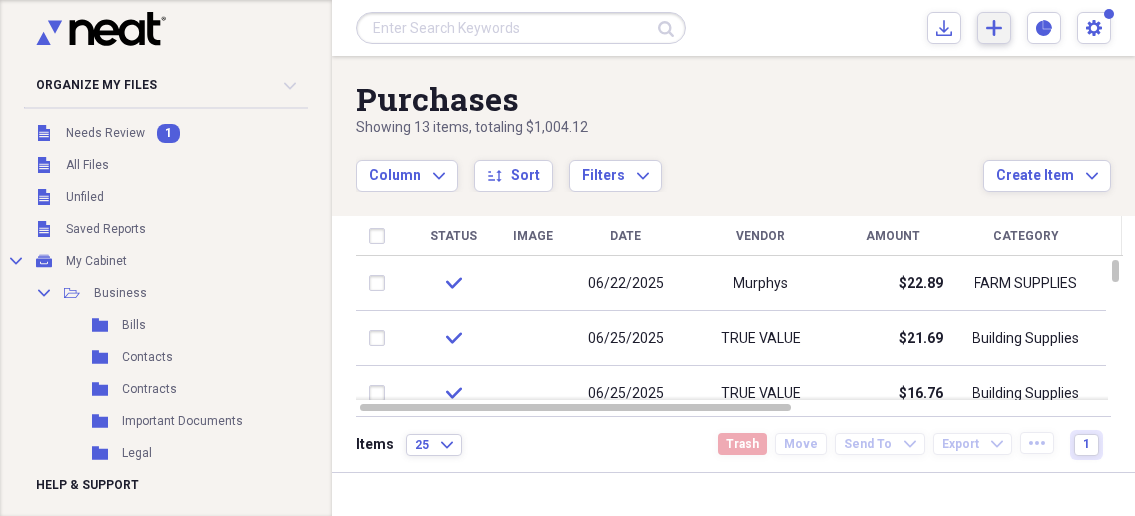 click on "Add Create Expand" at bounding box center (994, 28) 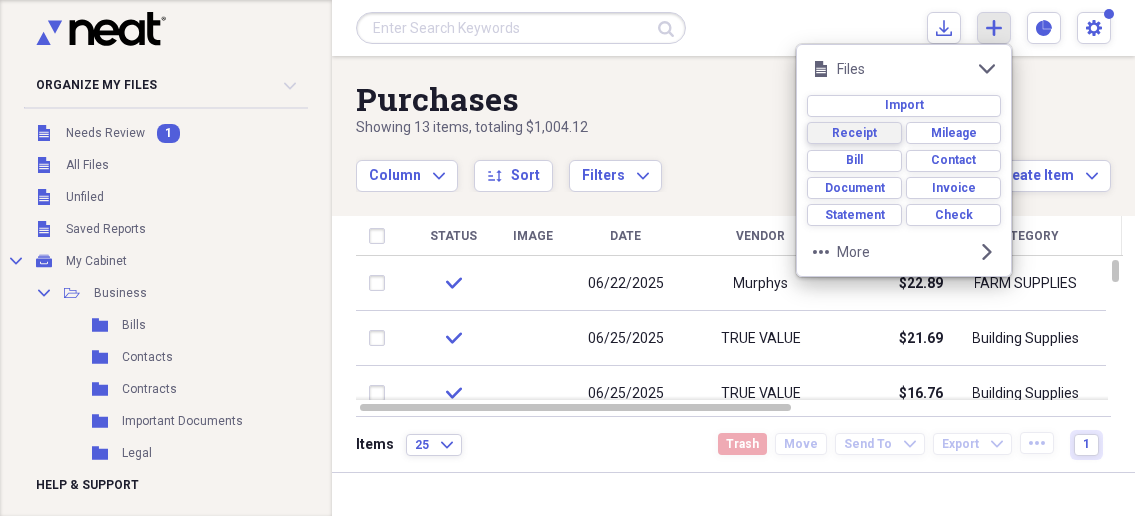 click on "Receipt" at bounding box center [854, 133] 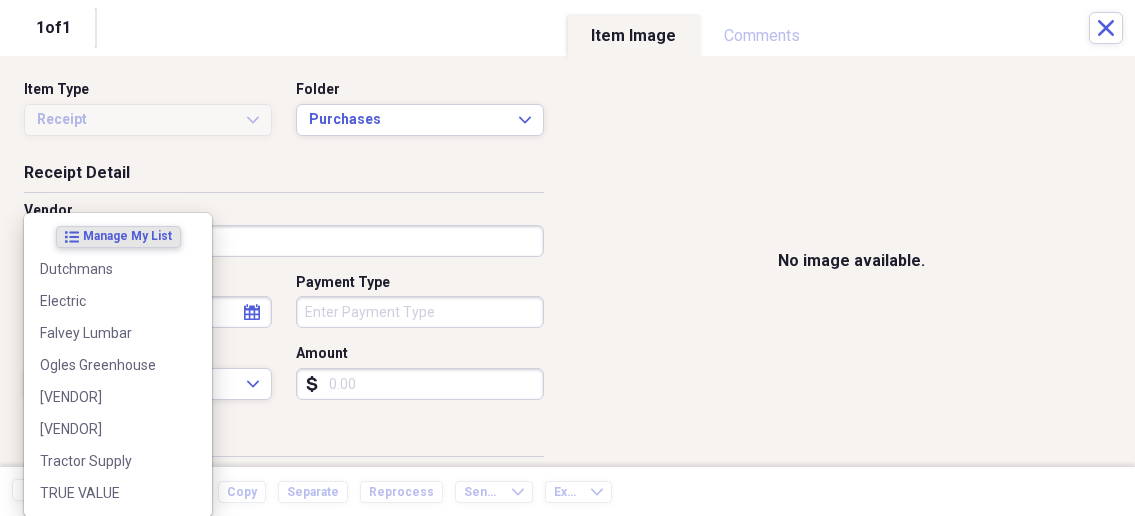 click on "Organize My Files 1 Collapse Unfiled Needs Review 1 Unfiled All Files Unfiled Unfiled Unfiled Saved Reports Collapse My Cabinet My Cabinet Add Folder Collapse Open Folder Business Add Folder Folder Bills Add Folder Folder Contacts Add Folder Folder Contracts Add Folder Folder Important Documents Add Folder Folder Legal Add Folder Folder Office Add Folder Folder Purchases Add Folder Expand Folder Taxes Add Folder Expand Folder Personal Add Folder Trash Trash Help & Support Submit Import Import Add Create Expand Reports Reports Settings [PERSON] Expand Purchases Showing 13 items , totaling $1,004.12 Column Expand sort Sort Filters Expand Create Item Expand Status Image Date Vendor Amount Category Product Source Billable Reimbursable check [DATE] [VENDOR] $22.89 FARM SUPPLIES Fuel check [DATE] [VENDOR] $21.69 Building Supplies pvc trap & 2" elbow check [DATE] [VENDOR] $16.76 Building Supplies pvc trap check [DATE] [VENDOR] $80.00 GARBAGE check [DATE] [VENDOR] $9.08 FARM SUPPLIES" at bounding box center [567, 258] 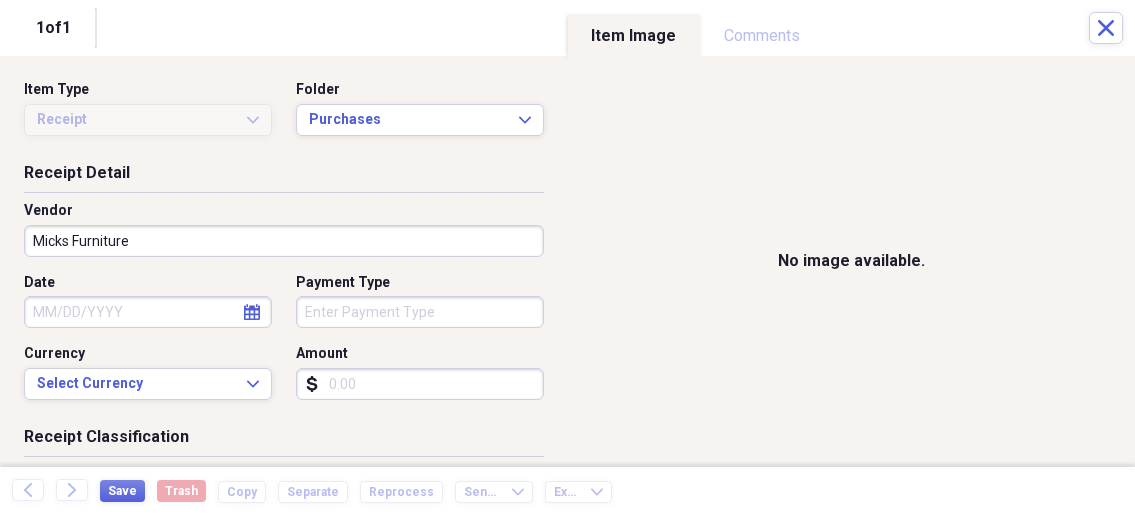 type on "Micks Furniture" 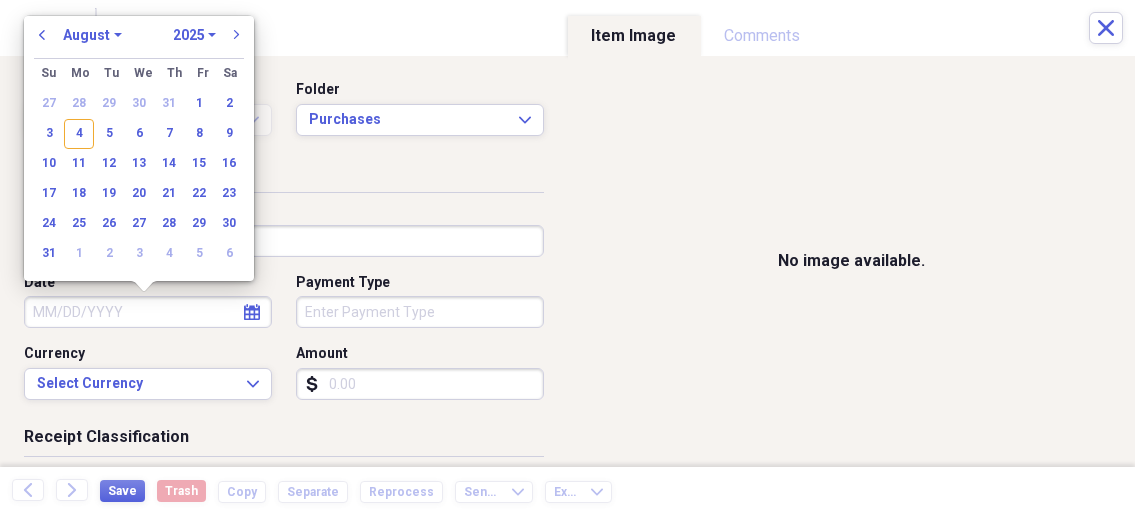click on "Date" at bounding box center [148, 312] 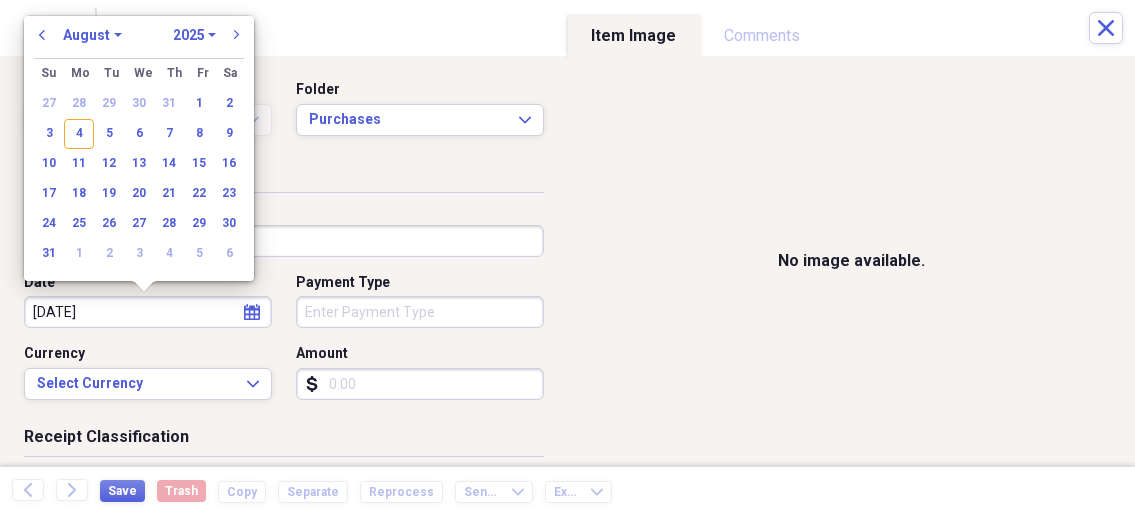 type on "[DATE]" 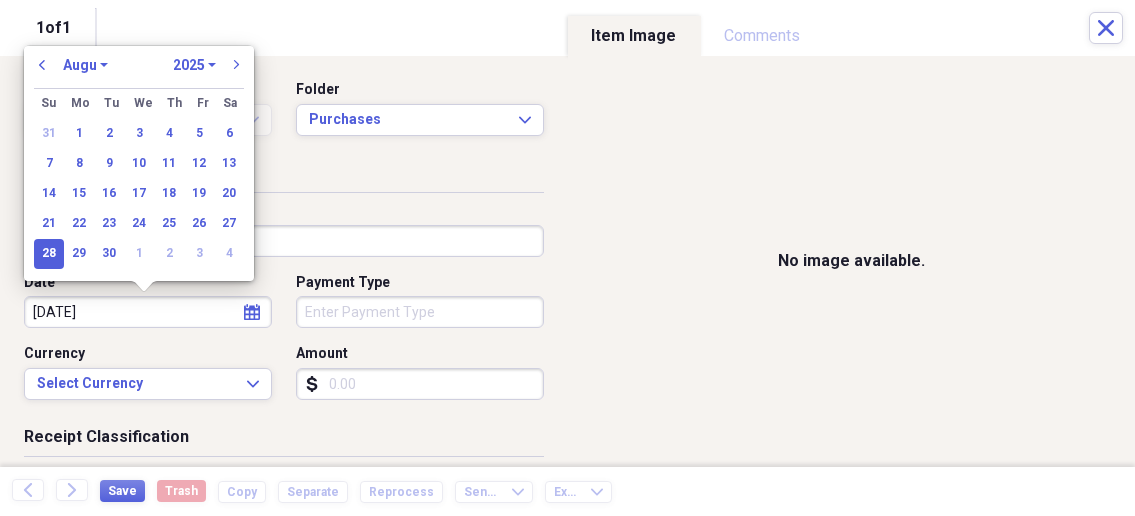 select on "5" 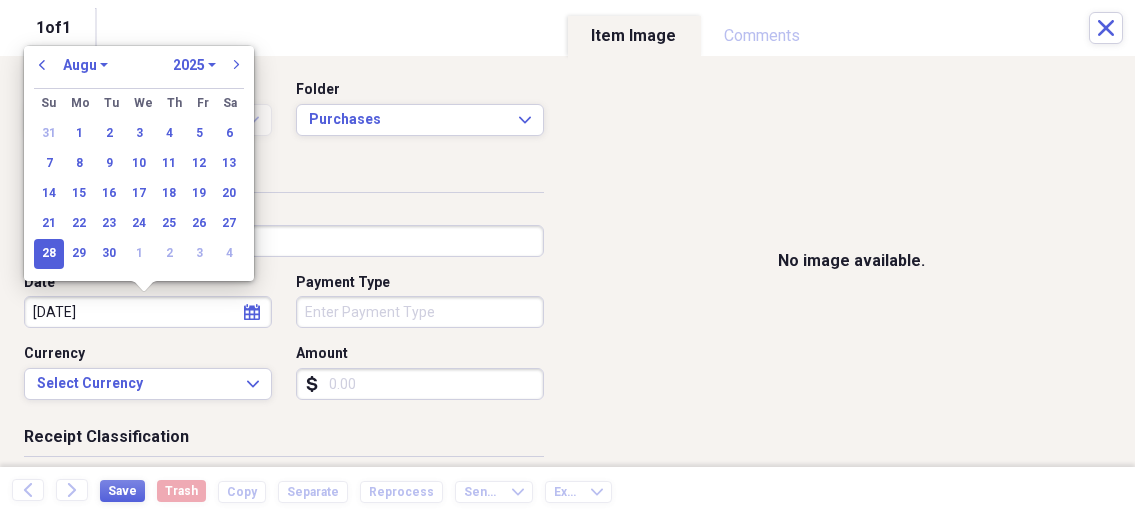 select on "2020" 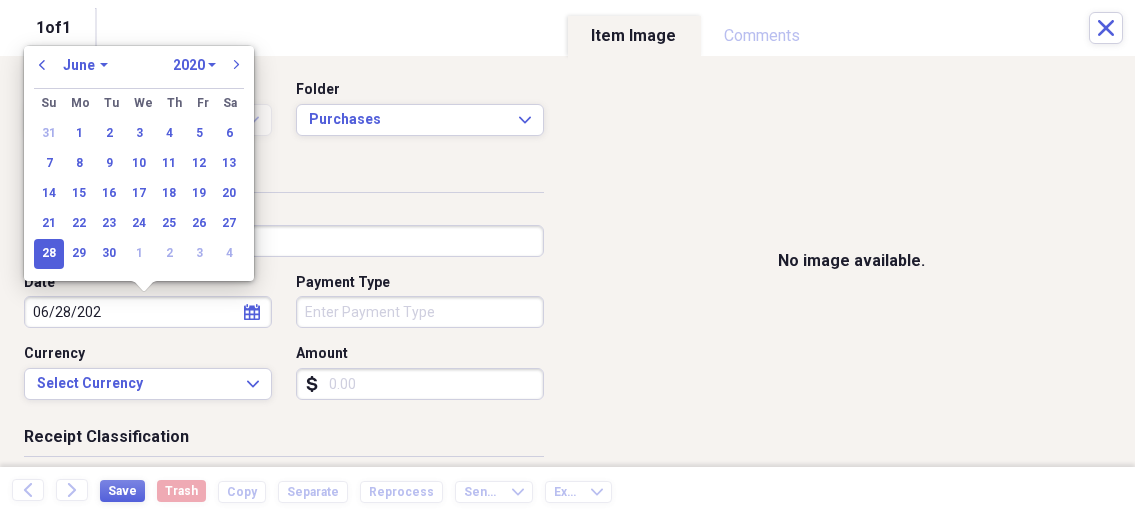 type on "06/28/2025" 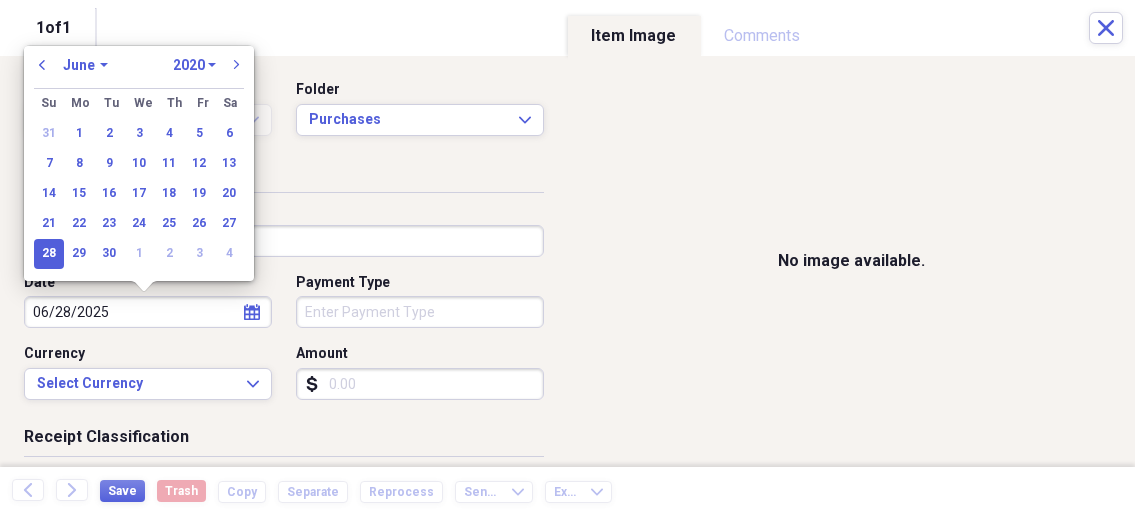 select on "2025" 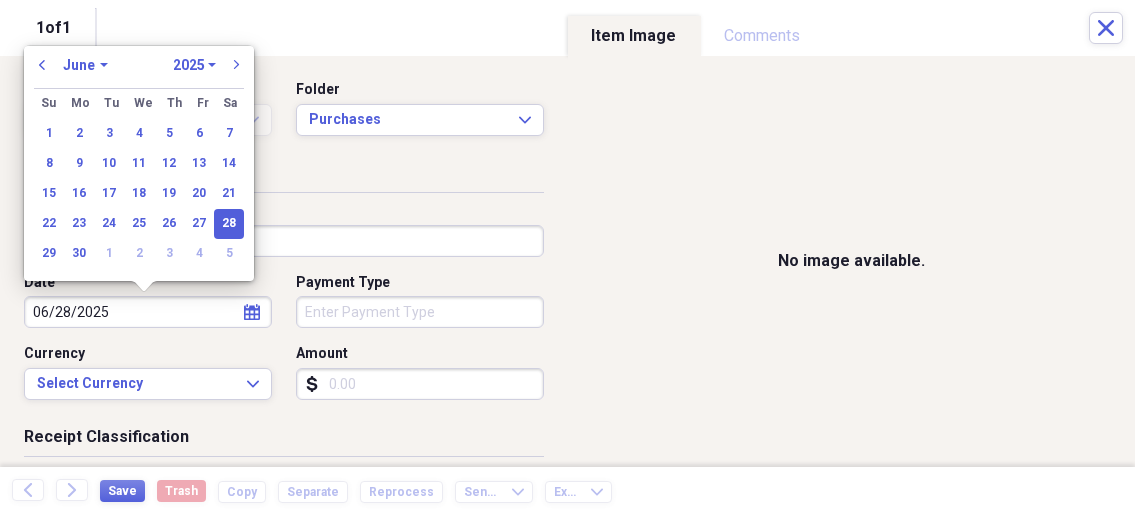 type on "06/28/2025" 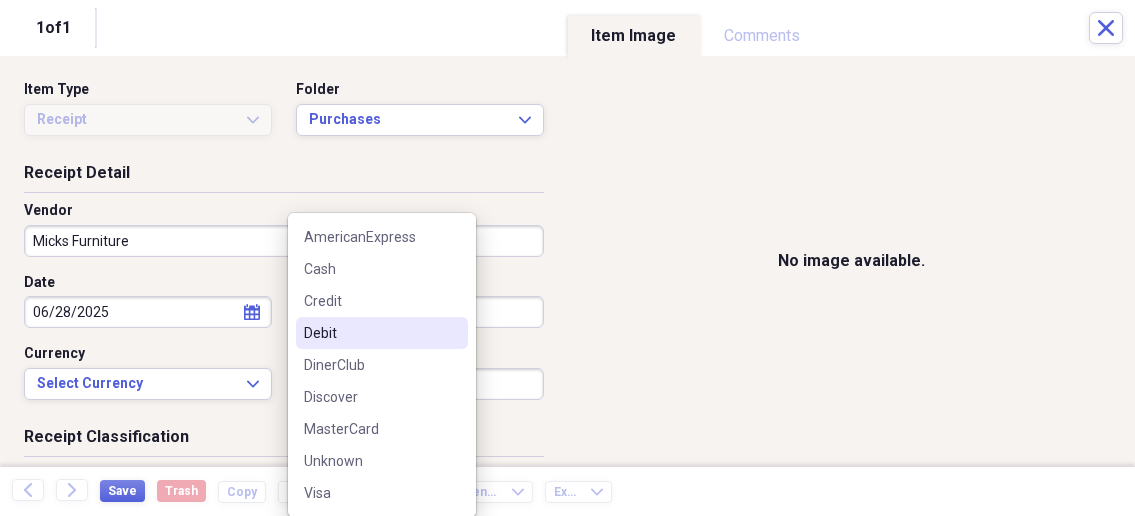 click on "Debit" at bounding box center [382, 333] 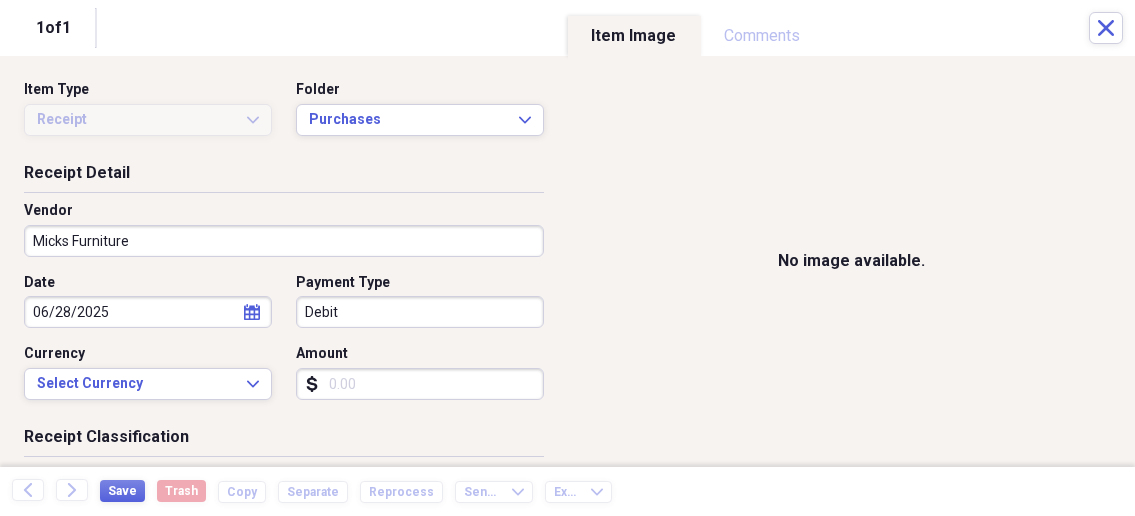 click on "Amount" at bounding box center [420, 384] 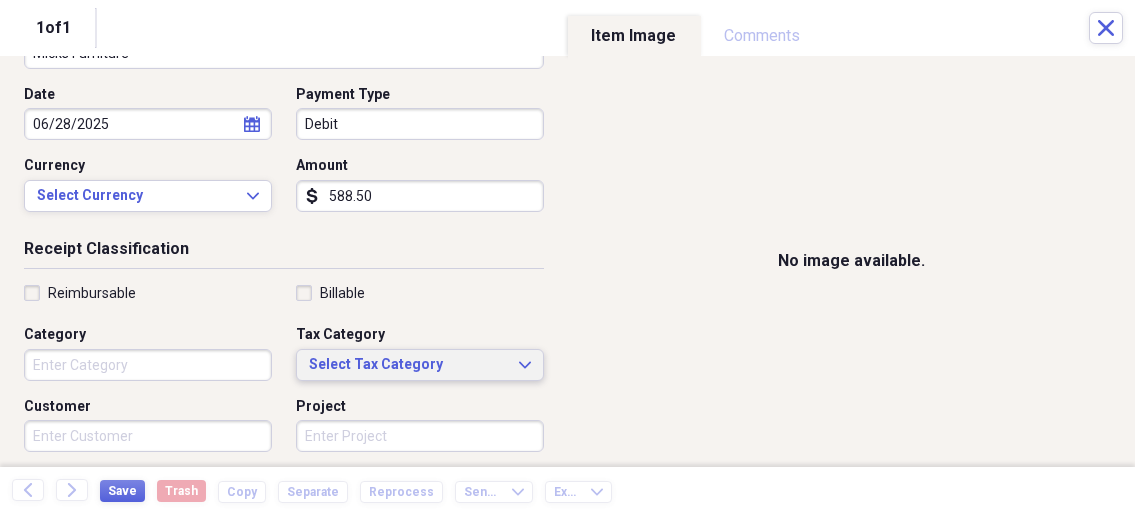 scroll, scrollTop: 214, scrollLeft: 0, axis: vertical 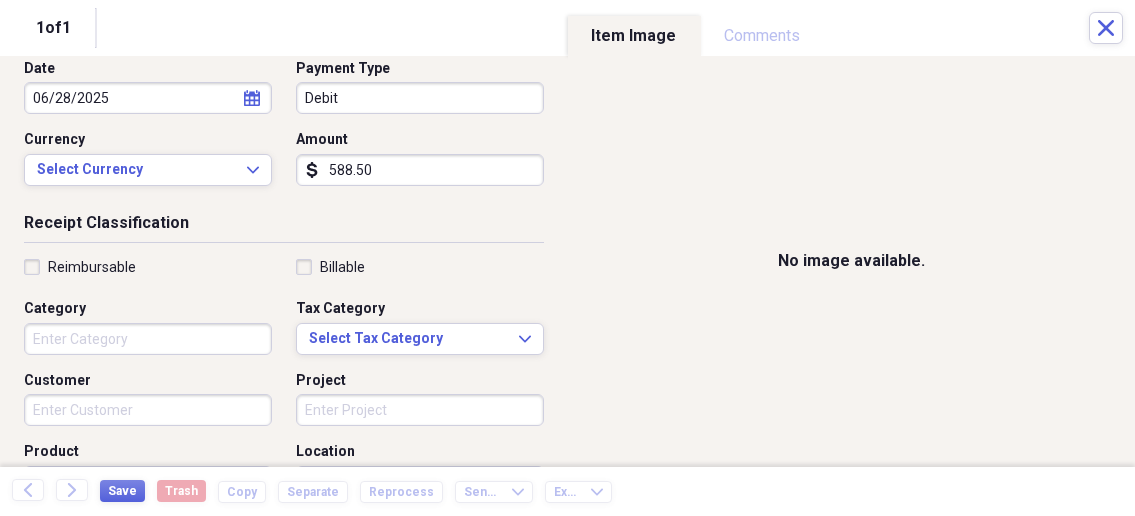 type on "588.50" 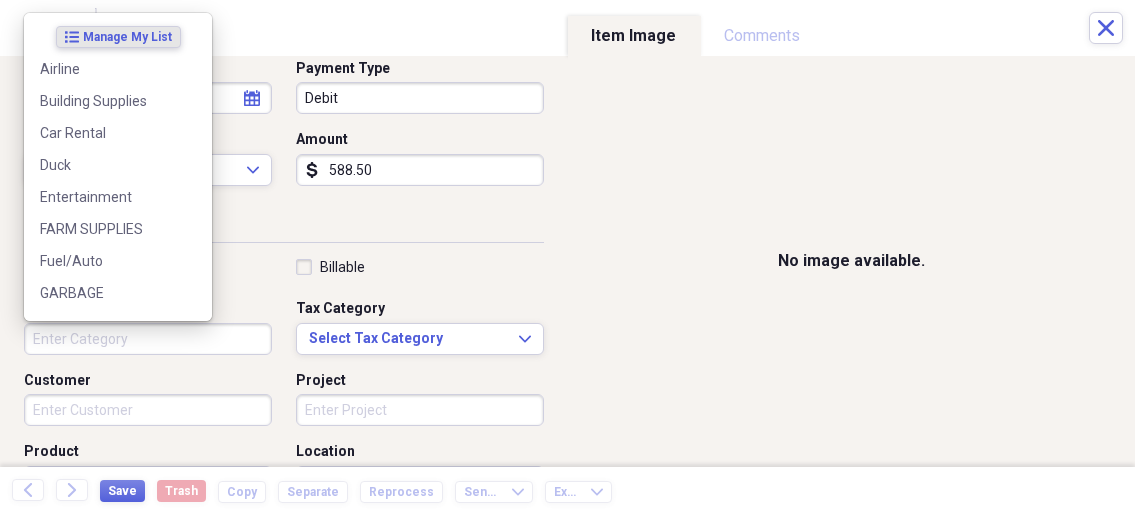 click on "Category" at bounding box center (148, 339) 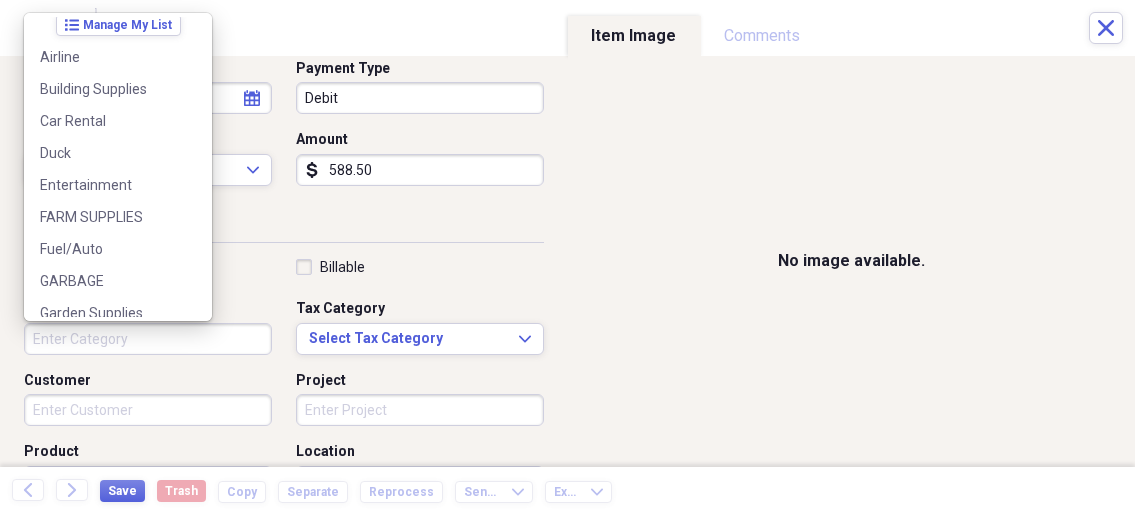 scroll, scrollTop: 0, scrollLeft: 0, axis: both 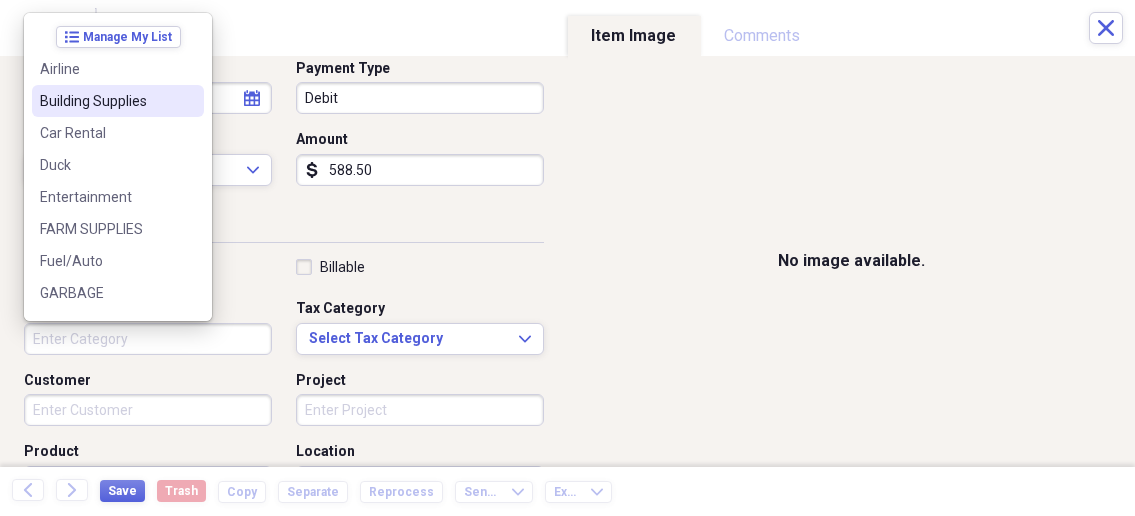 click on "Building Supplies" at bounding box center (106, 101) 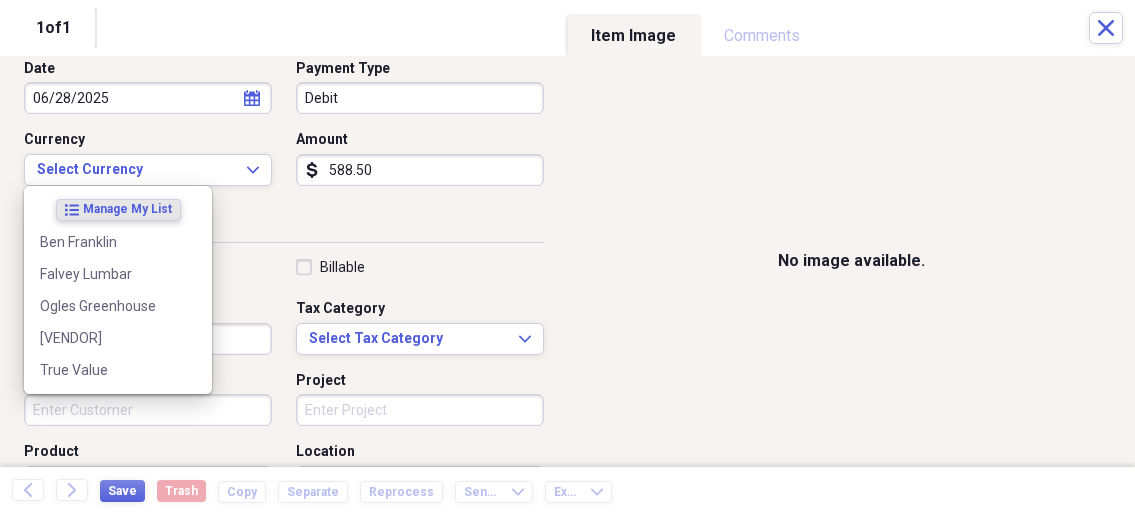 click on "Customer" at bounding box center (148, 410) 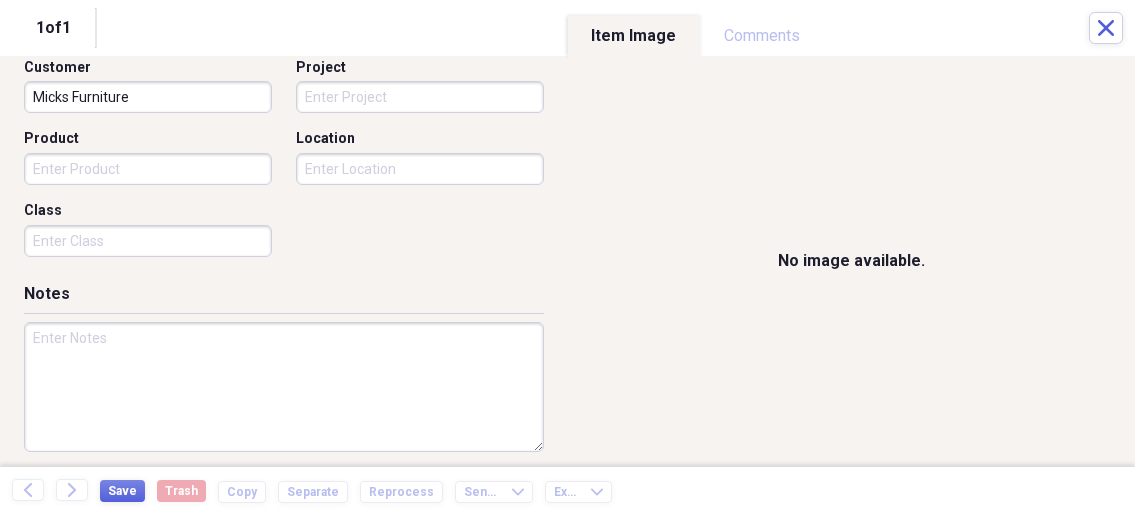 scroll, scrollTop: 535, scrollLeft: 0, axis: vertical 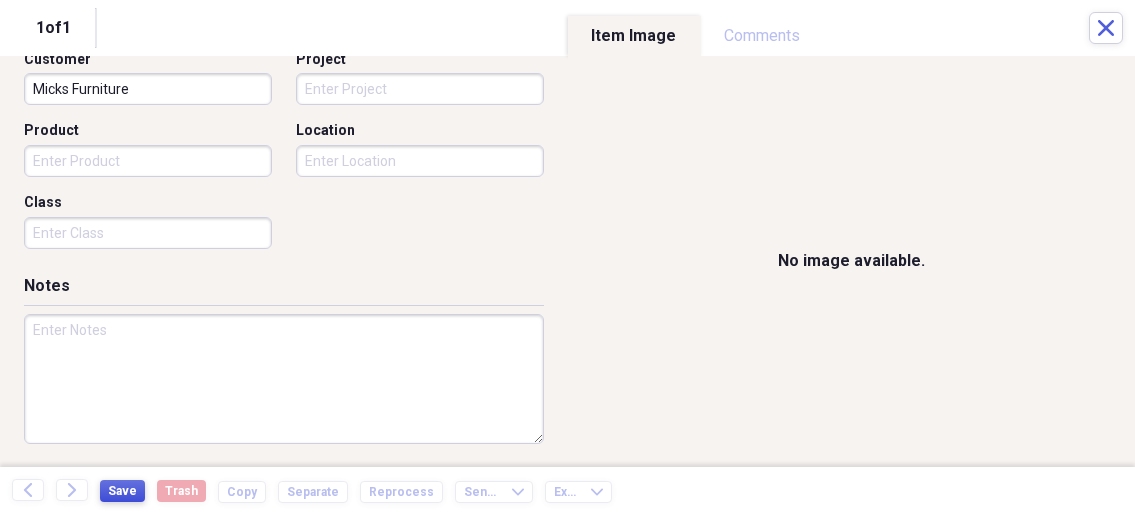 type on "Micks Furniture" 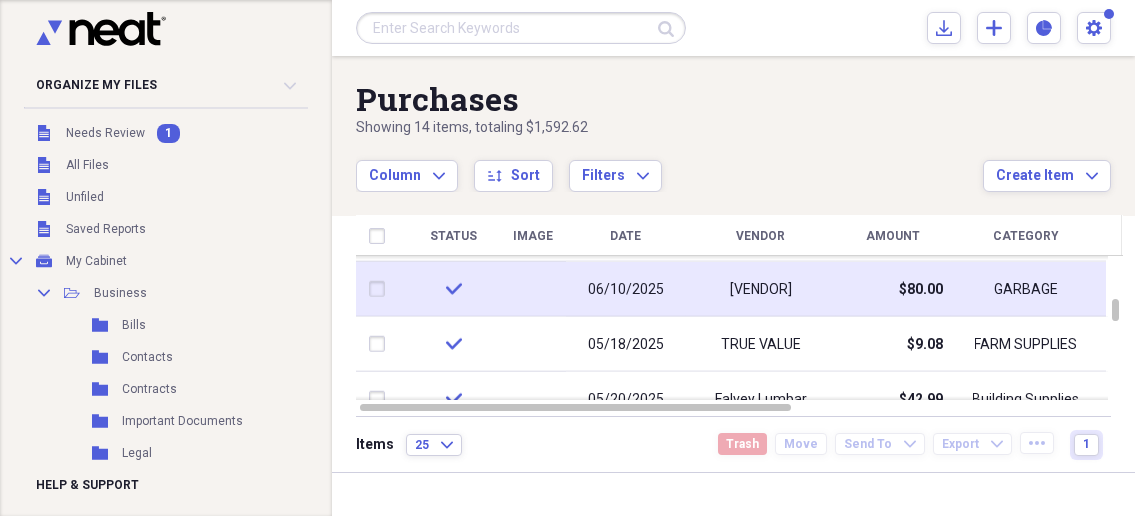 click on "GARBAGE" at bounding box center (1026, 289) 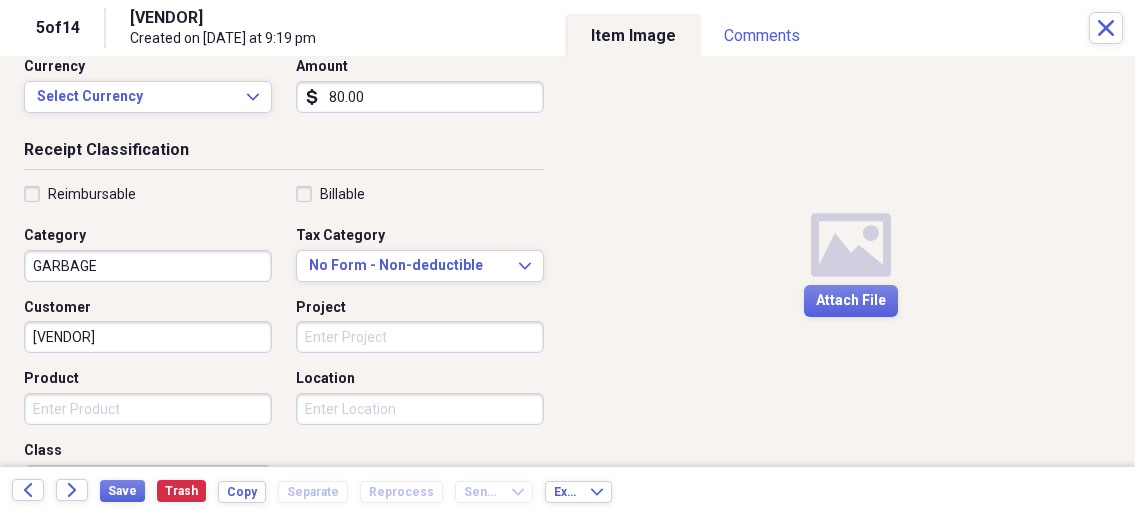 scroll, scrollTop: 321, scrollLeft: 0, axis: vertical 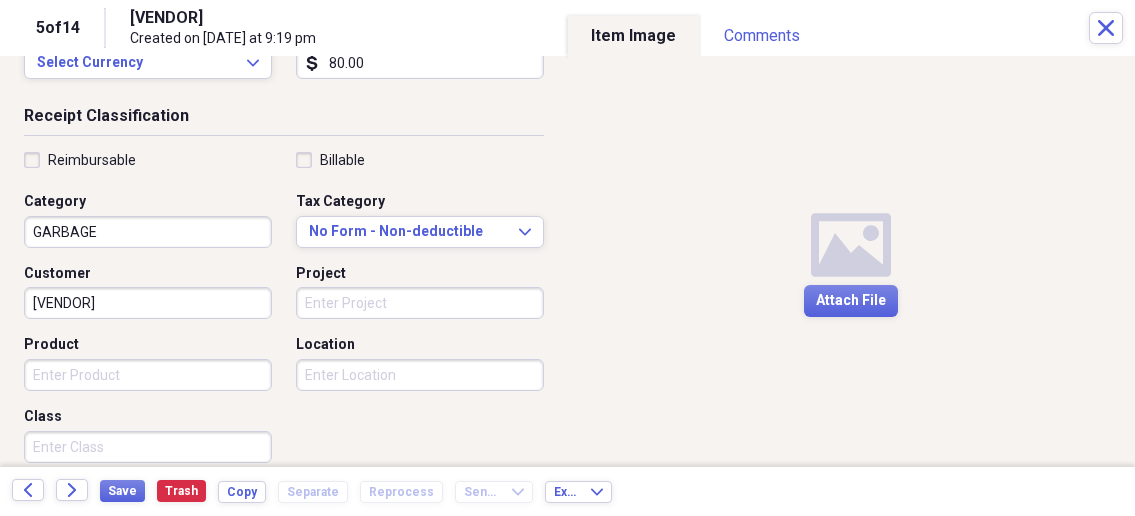 click on "Product" at bounding box center (148, 375) 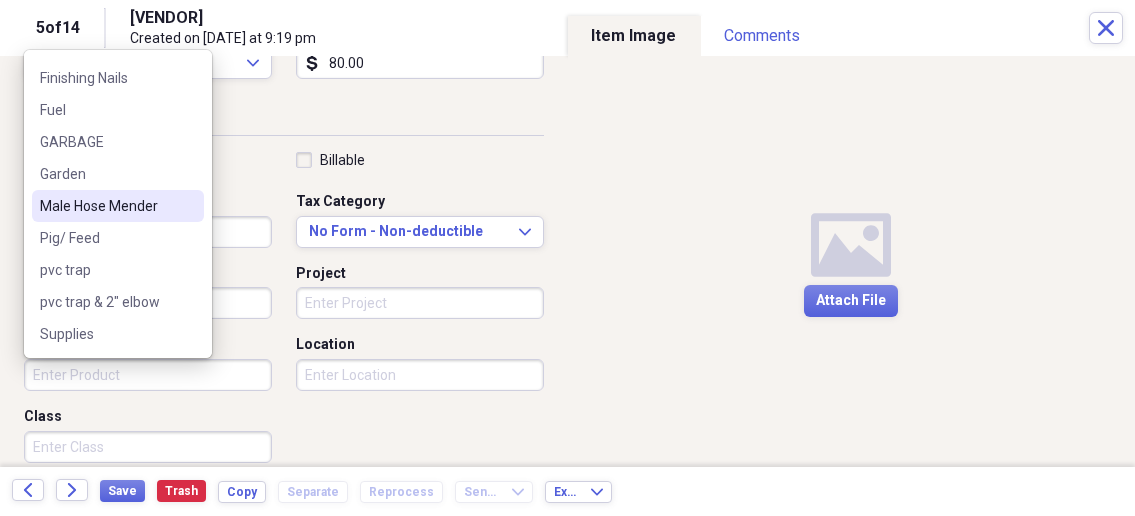 scroll, scrollTop: 92, scrollLeft: 0, axis: vertical 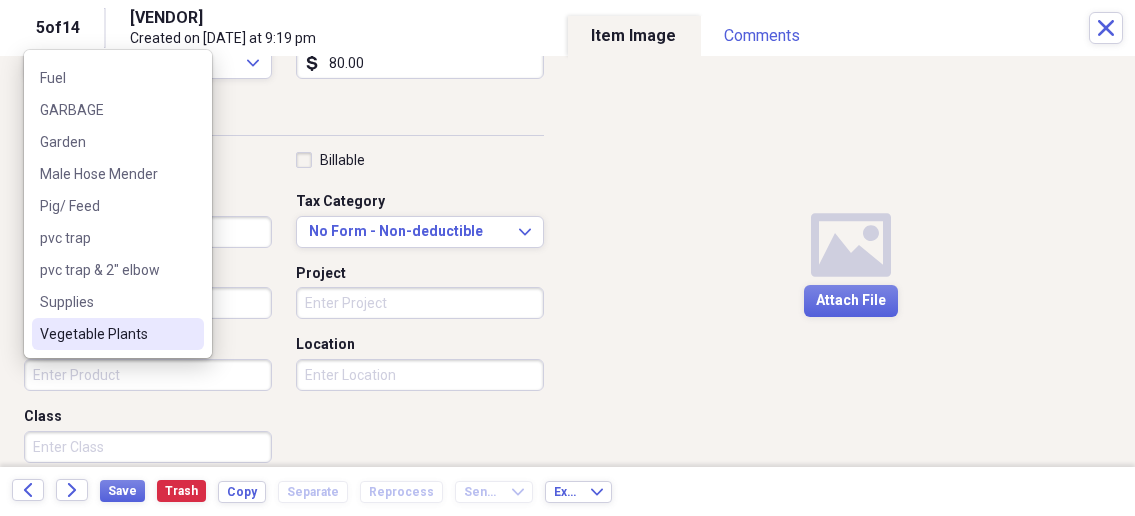 click on "Reimbursable Billable Category GARBAGE Tax Category No Form - Non-deductible Expand Customer SMART SANITATION Project Product Location Class" at bounding box center (284, 311) 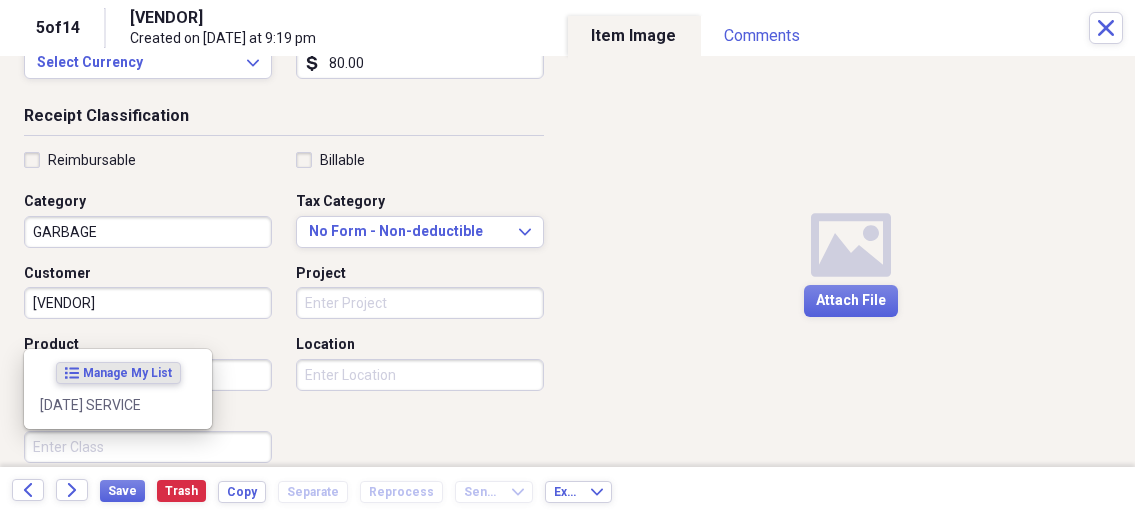 click on "Class" at bounding box center [148, 447] 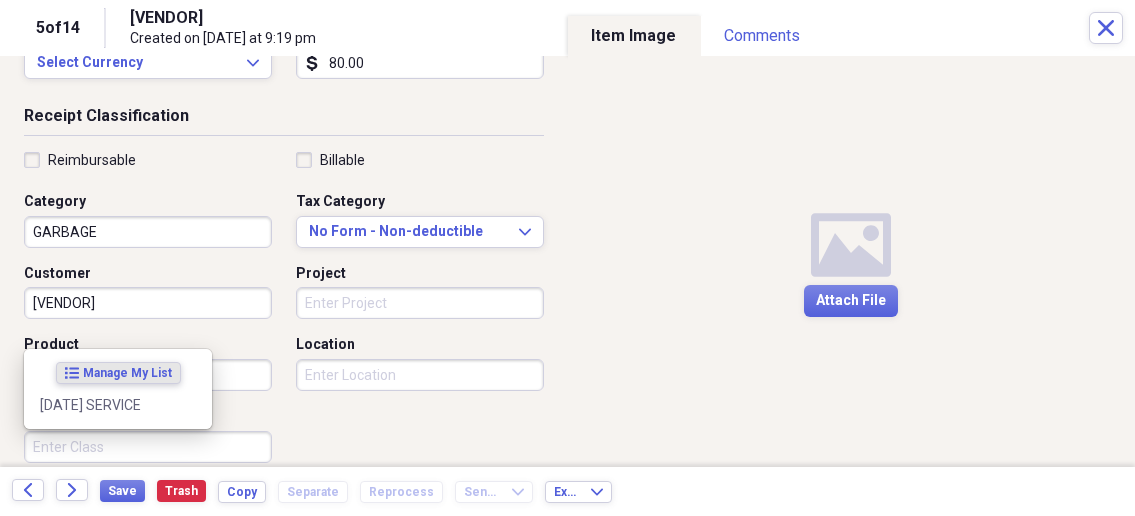 click on "Reimbursable Billable Category GARBAGE Tax Category No Form - Non-deductible Expand Customer SMART SANITATION Project Product Location Class" at bounding box center (284, 311) 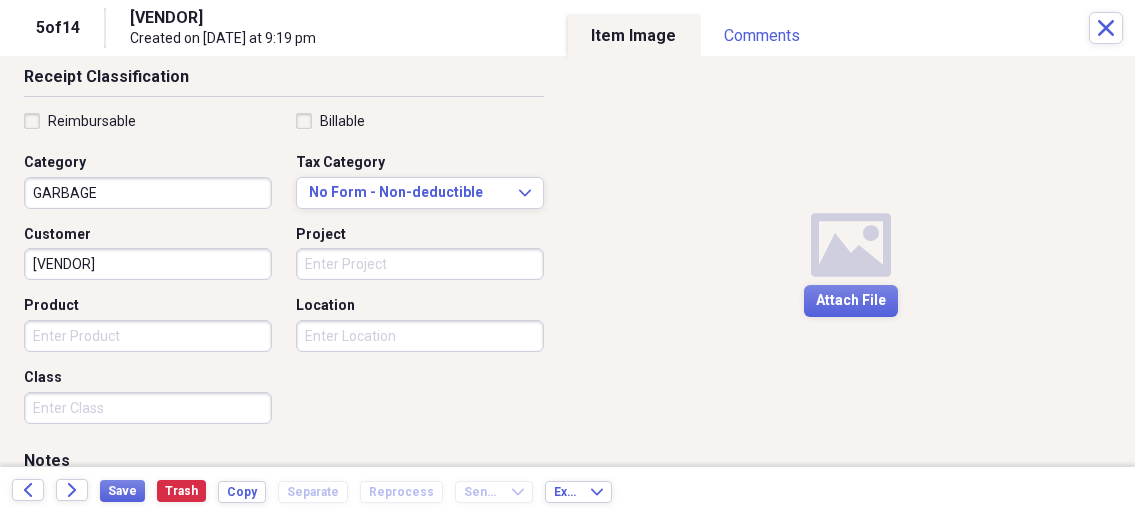 scroll, scrollTop: 321, scrollLeft: 0, axis: vertical 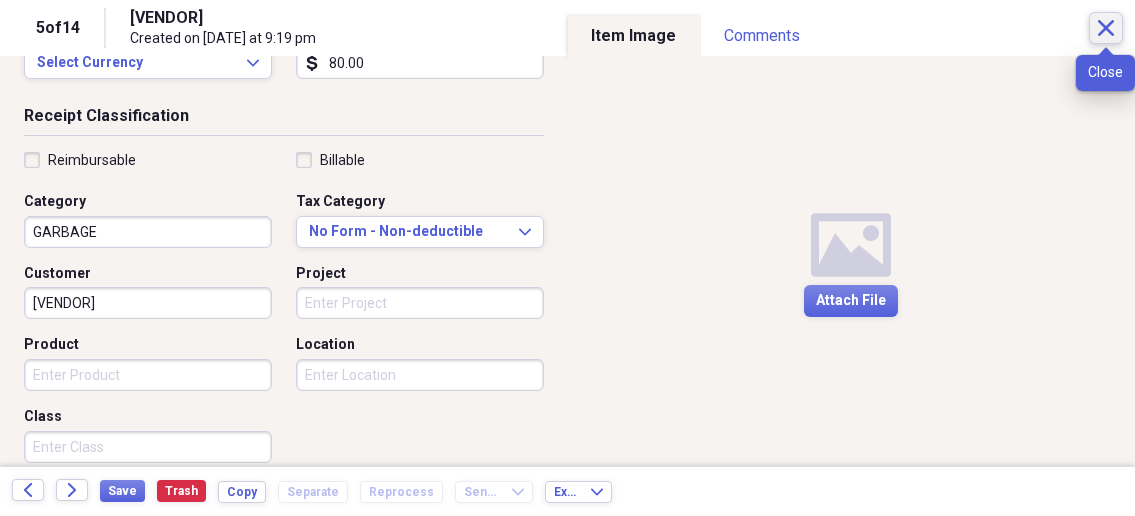 click on "Close" 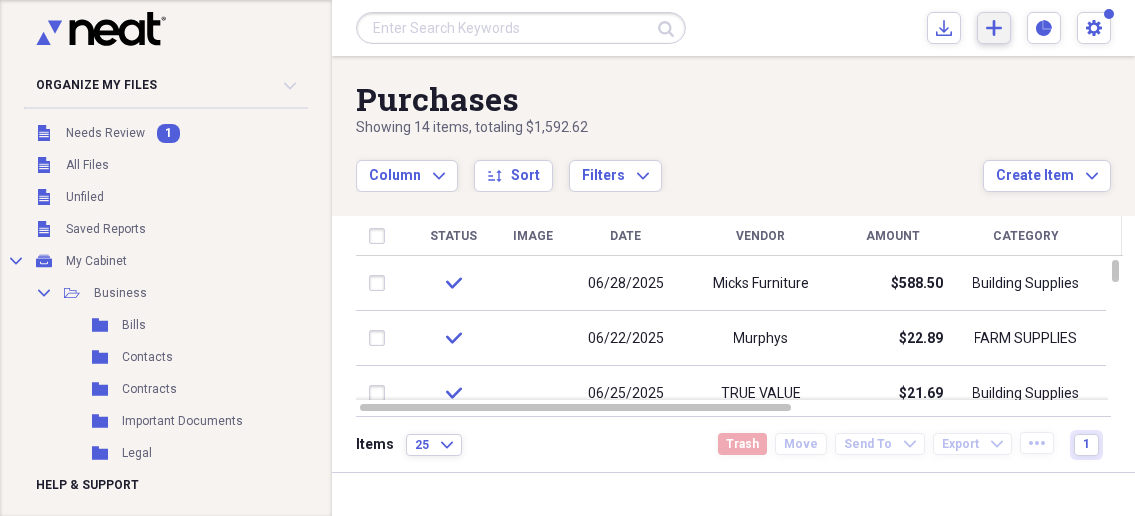 click 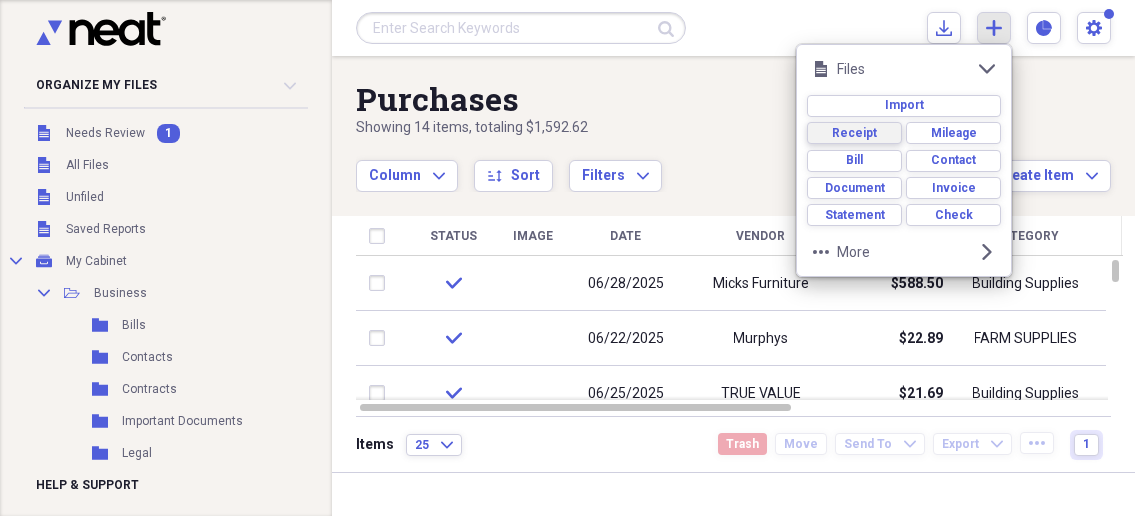 click on "Receipt" at bounding box center [854, 133] 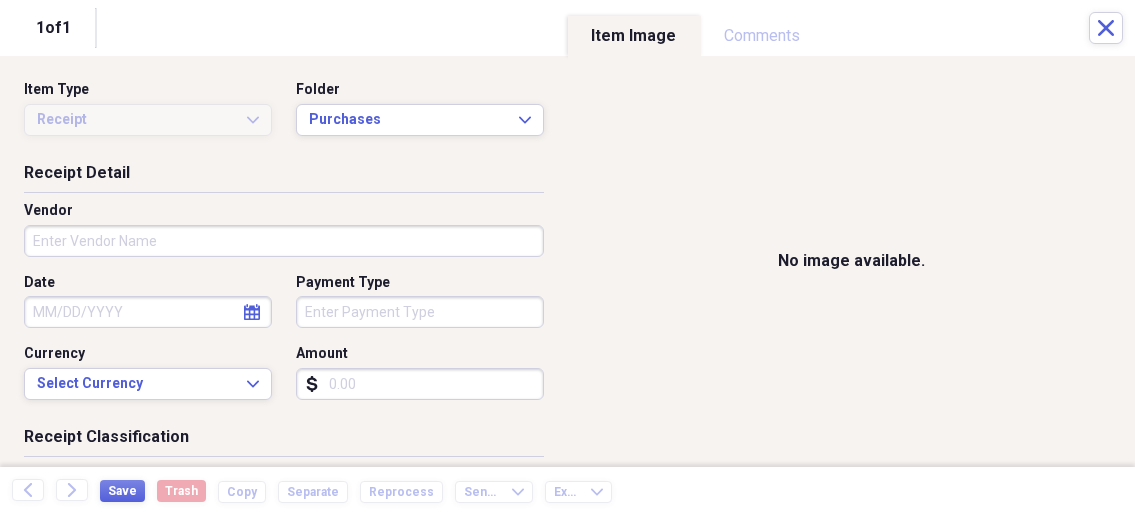 click on "Organize My Files 1 Collapse Unfiled Needs Review 1 Unfiled All Files Unfiled Unfiled Unfiled Saved Reports Collapse My Cabinet My Cabinet Add Folder Collapse Open Folder Business Add Folder Folder Bills Add Folder Folder Contacts Add Folder Folder Contracts Add Folder Folder Important Documents Add Folder Folder Legal Add Folder Folder Office Add Folder Folder Purchases Add Folder Expand Folder Taxes Add Folder Expand Folder Personal Add Folder Trash Trash Help & Support Submit Import Import Add Create Expand Reports Reports Settings [NAME] Expand Purchases Showing 14 items , totaling $1,592.62 Column Expand sort Sort Filters Expand Create Item Expand Status Image Date Vendor Amount Category Product Source Billable Reimbursable check [DATE] Micks Furniture $588.50 Building Supplies check [DATE] Murphys $22.89 FARM SUPPLIES Fuel check [DATE] TRUE VALUE $21.69 Building Supplies pvc trap & 2" elbow check [DATE] TRUE VALUE $16.76 Building Supplies pvc trap check [DATE] SMART SANITATION 25" at bounding box center [567, 258] 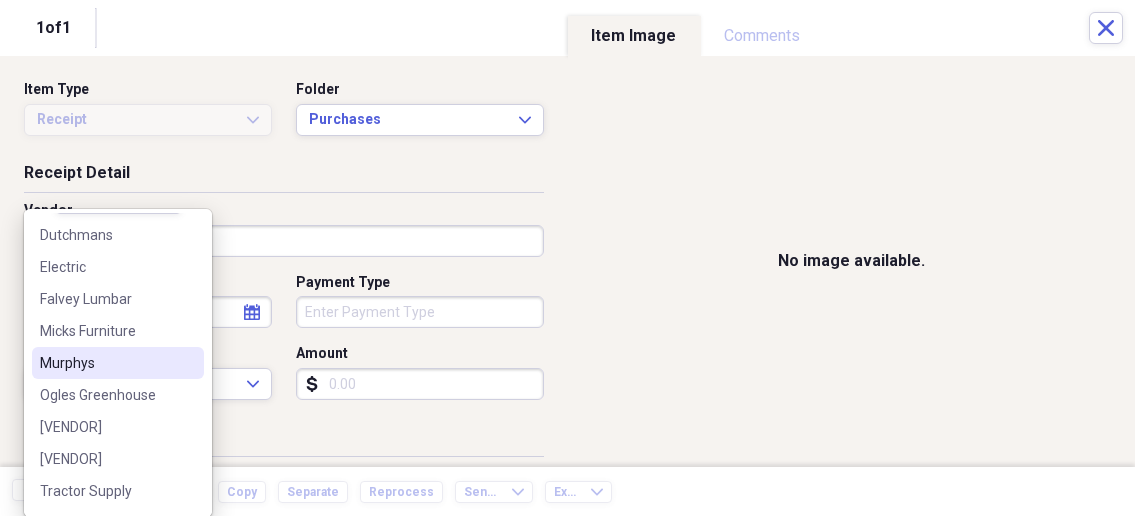 scroll, scrollTop: 59, scrollLeft: 0, axis: vertical 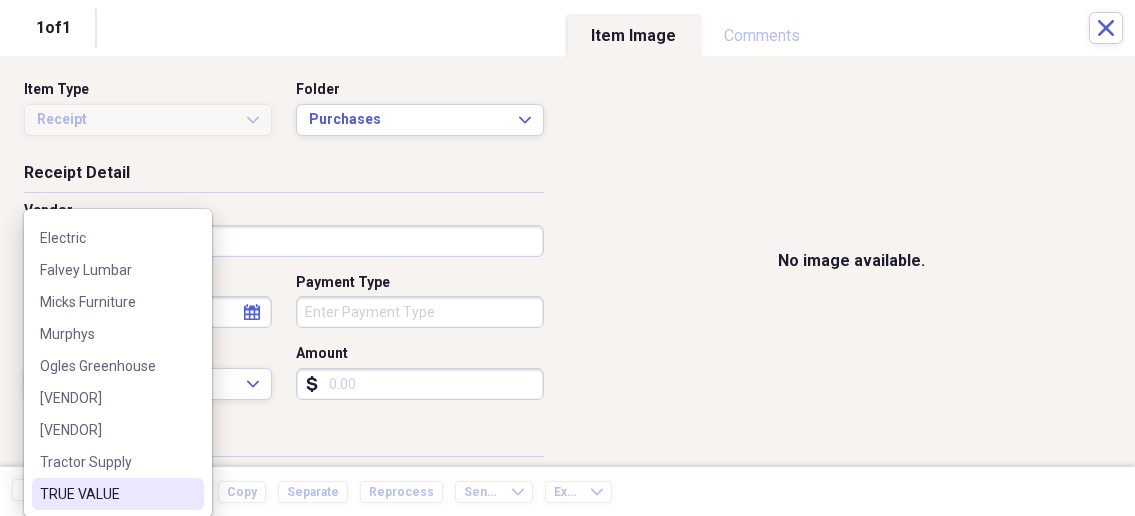 click on "TRUE VALUE" at bounding box center [106, 494] 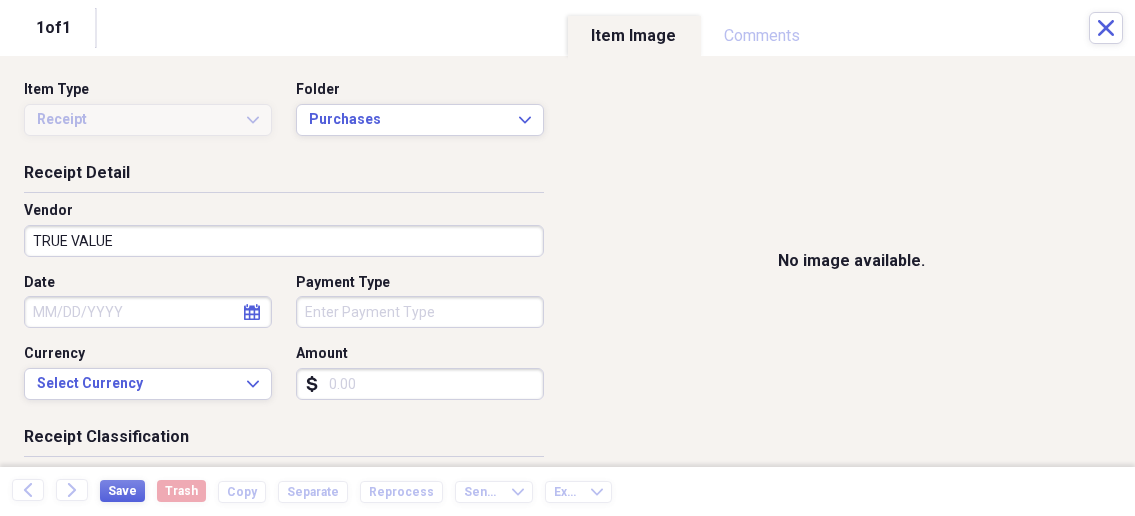 select on "7" 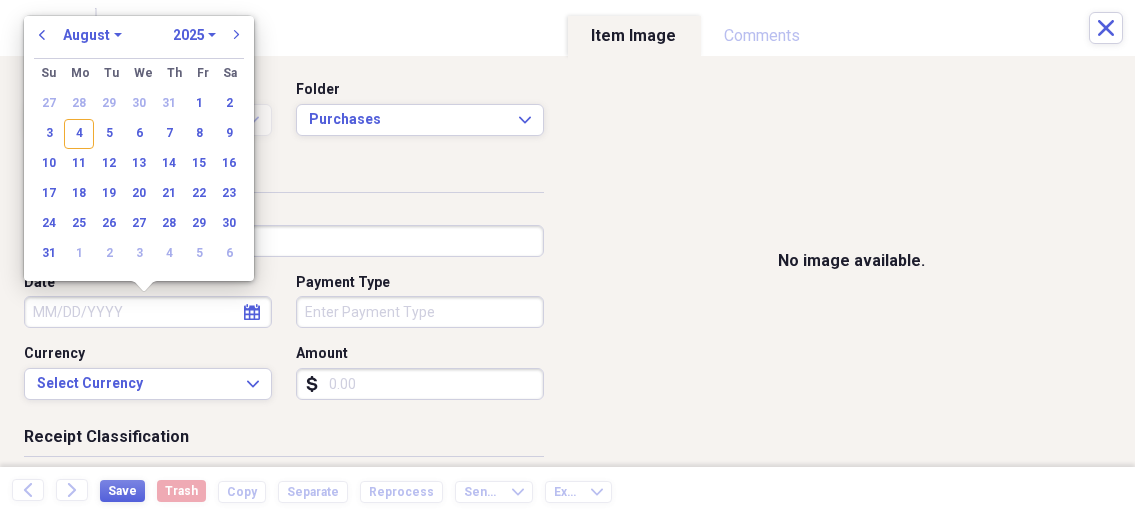 click on "Date" at bounding box center (148, 312) 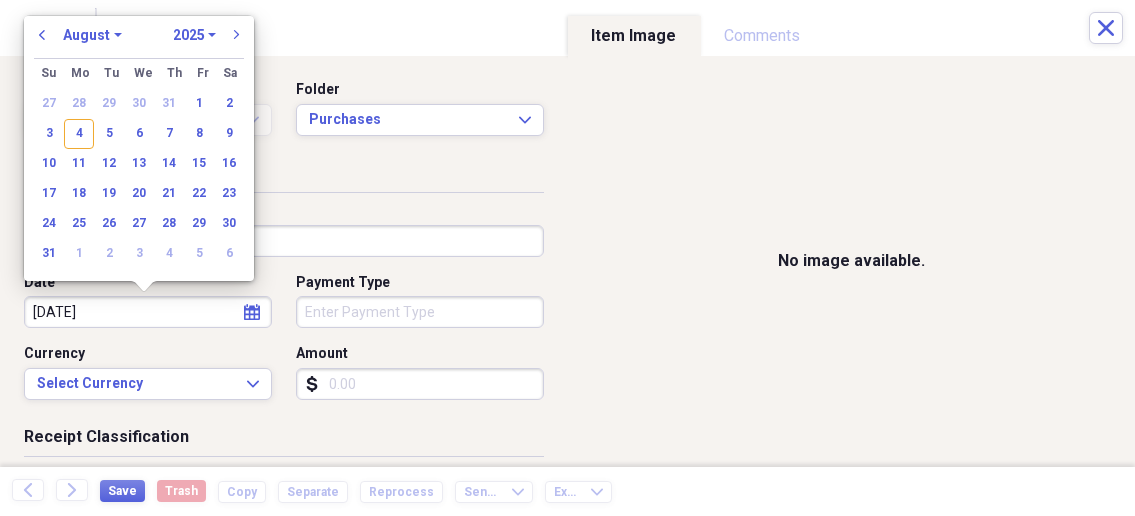 type on "[DATE]" 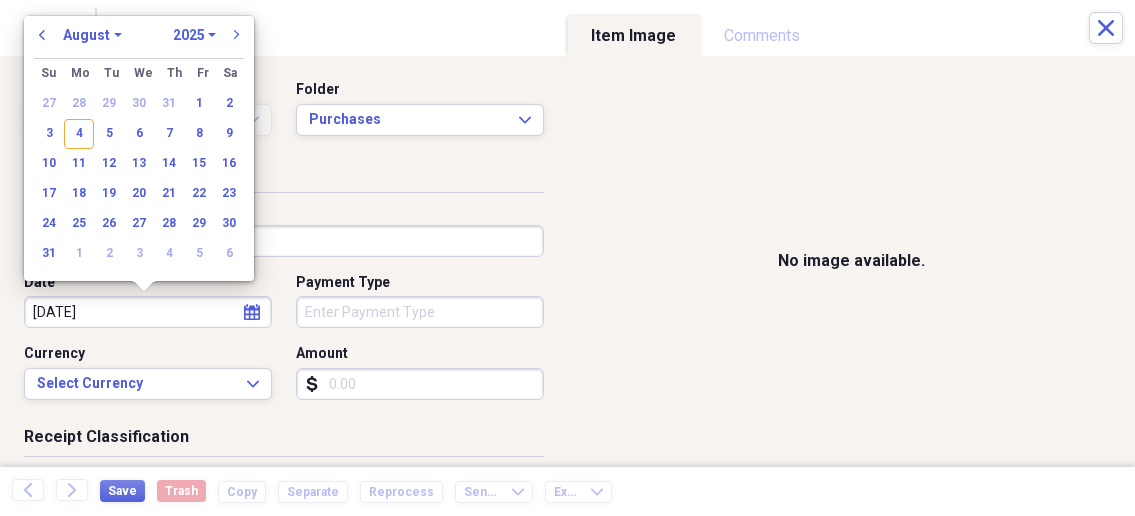 select on "4" 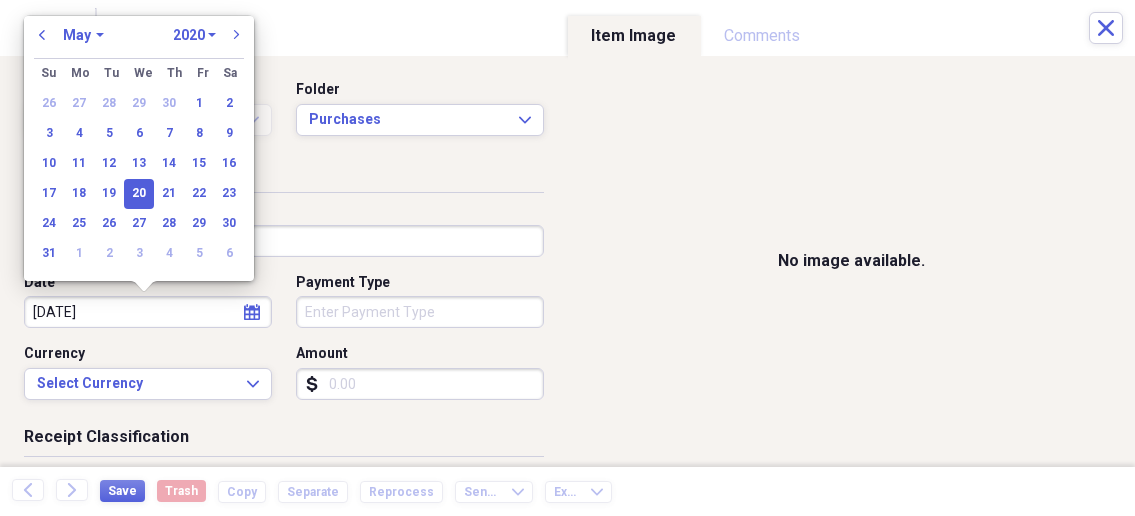type on "05/20/2025" 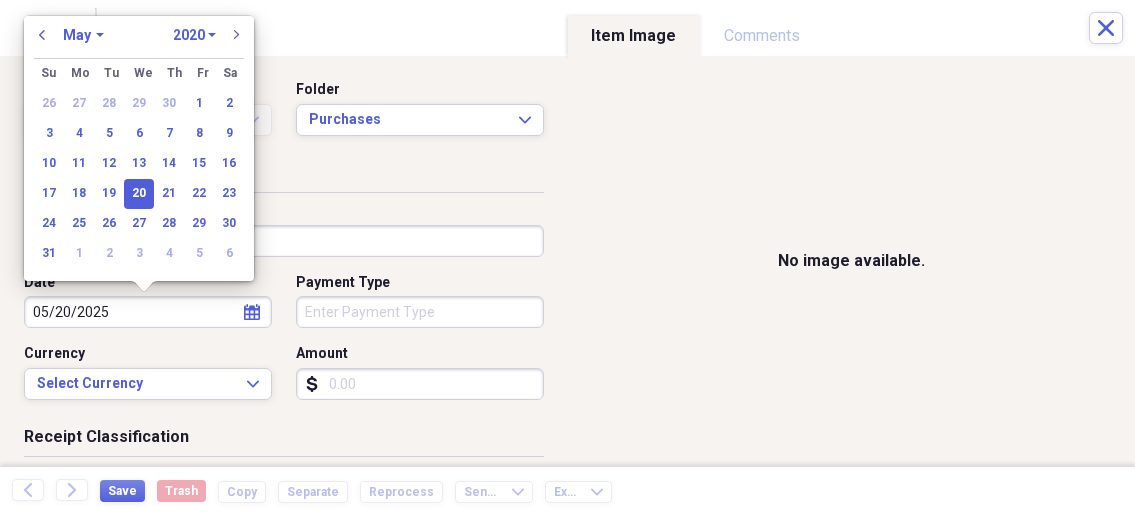 select on "2025" 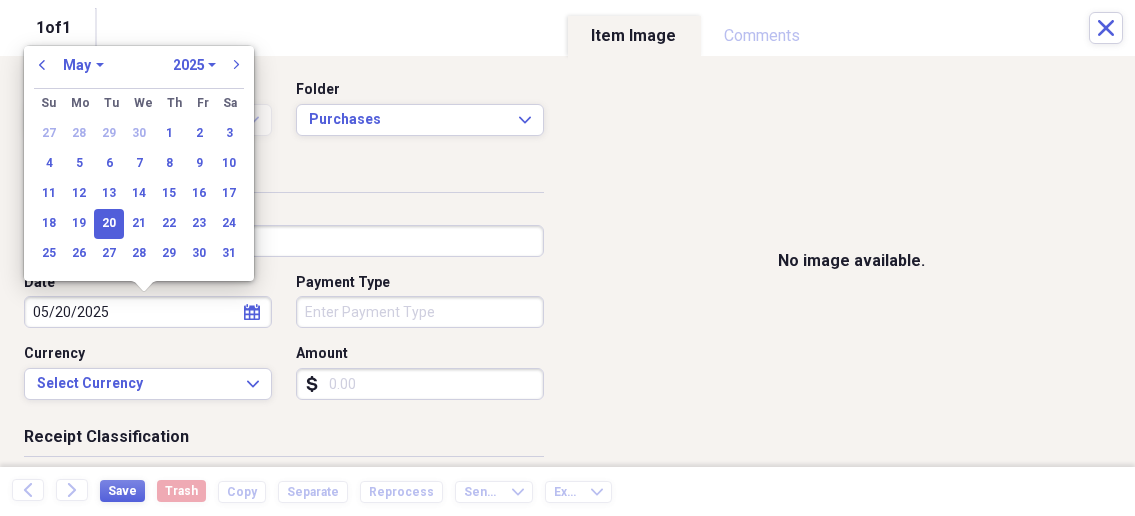 type on "05/20/2025" 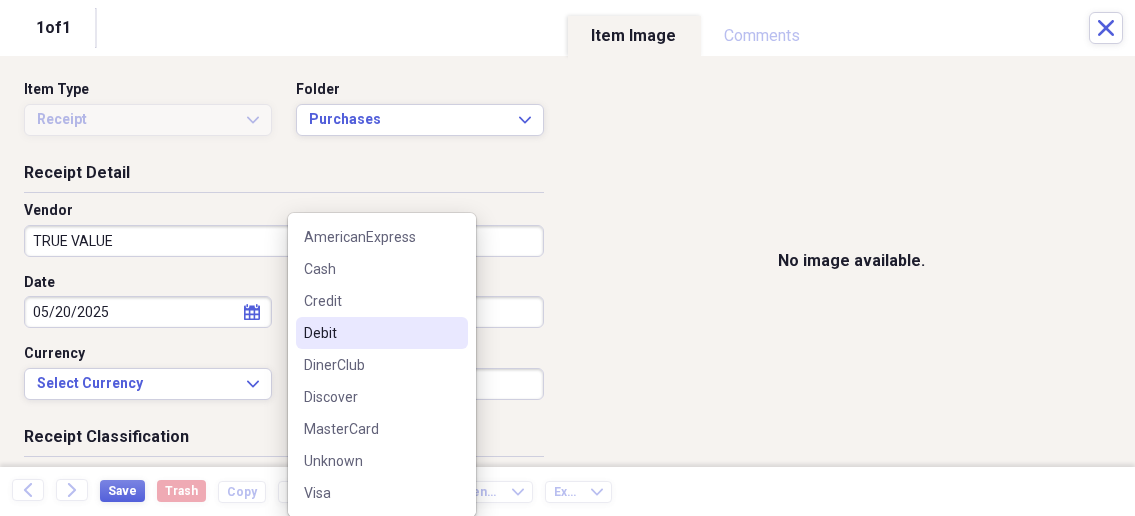 click on "Debit" at bounding box center [370, 333] 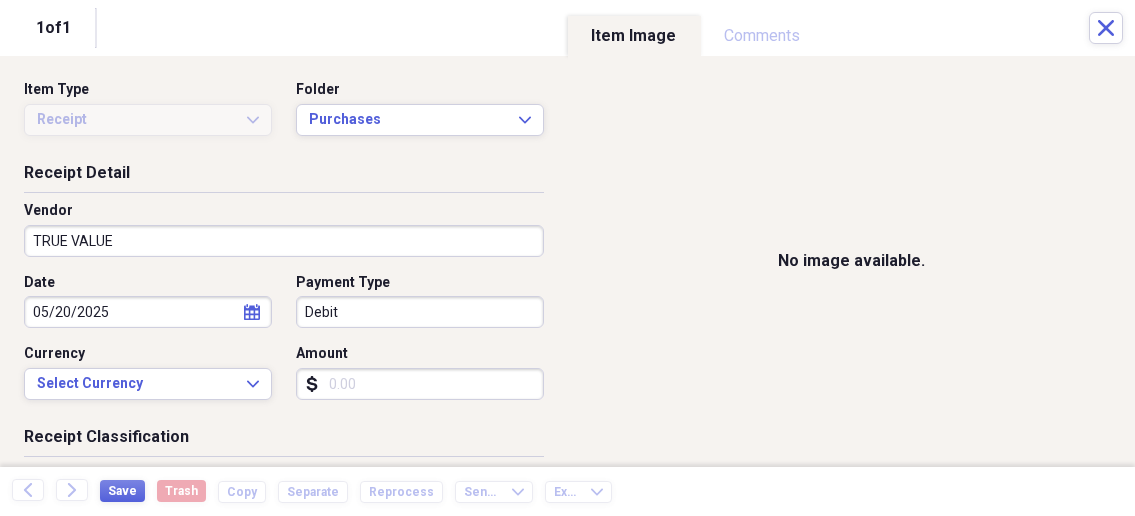 click on "Amount" at bounding box center [420, 384] 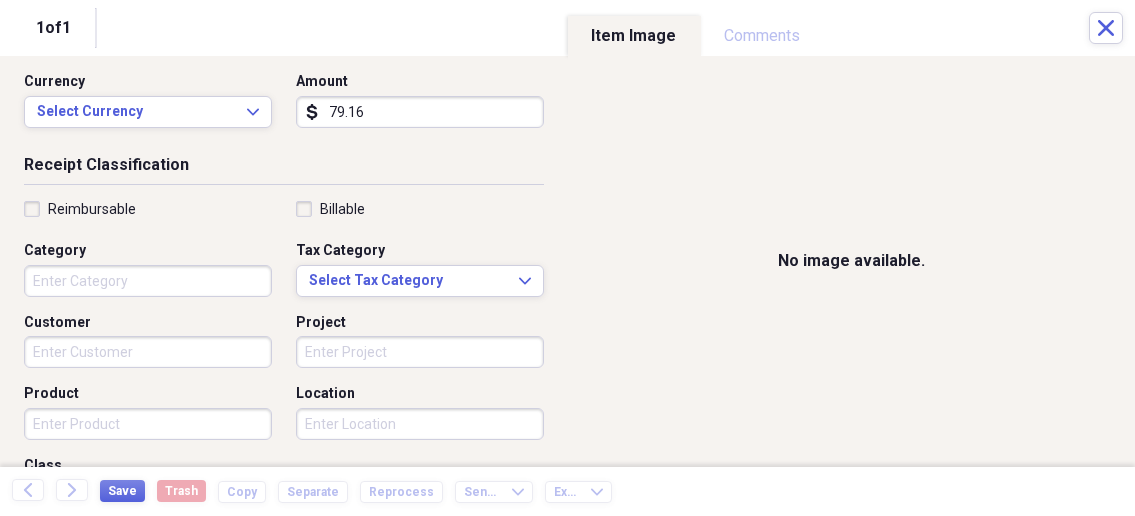 scroll, scrollTop: 321, scrollLeft: 0, axis: vertical 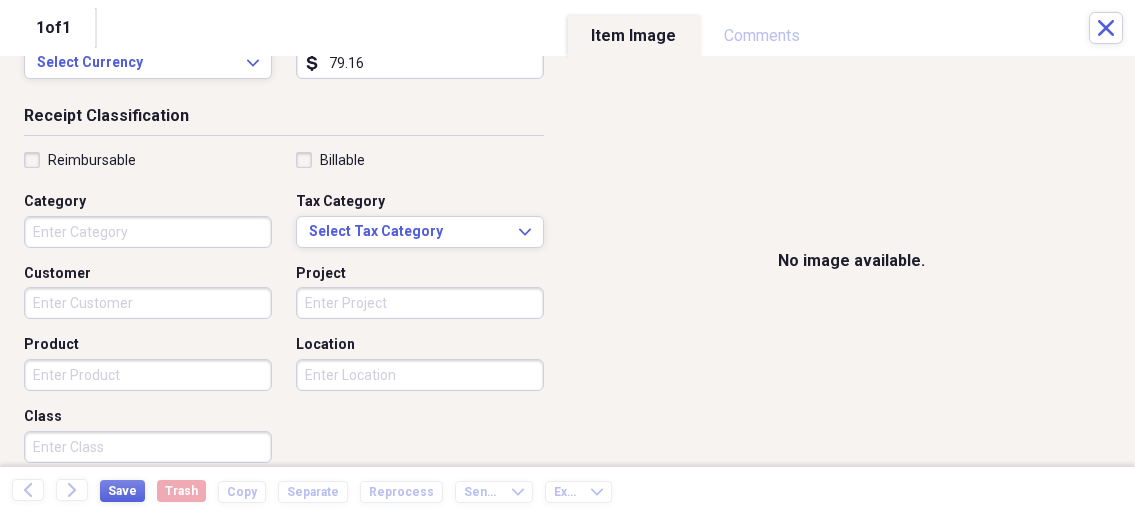 type on "79.16" 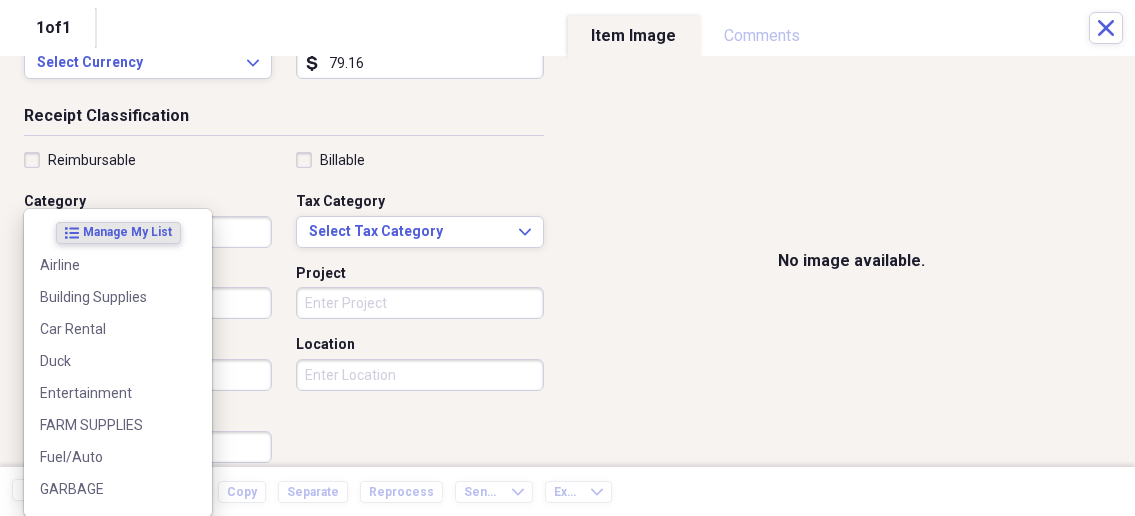 click on "Organize My Files 1 Collapse Unfiled Needs Review 1 Unfiled All Files Unfiled Unfiled Unfiled Saved Reports Collapse My Cabinet My Cabinet Add Folder Collapse Open Folder Business Add Folder Folder Bills Add Folder Folder Contacts Add Folder Folder Contracts Add Folder Folder Important Documents Add Folder Folder Legal Add Folder Folder Office Add Folder Folder Purchases Add Folder Expand Folder Taxes Add Folder Expand Folder Personal Add Folder Trash Trash Help & Support Submit Import Import Add Create Expand Reports Reports Settings [NAME] Expand Purchases Showing 14 items , totaling $1,592.62 Column Expand sort Sort Filters Expand Create Item Expand Status Image Date Vendor Amount Category Product Source Billable Reimbursable check [DATE] Micks Furniture $588.50 Building Supplies check [DATE] Murphys $22.89 FARM SUPPLIES Fuel check [DATE] TRUE VALUE $21.69 Building Supplies pvc trap & 2" elbow check [DATE] TRUE VALUE $16.76 Building Supplies pvc trap check [DATE] SMART SANITATION 25" at bounding box center (567, 258) 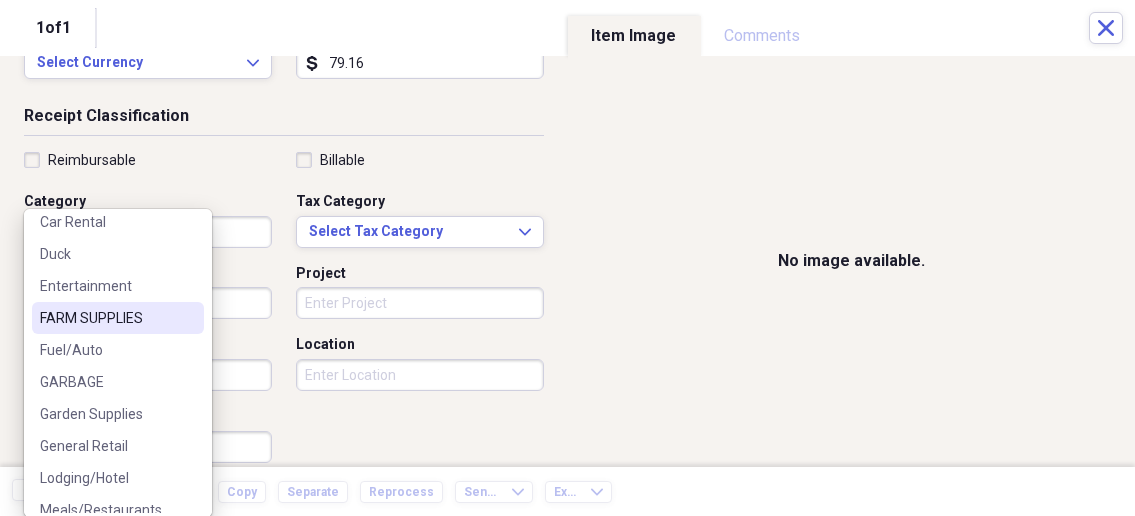 scroll, scrollTop: 214, scrollLeft: 0, axis: vertical 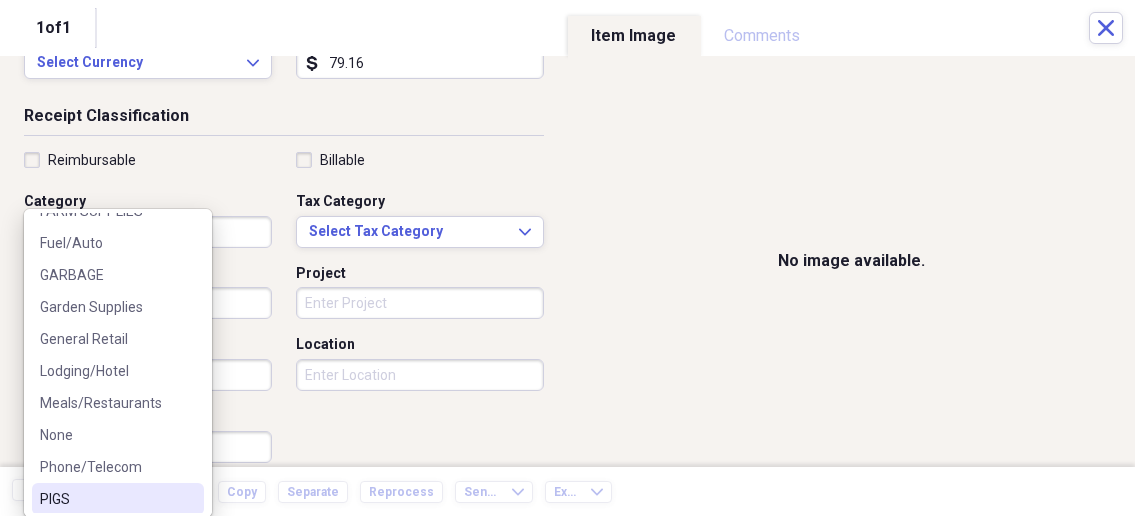 click on "PIGS" at bounding box center [106, 499] 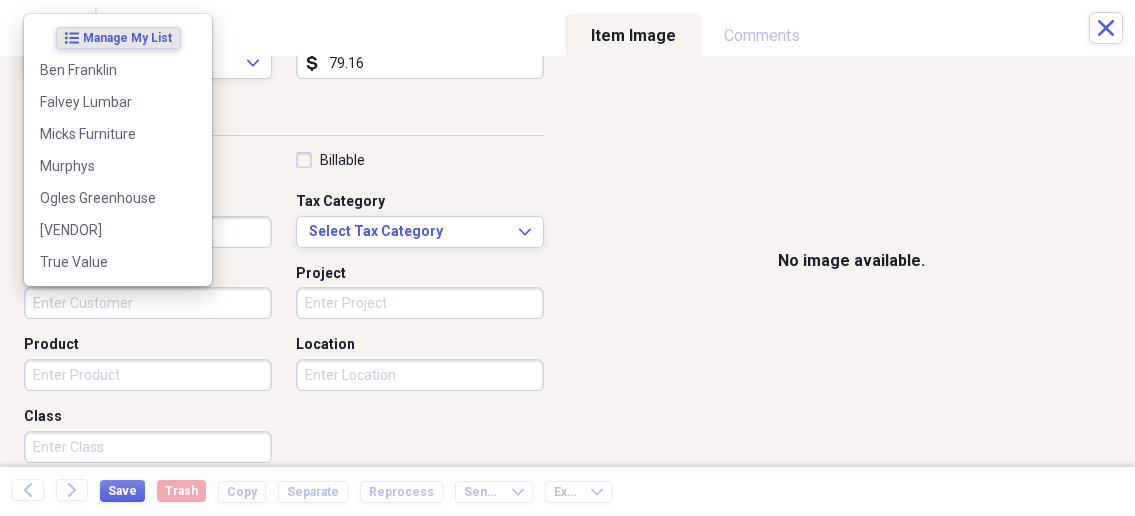 click on "Customer" at bounding box center (148, 303) 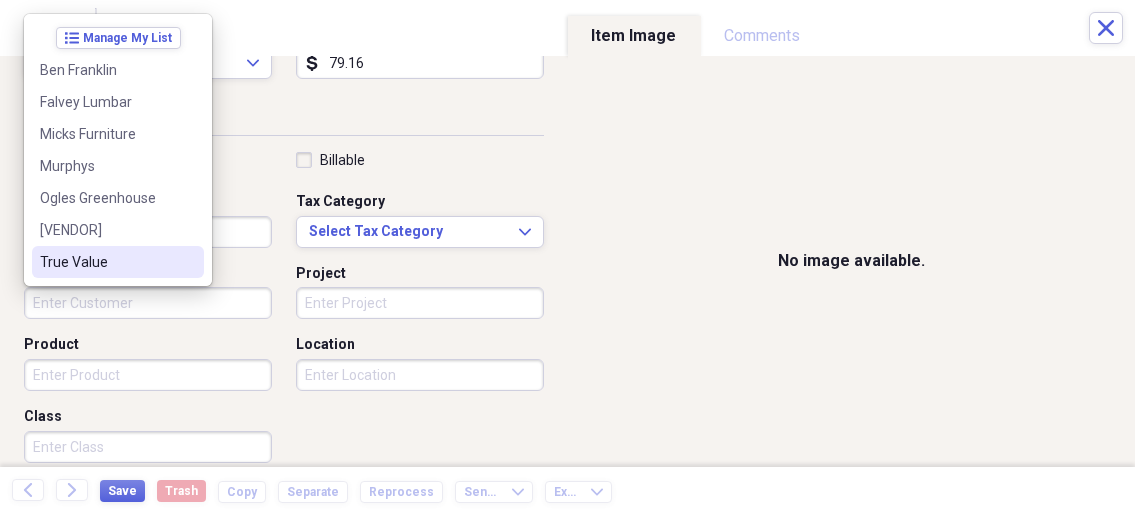 click on "True Value" at bounding box center (106, 262) 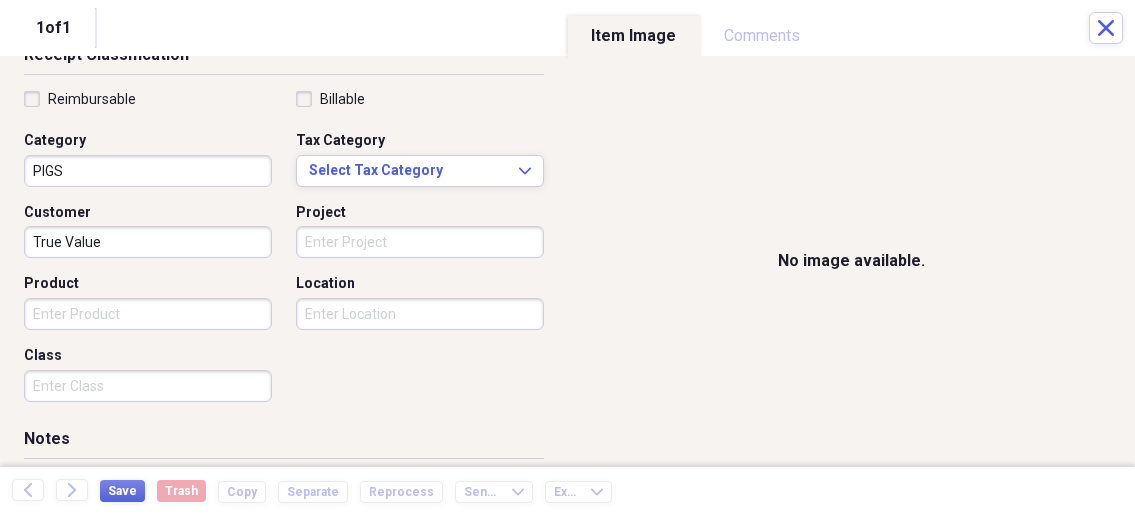 scroll, scrollTop: 428, scrollLeft: 0, axis: vertical 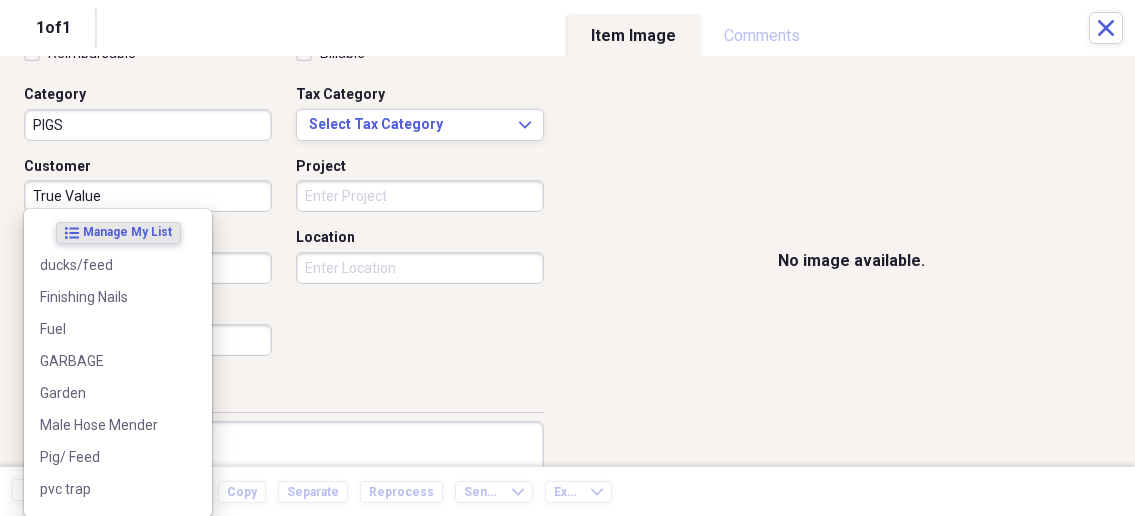 click on "Organize My Files 1 Collapse Unfiled Needs Review 1 Unfiled All Files Unfiled Unfiled Unfiled Saved Reports Collapse My Cabinet My Cabinet Add Folder Collapse Open Folder Business Add Folder Folder Bills Add Folder Folder Contacts Add Folder Folder Contracts Add Folder Folder Important Documents Add Folder Folder Legal Add Folder Folder Office Add Folder Folder Purchases Add Folder Expand Folder Taxes Add Folder Expand Folder Personal Add Folder Trash Trash Help & Support Submit Import Import Add Create Expand Reports Reports Settings [NAME] Expand Purchases Showing 14 items , totaling $1,592.62 Column Expand sort Sort Filters Expand Create Item Expand Status Image Date Vendor Amount Category Product Source Billable Reimbursable check [DATE] Micks Furniture $588.50 Building Supplies check [DATE] Murphys $22.89 FARM SUPPLIES Fuel check [DATE] TRUE VALUE $21.69 Building Supplies pvc trap & 2" elbow check [DATE] TRUE VALUE $16.76 Building Supplies pvc trap check [DATE] SMART SANITATION 25" at bounding box center [567, 258] 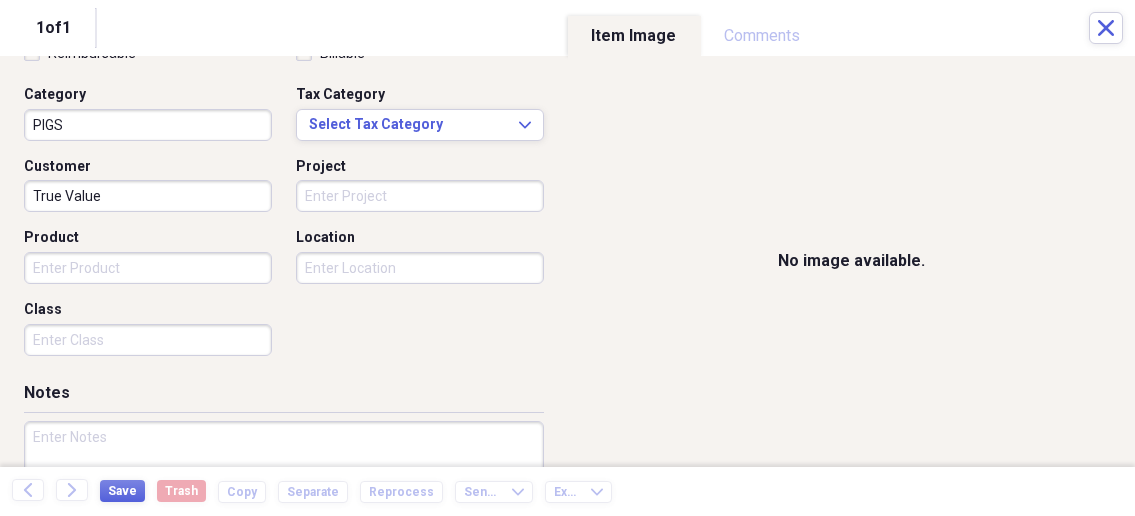 click on "Reimbursable Billable Category PIGS Tax Category Select Tax Category Expand Customer True Value Project Product Location Class" at bounding box center (284, 204) 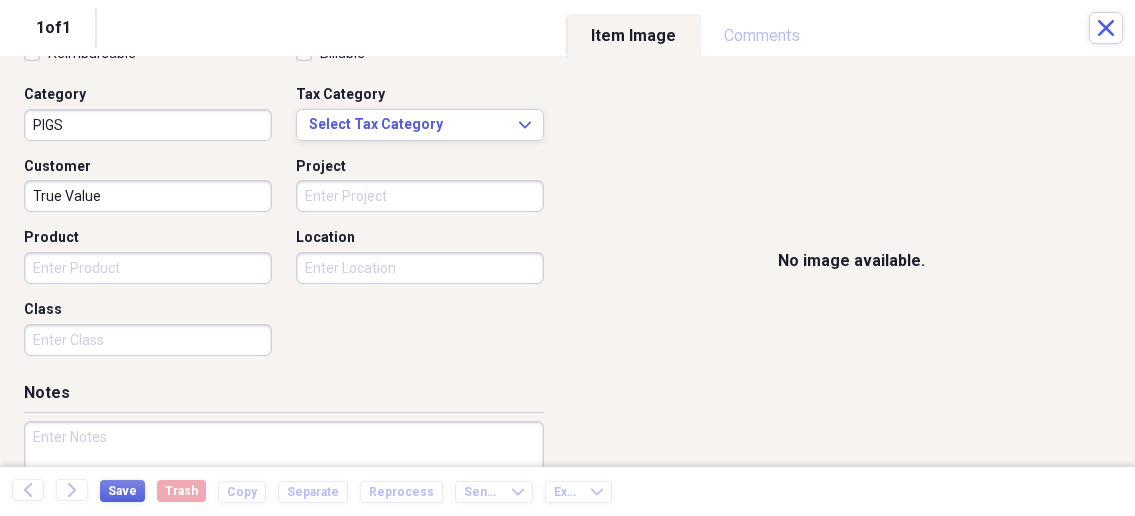click on "Organize My Files 1 Collapse Unfiled Needs Review 1 Unfiled All Files Unfiled Unfiled Unfiled Saved Reports Collapse My Cabinet My Cabinet Add Folder Collapse Open Folder Business Add Folder Folder Bills Add Folder Folder Contacts Add Folder Folder Contracts Add Folder Folder Important Documents Add Folder Folder Legal Add Folder Folder Office Add Folder Folder Purchases Add Folder Expand Folder Taxes Add Folder Expand Folder Personal Add Folder Trash Trash Help & Support Submit Import Import Add Create Expand Reports Reports Settings [NAME] Expand Purchases Showing 14 items , totaling $1,592.62 Column Expand sort Sort Filters Expand Create Item Expand Status Image Date Vendor Amount Category Product Source Billable Reimbursable check [DATE] Micks Furniture $588.50 Building Supplies check [DATE] Murphys $22.89 FARM SUPPLIES Fuel check [DATE] TRUE VALUE $21.69 Building Supplies pvc trap & 2" elbow check [DATE] TRUE VALUE $16.76 Building Supplies pvc trap check [DATE] SMART SANITATION 25" at bounding box center (567, 258) 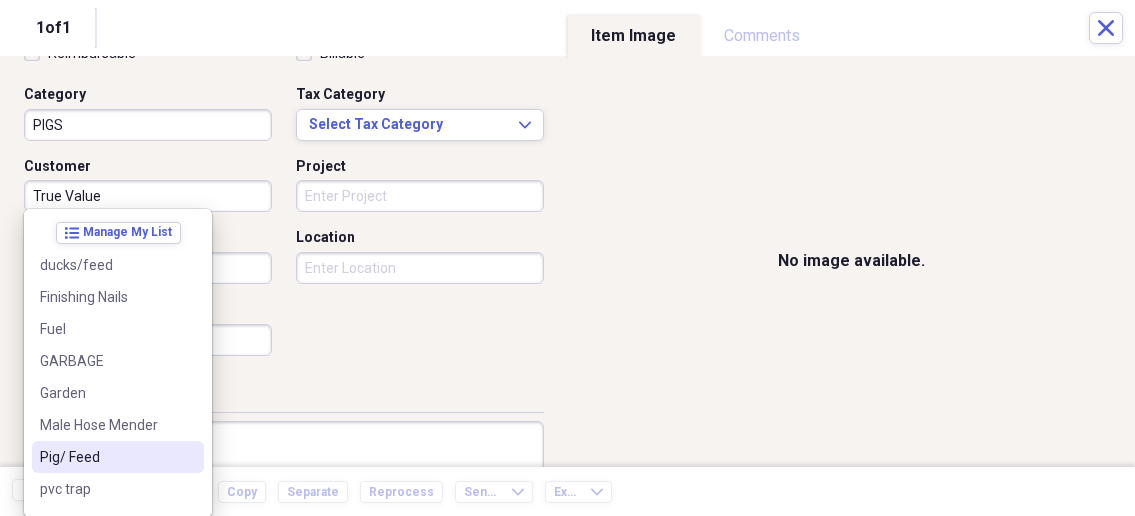 click on "Pig/ Feed" at bounding box center (106, 457) 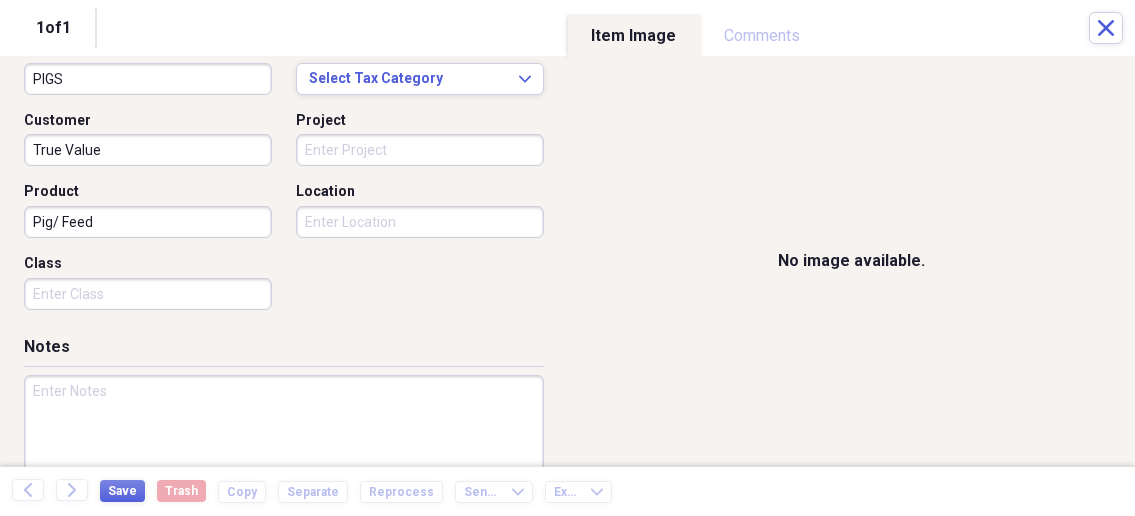 scroll, scrollTop: 428, scrollLeft: 0, axis: vertical 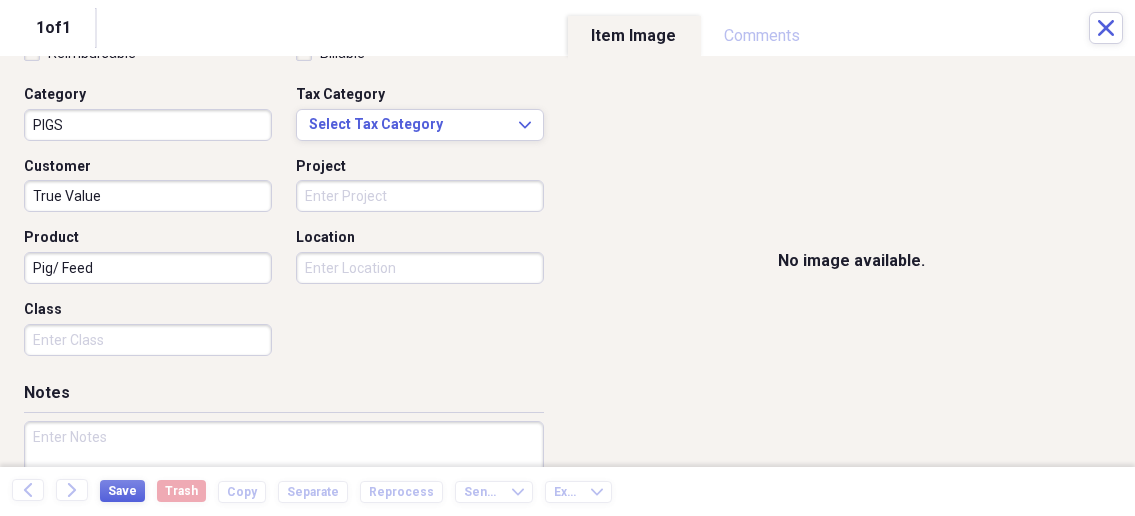 click at bounding box center (284, 486) 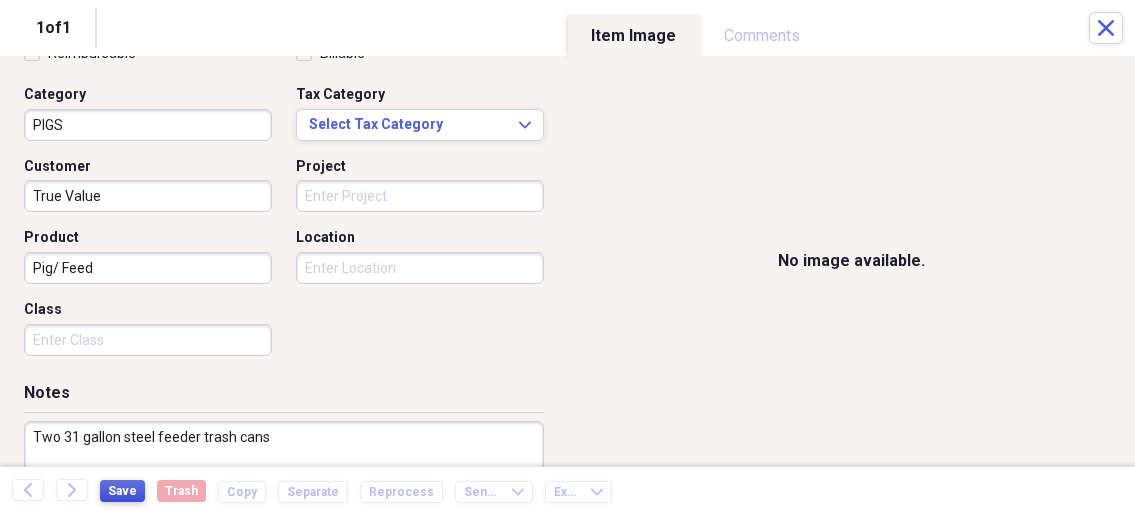 type on "Two 31 gallon steel feeder trash cans" 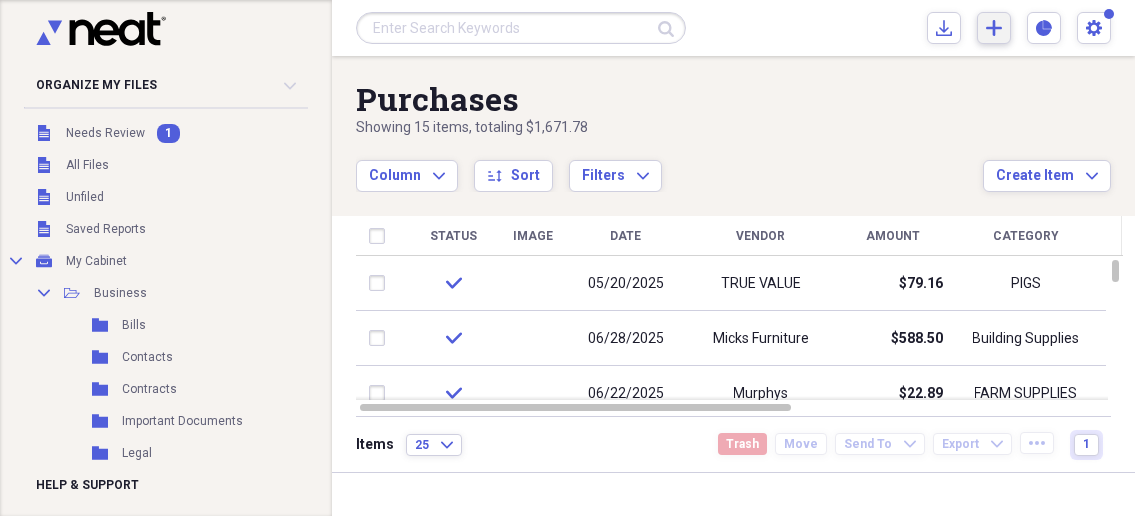 click 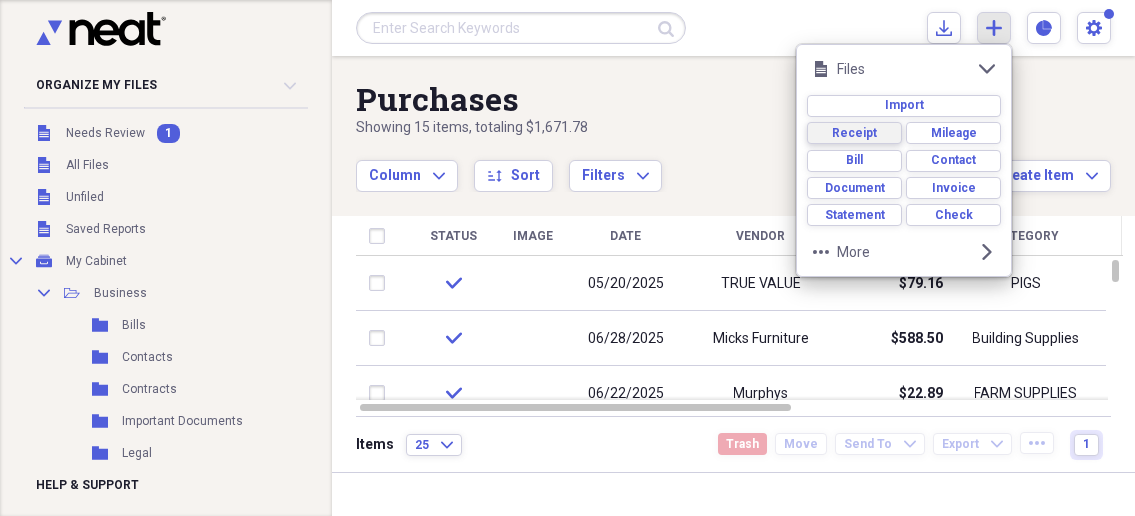 click on "Receipt" at bounding box center (854, 133) 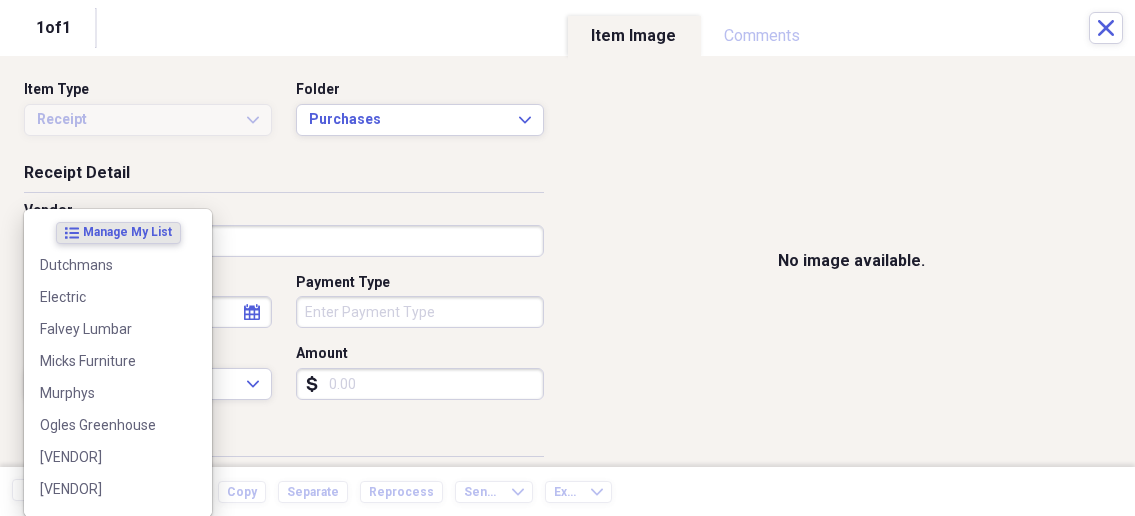 click on "Organize My Files 1 Collapse Unfiled Needs Review 1 Unfiled All Files Unfiled Unfiled Unfiled Saved Reports Collapse My Cabinet My Cabinet Add Folder Collapse Open Folder Business Add Folder Folder Bills Add Folder Folder Contacts Add Folder Folder Contracts Add Folder Folder Important Documents Add Folder Folder Legal Add Folder Folder Office Add Folder Folder Purchases Add Folder Expand Folder Taxes Add Folder Expand Folder Personal Add Folder Trash Trash Help & Support Submit Import Import Add Create Expand Reports Reports Settings [NAME] Expand Purchases Showing 15 items , totaling $1,671.78 Column Expand sort Sort Filters Expand Create Item Expand Status Image Date Vendor Amount Category Product Source Billable Reimbursable check [DATE] TRUE VALUE $79.16 PIGS Pig/ Feed check [DATE] Micks Furniture $588.50 Building Supplies check [DATE] Murphys $22.89 FARM SUPPLIES Fuel check [DATE] TRUE VALUE $21.69 Building Supplies pvc trap & 2" elbow check [DATE] TRUE VALUE $16.76 pvc trap check" at bounding box center (567, 258) 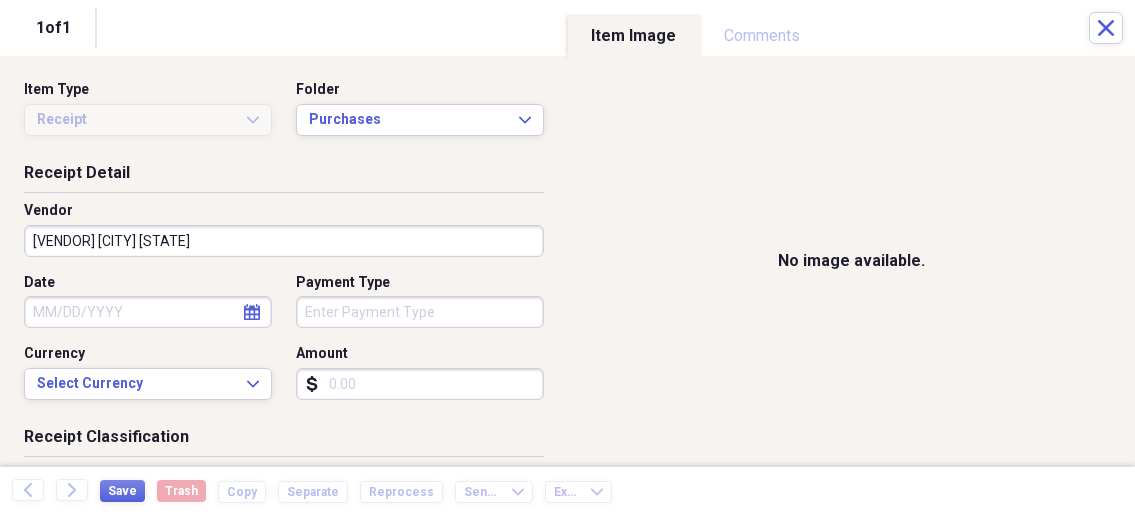 type on "[VENDOR] [CITY] [STATE]" 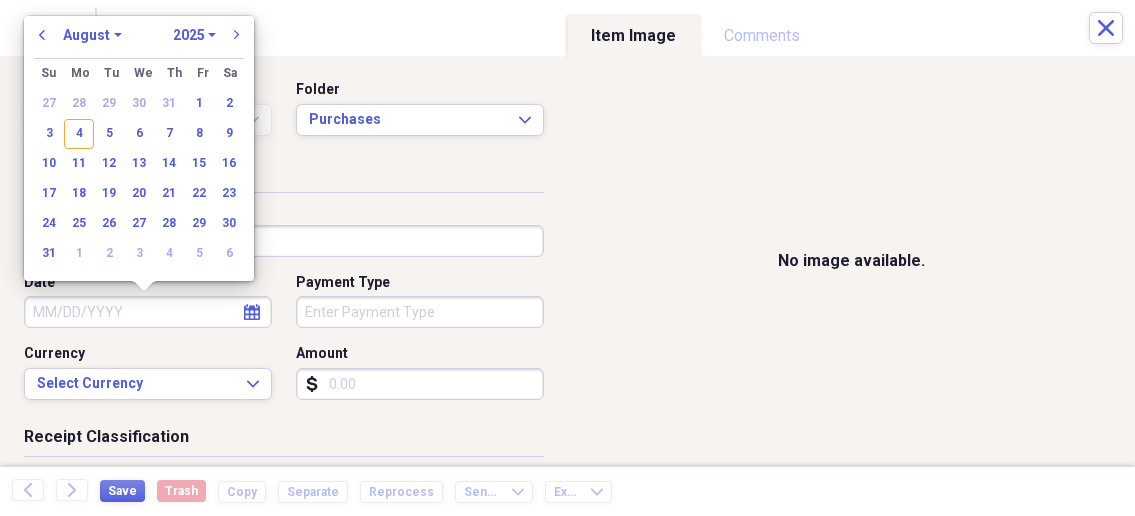 click on "Date" at bounding box center [148, 312] 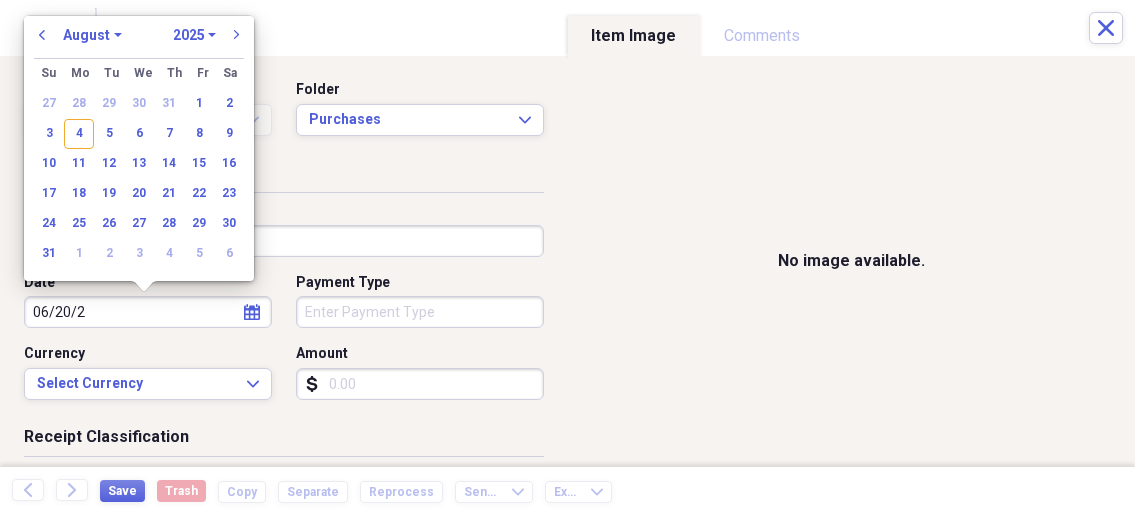 type on "06/20/20" 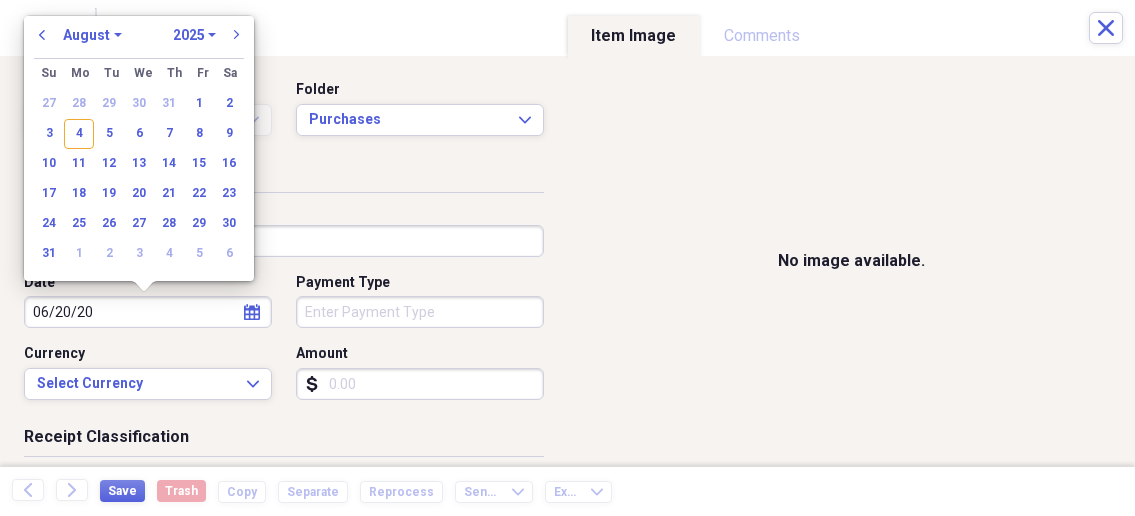select on "5" 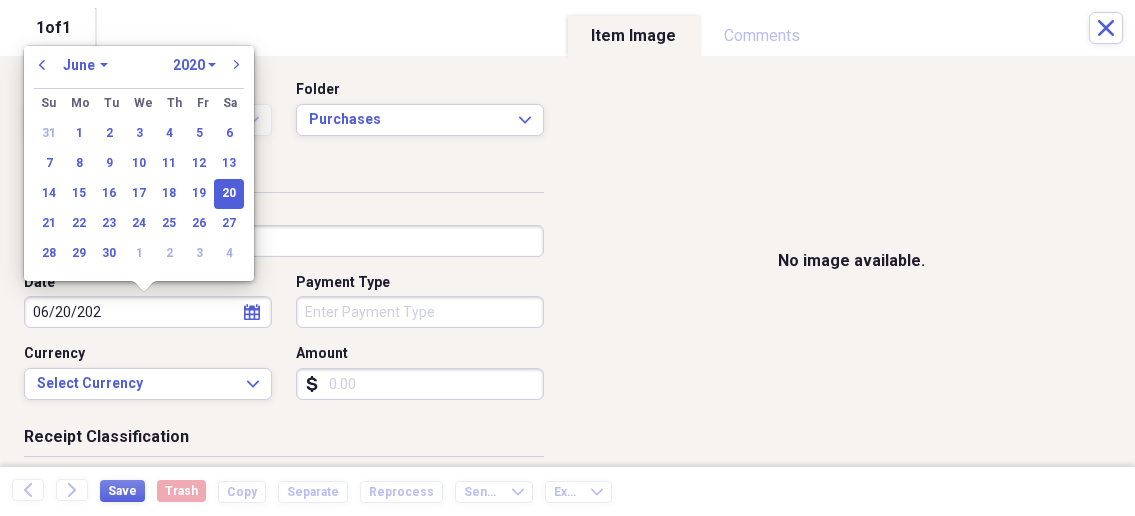 type on "06/20/2025" 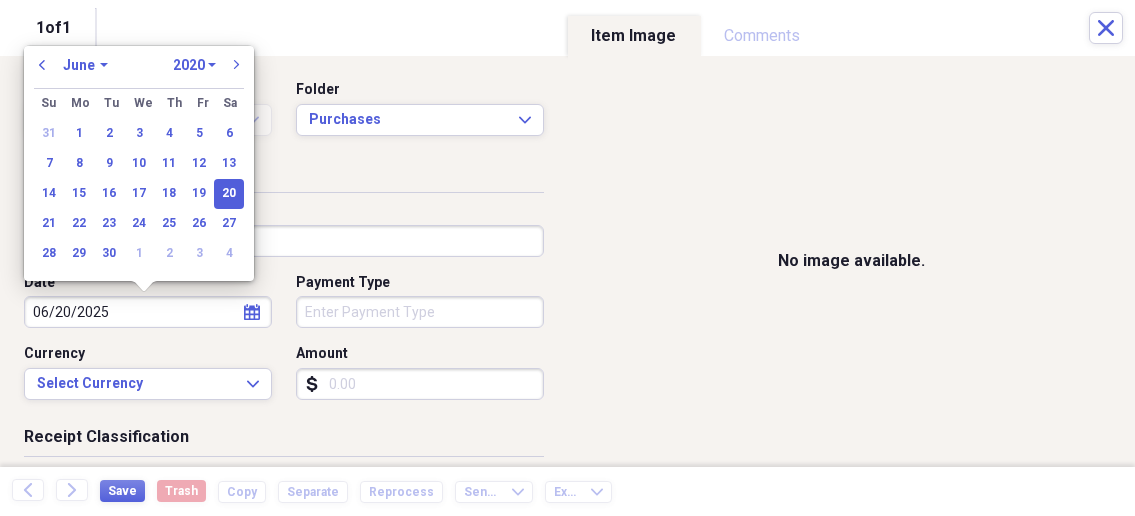 select on "2025" 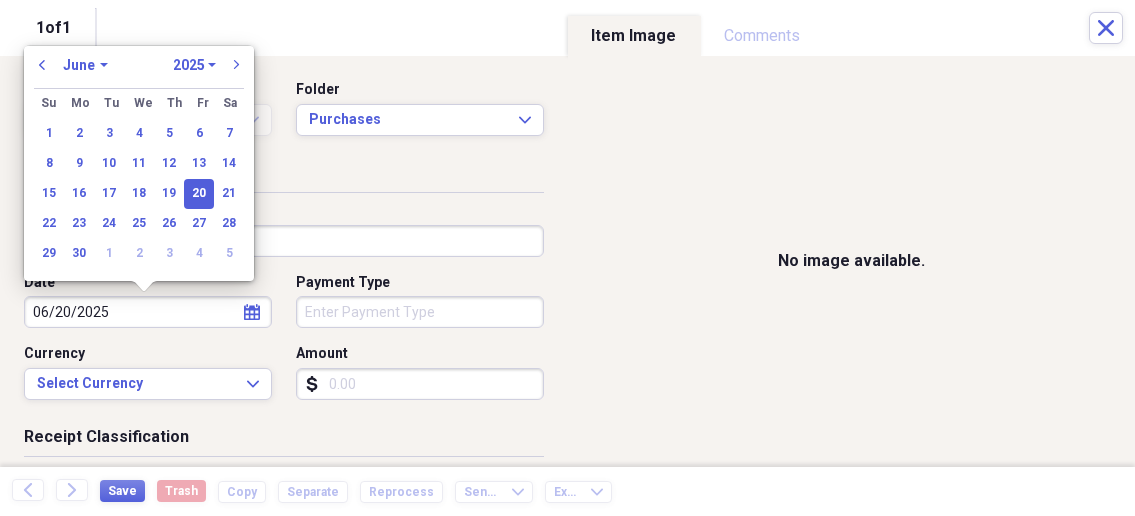 type on "06/20/2025" 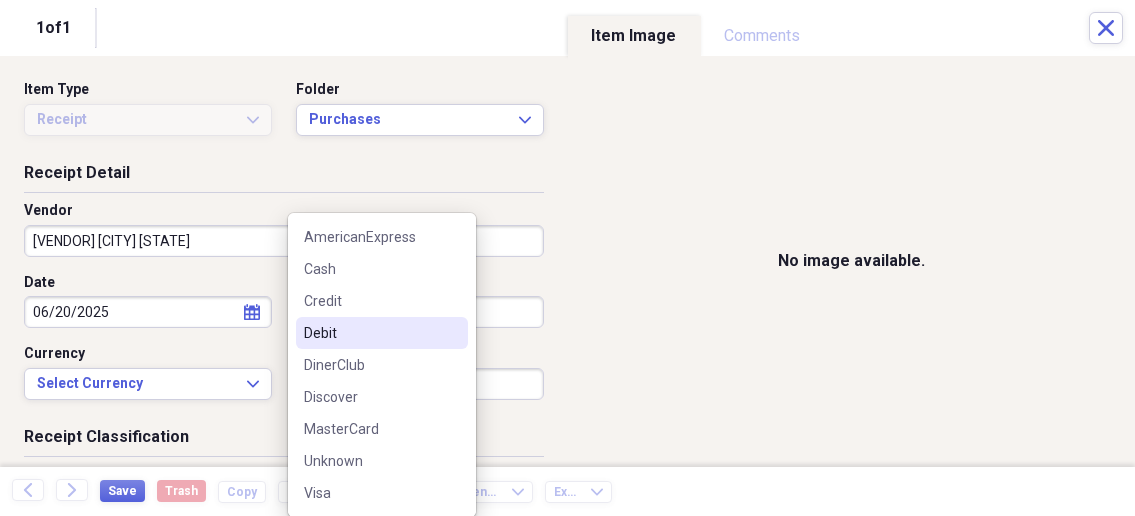click on "Debit" at bounding box center (370, 333) 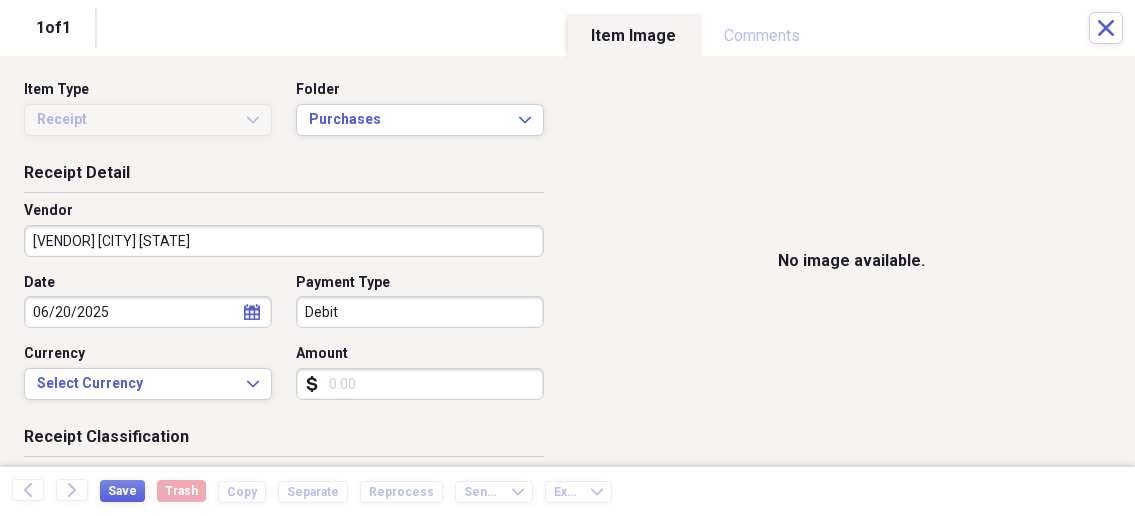 click on "Amount" at bounding box center (420, 384) 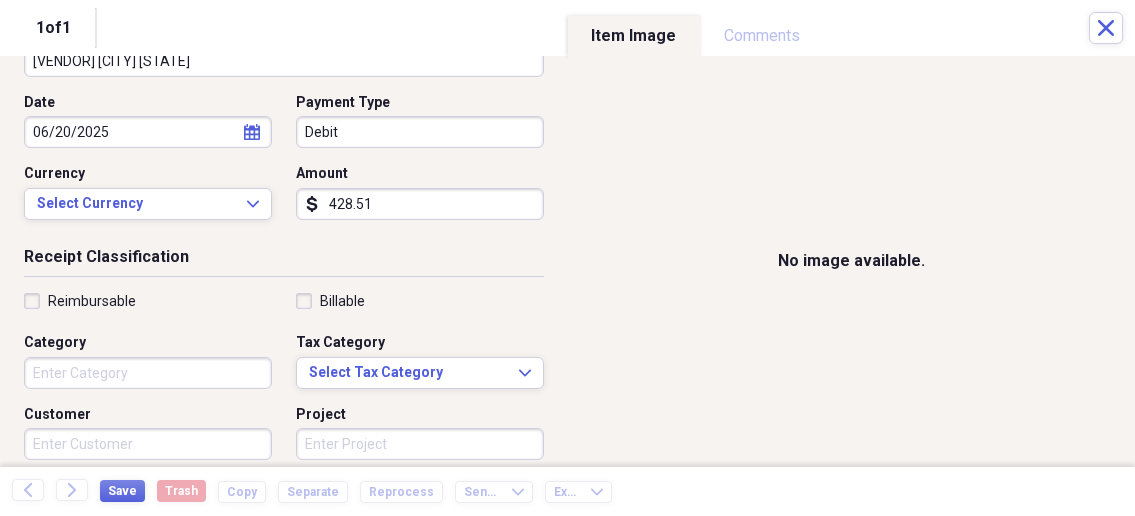 scroll, scrollTop: 214, scrollLeft: 0, axis: vertical 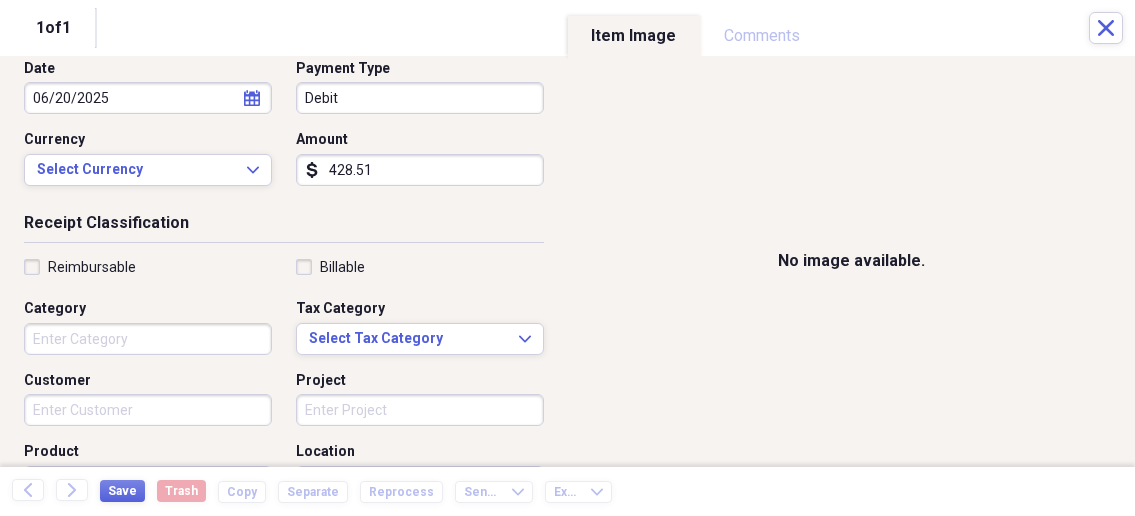 type on "428.51" 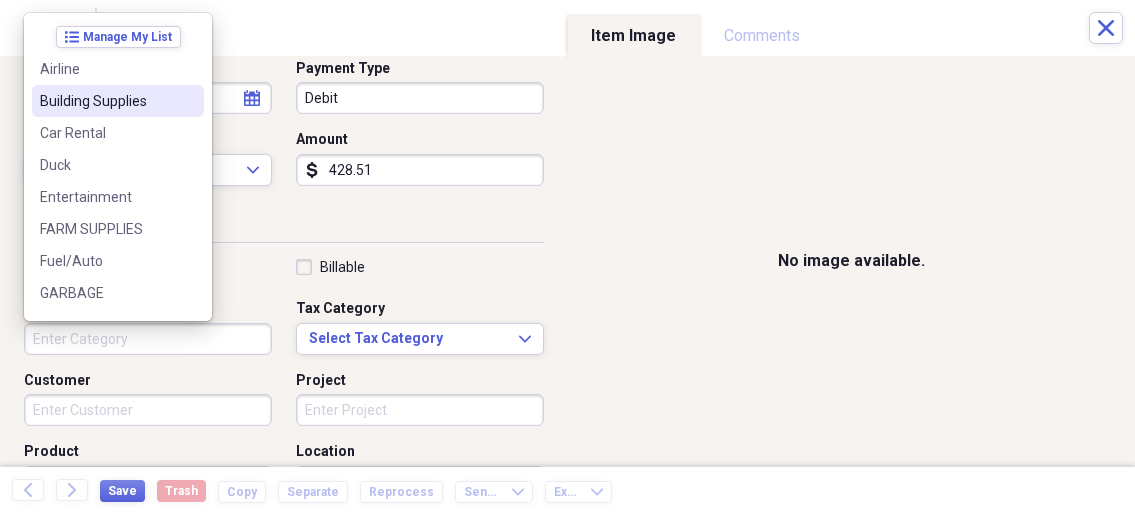 click on "Building Supplies" at bounding box center (106, 101) 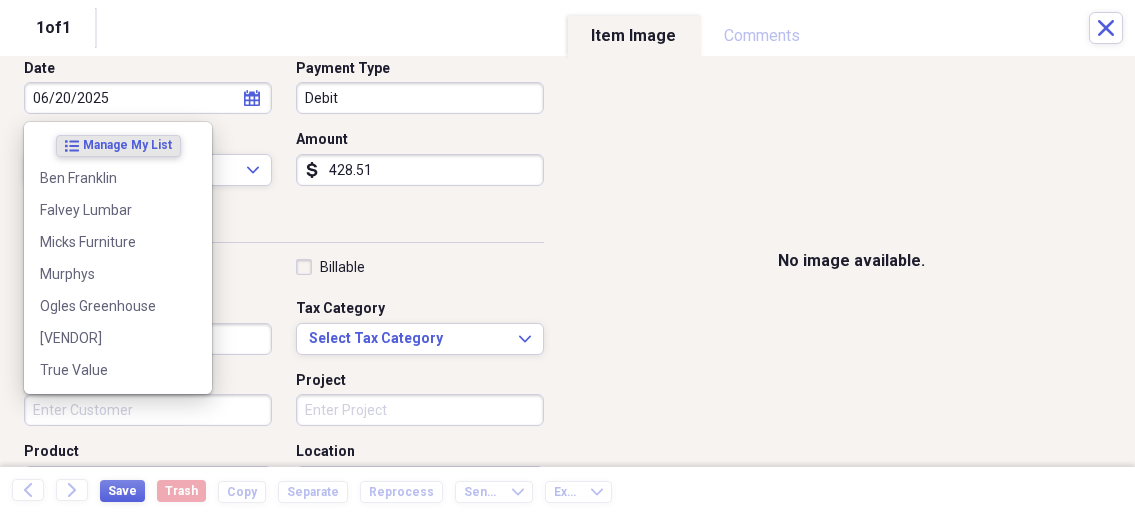 click on "Customer" at bounding box center (148, 410) 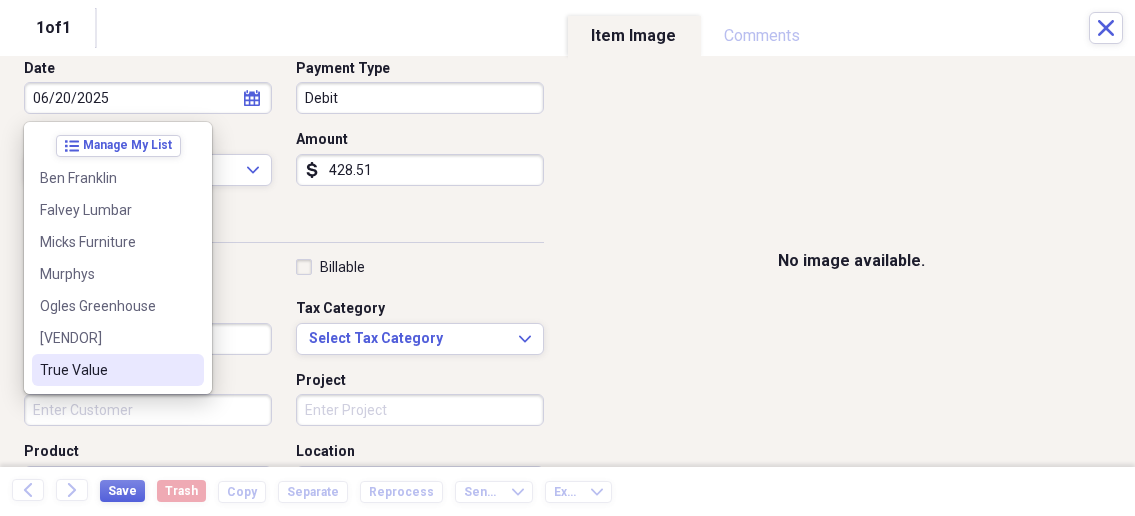 click on "No image available." at bounding box center (852, 261) 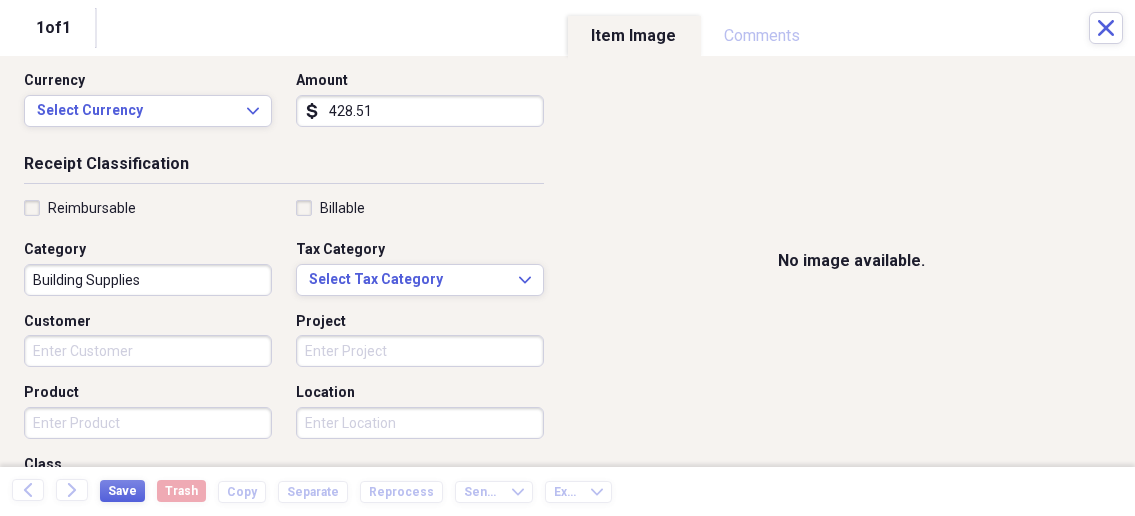 scroll, scrollTop: 321, scrollLeft: 0, axis: vertical 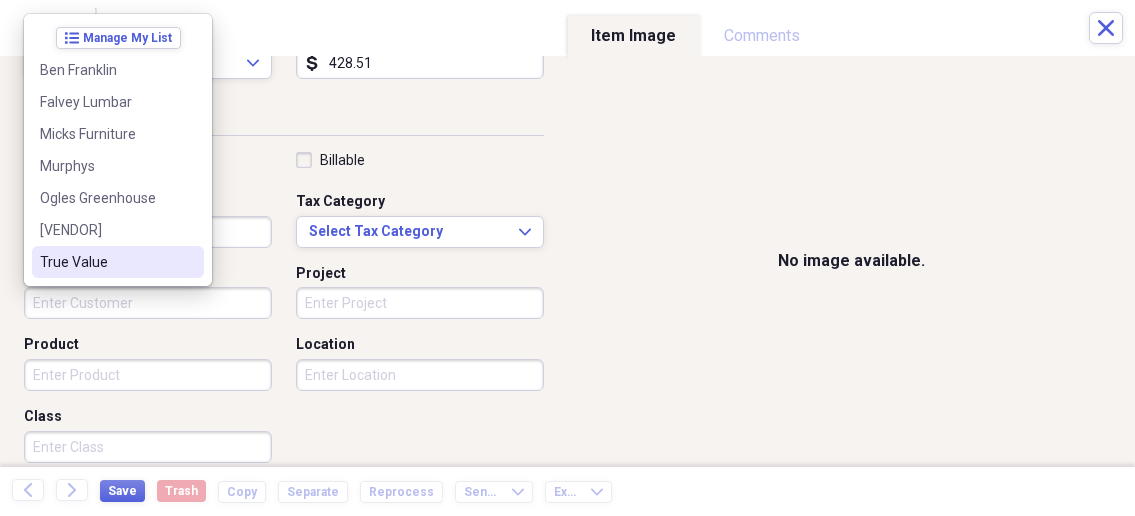 click on "Customer" at bounding box center (148, 303) 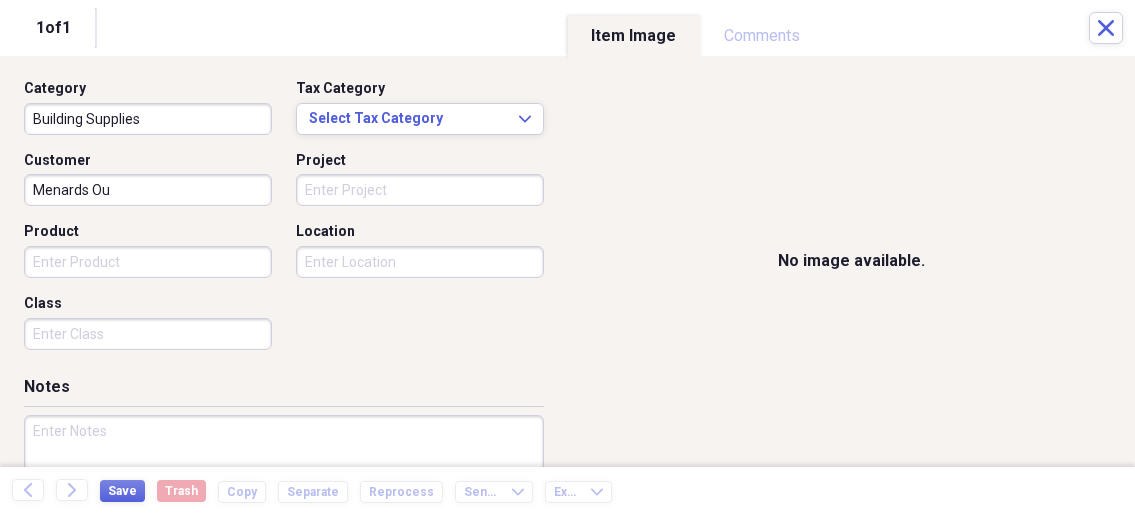 scroll, scrollTop: 535, scrollLeft: 0, axis: vertical 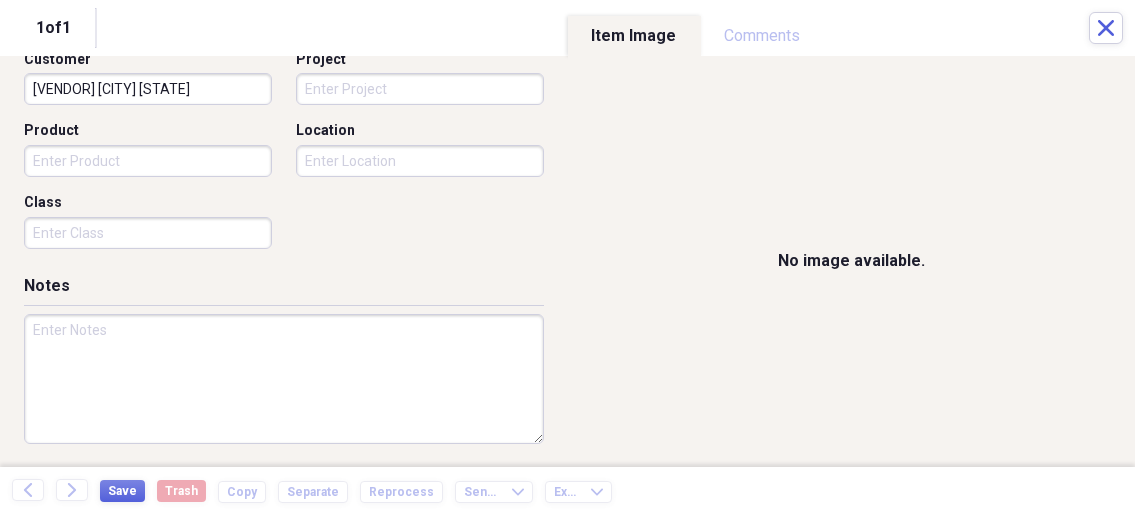 type on "[VENDOR] [CITY] [STATE]" 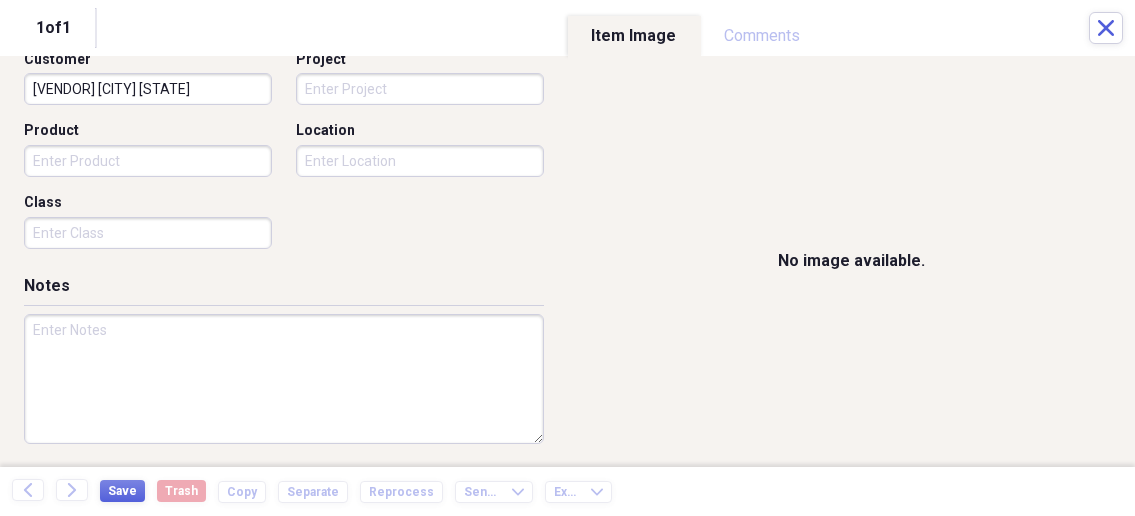 click on "Product" at bounding box center (148, 131) 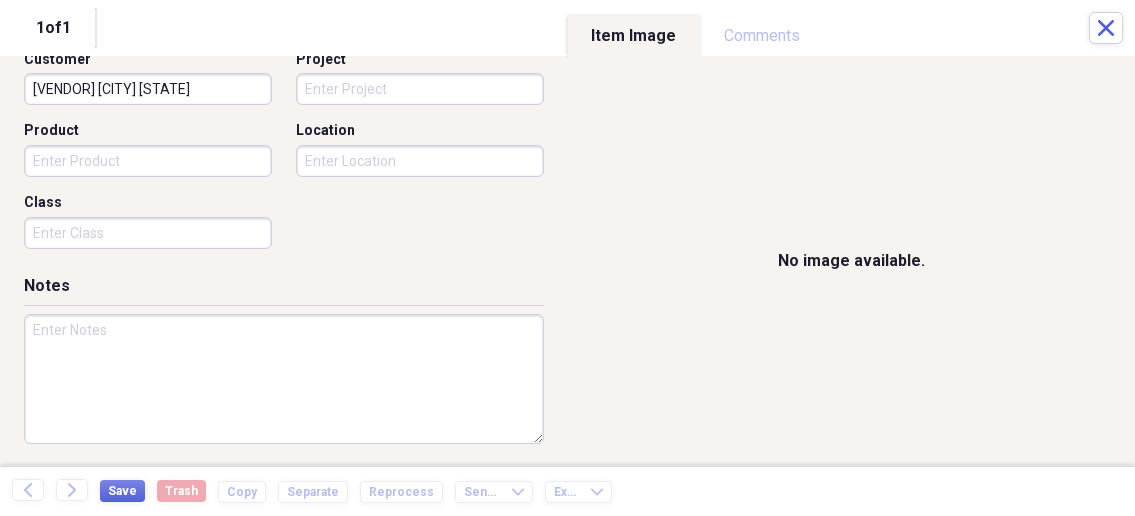 click on "Product" at bounding box center (148, 131) 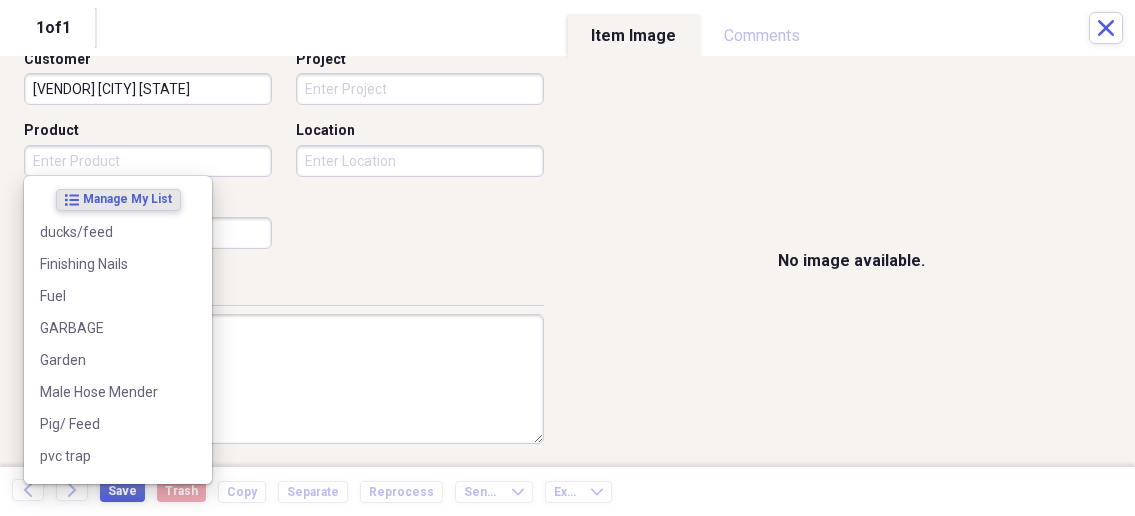 click on "Product" at bounding box center [148, 161] 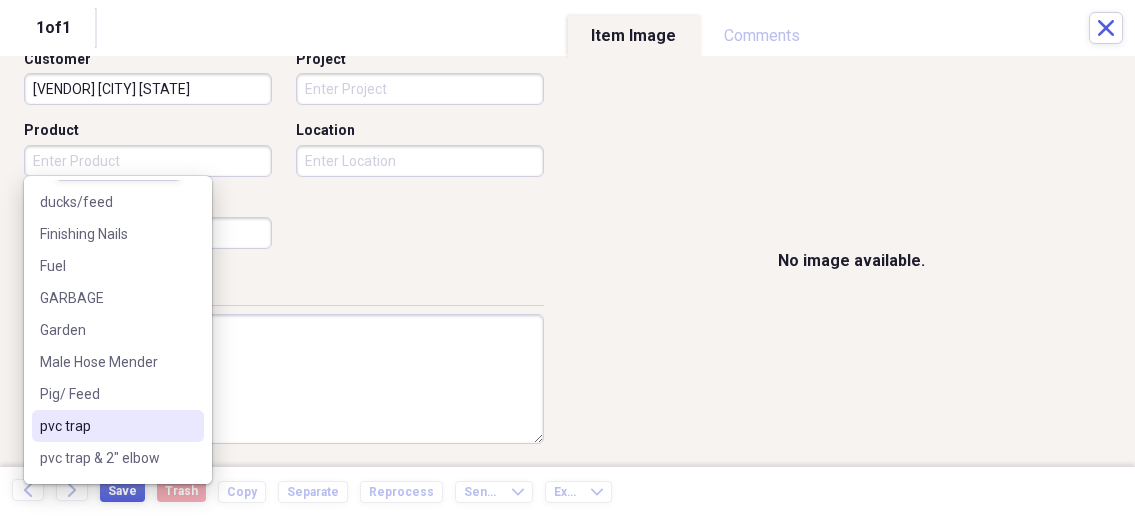 scroll, scrollTop: 0, scrollLeft: 0, axis: both 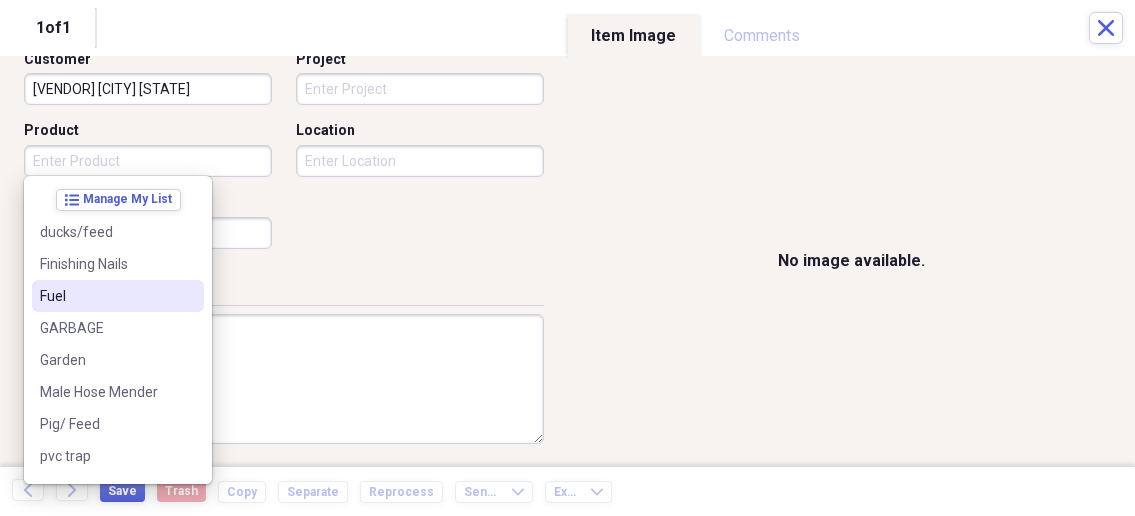 click on "Receipt Classification Reimbursable Billable Category Building Supplies Tax Category Select Tax Category Expand Customer Menards [CITY] [STATE] Project Product Location Class" at bounding box center [284, 83] 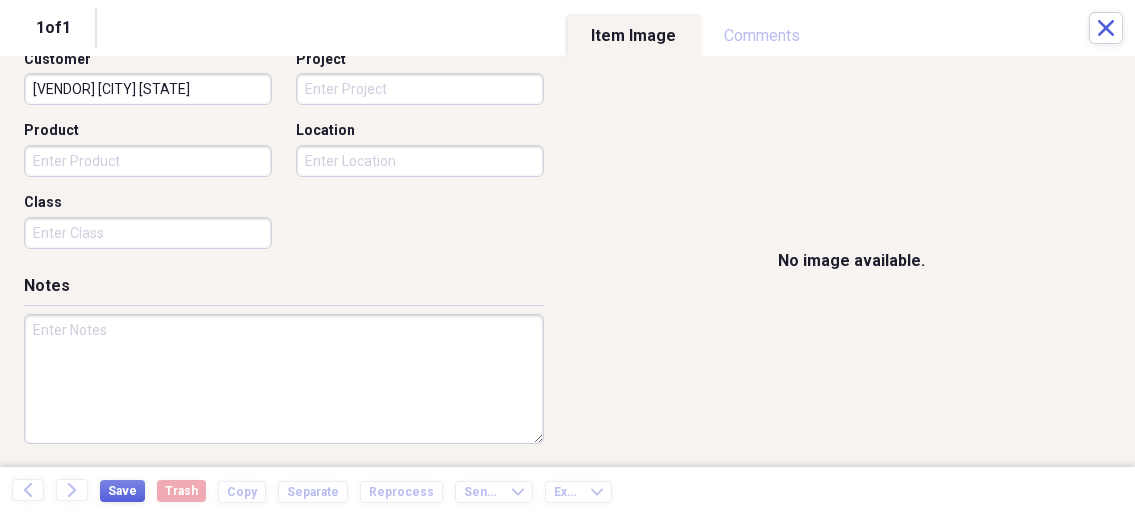 click on "Product" at bounding box center (148, 161) 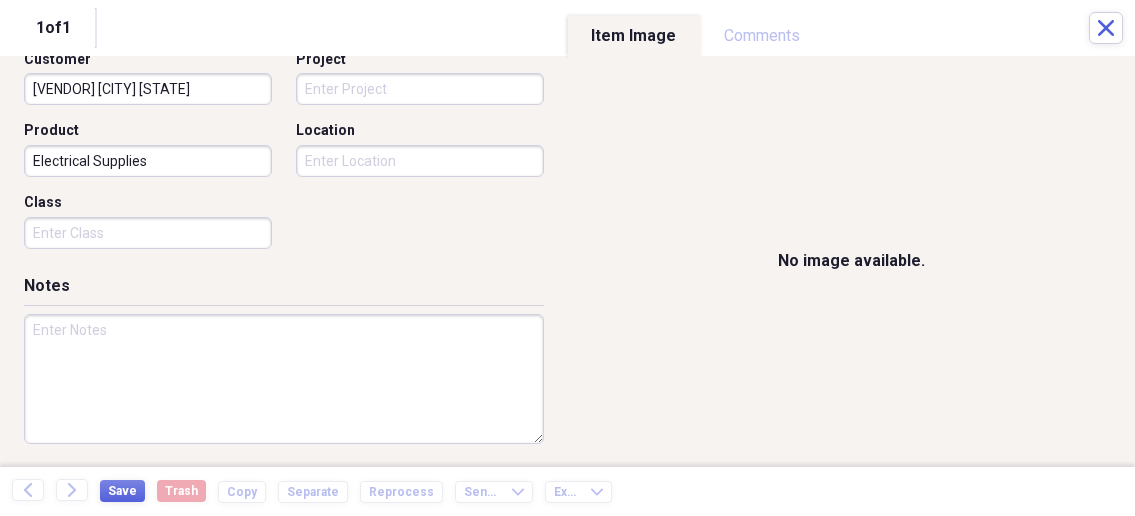 type on "Electrical Supplies" 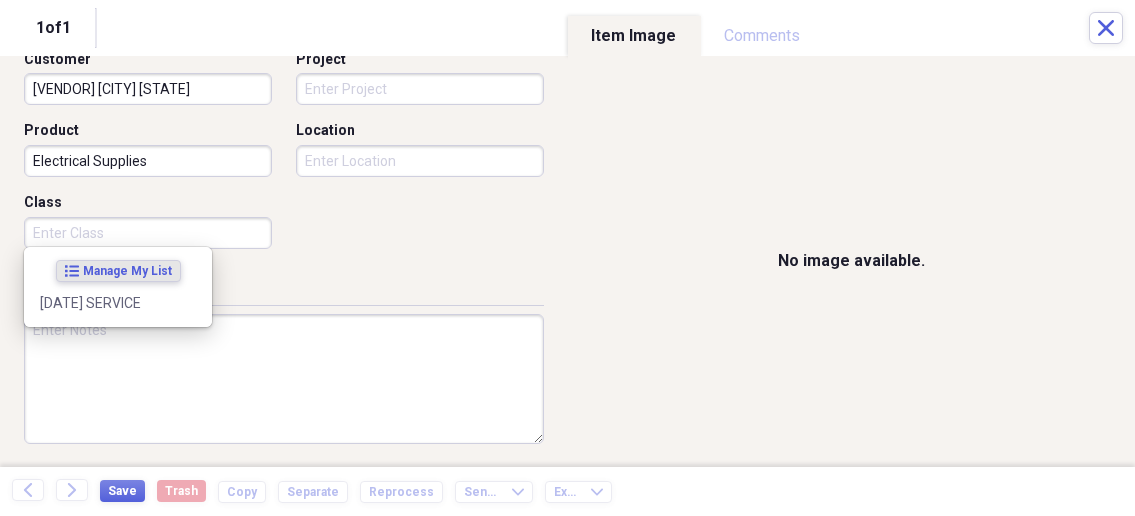 click on "Class" at bounding box center (148, 233) 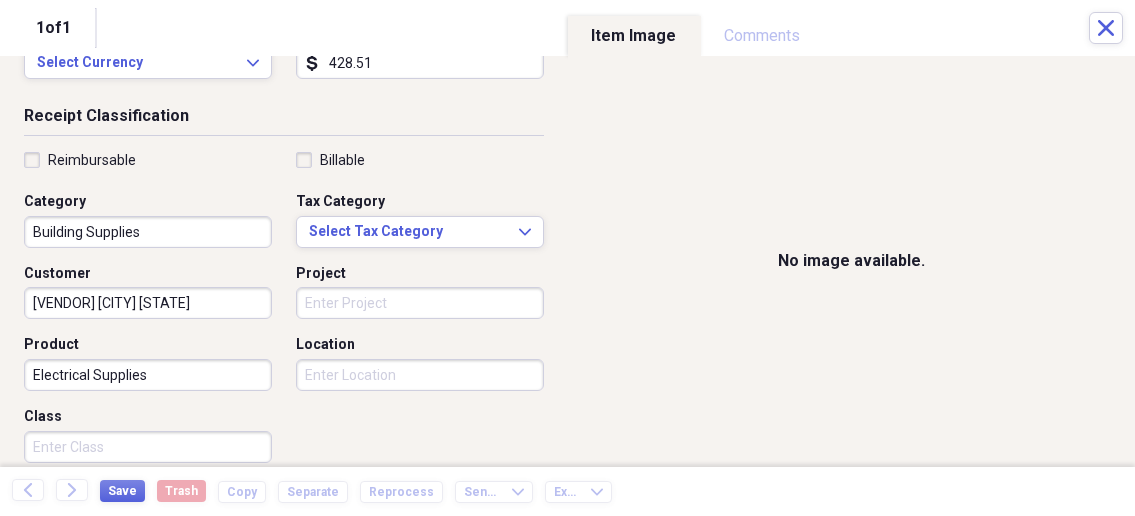 scroll, scrollTop: 214, scrollLeft: 0, axis: vertical 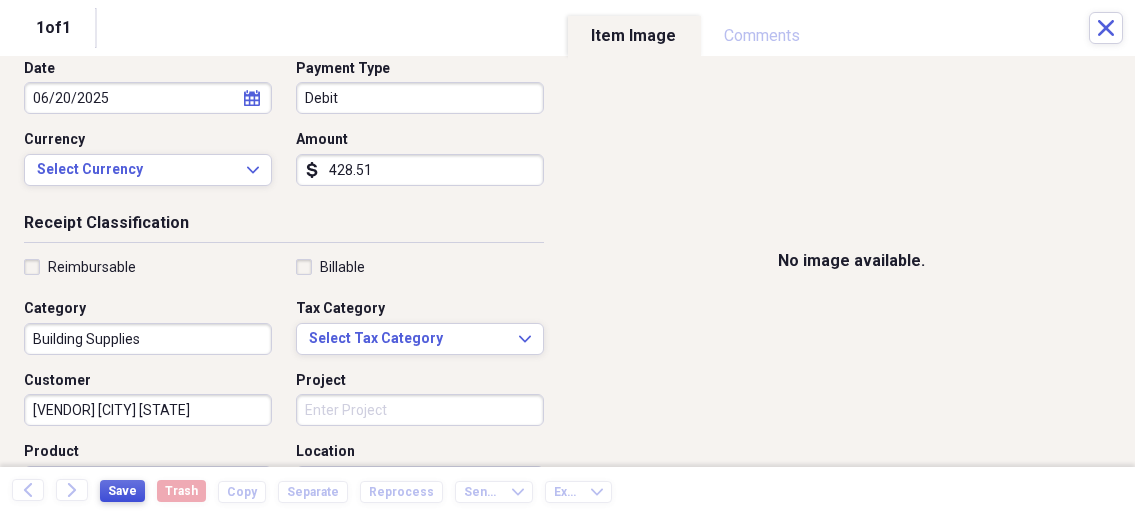 click on "Save" at bounding box center (122, 491) 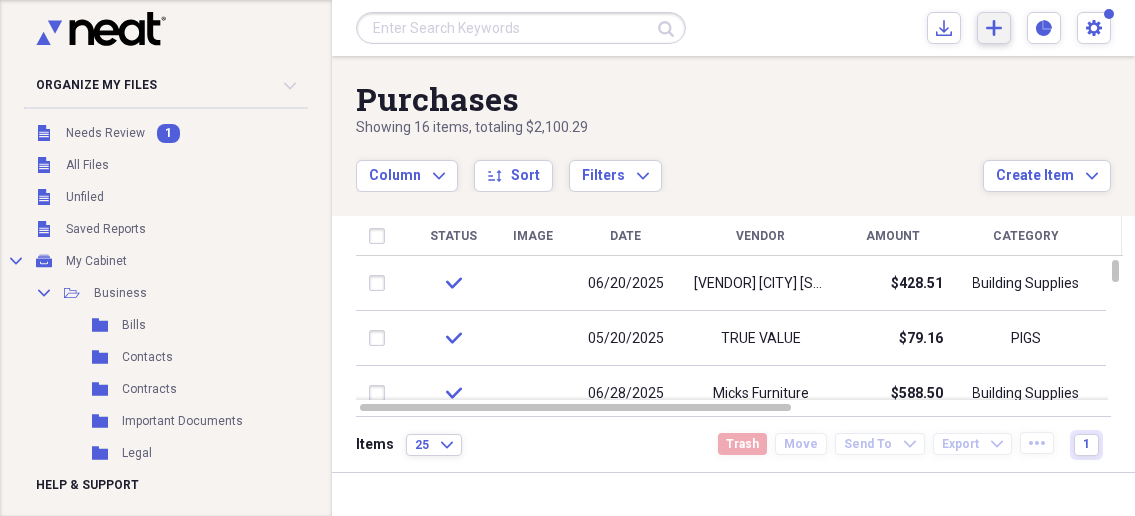 click on "Add" 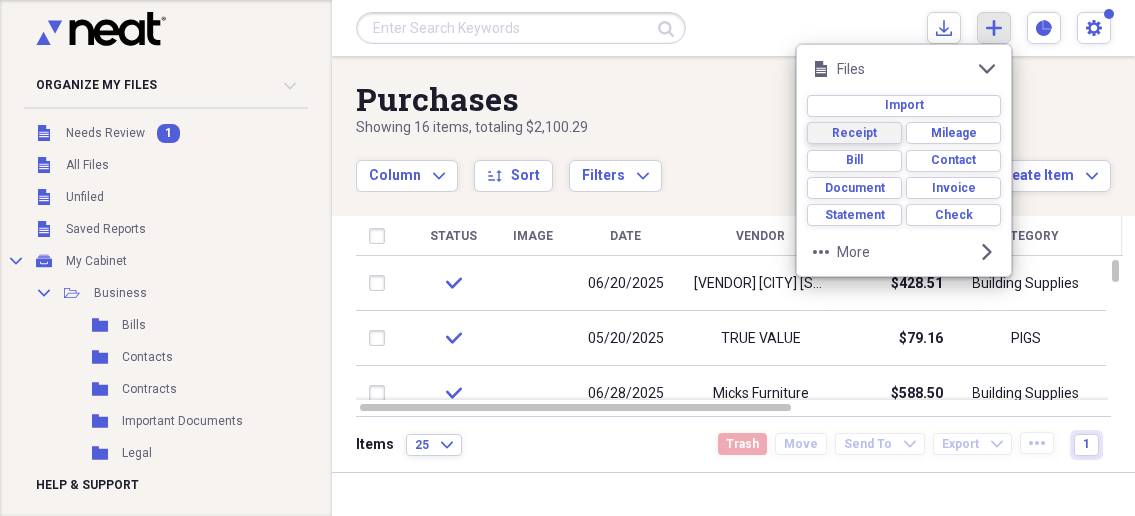 click on "Receipt" at bounding box center [854, 133] 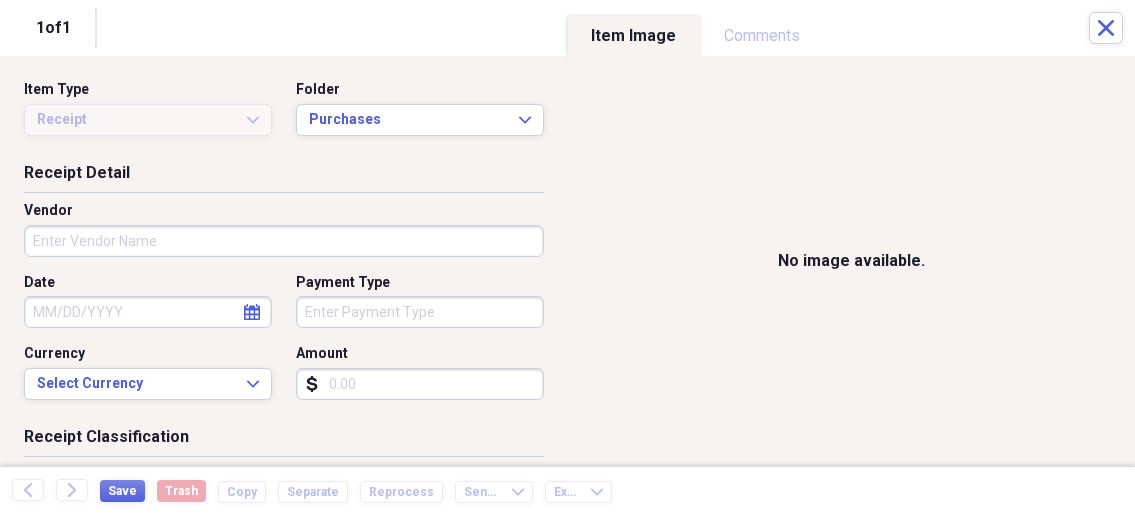 click on "Organize My Files 1 Collapse Unfiled Needs Review 1 Unfiled All Files Unfiled Unfiled Unfiled Saved Reports Collapse My Cabinet My Cabinet Add Folder Collapse Open Folder Business Add Folder Folder Bills Add Folder Folder Contacts Add Folder Folder Contracts Add Folder Folder Important Documents Add Folder Folder Legal Add Folder Folder Office Add Folder Folder Purchases Add Folder Expand Folder Taxes Add Folder Expand Folder Personal Add Folder Trash Trash Help & Support Submit Import Import Add Create Expand Reports Reports Settings [PERSON] Expand Purchases Showing 16 items , totaling $2,100.29 Column Expand sort Sort Filters Expand Create Item Expand Status Image Date Vendor Amount Category Product Source Billable Reimbursable check [DATE] [VENDOR] [CITY] [STATE] $428.51 Building Supplies Electrical Supplies check [DATE] [VENDOR] $79.16 PIGS Pig/ Feed check [DATE] [VENDOR] $588.50 Building Supplies check [DATE] [VENDOR] $22.89 FARM SUPPLIES Fuel check [DATE] [VENDOR] $21.69 25" at bounding box center (567, 258) 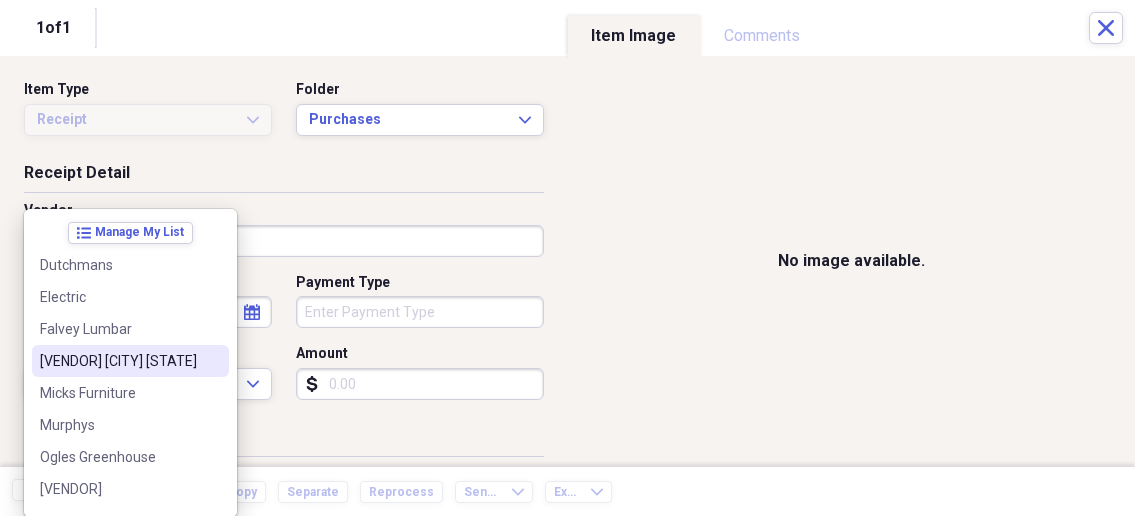 click on "[VENDOR] [CITY] [STATE]" at bounding box center (118, 361) 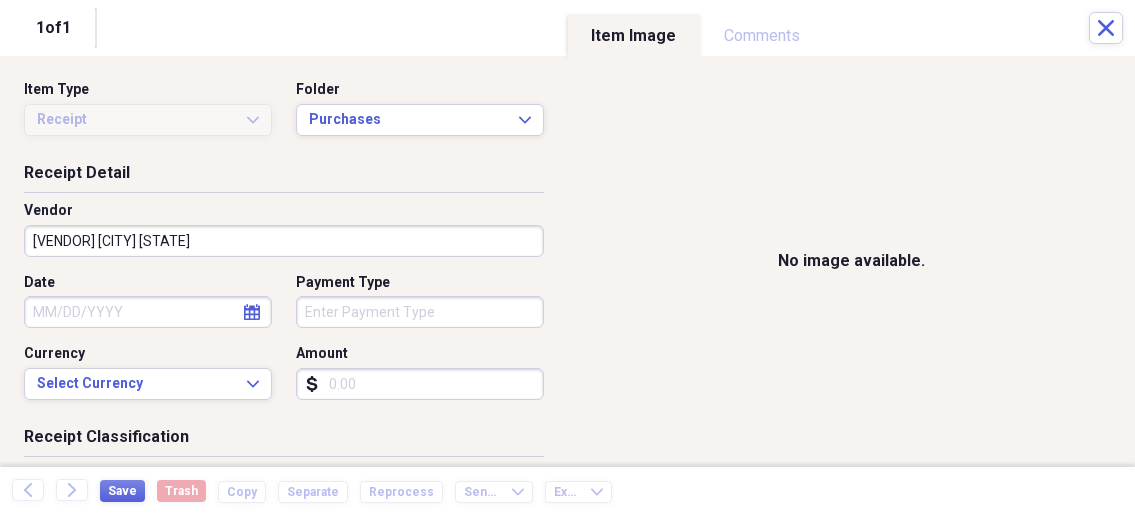 select on "7" 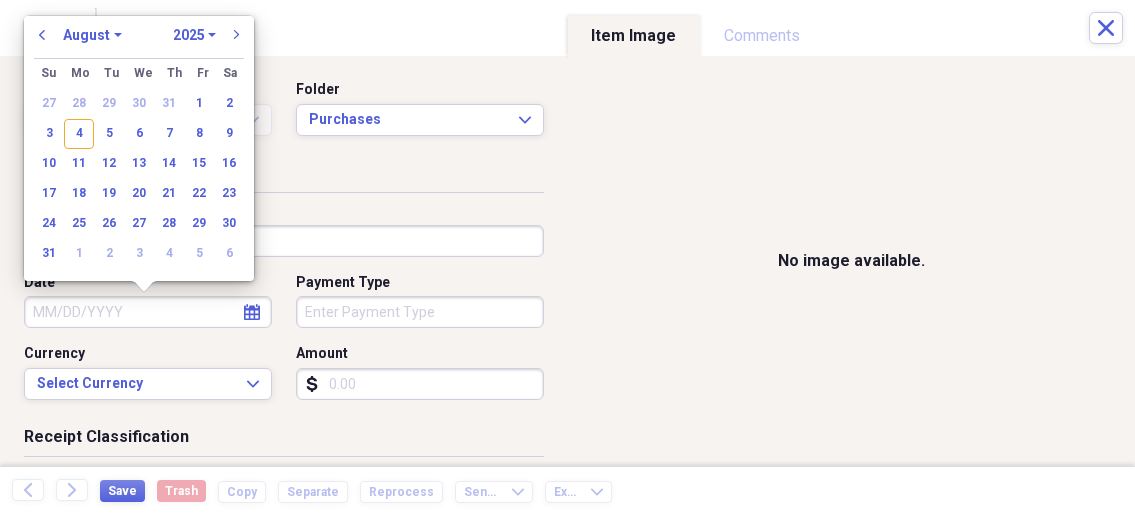 click on "Date" at bounding box center (148, 312) 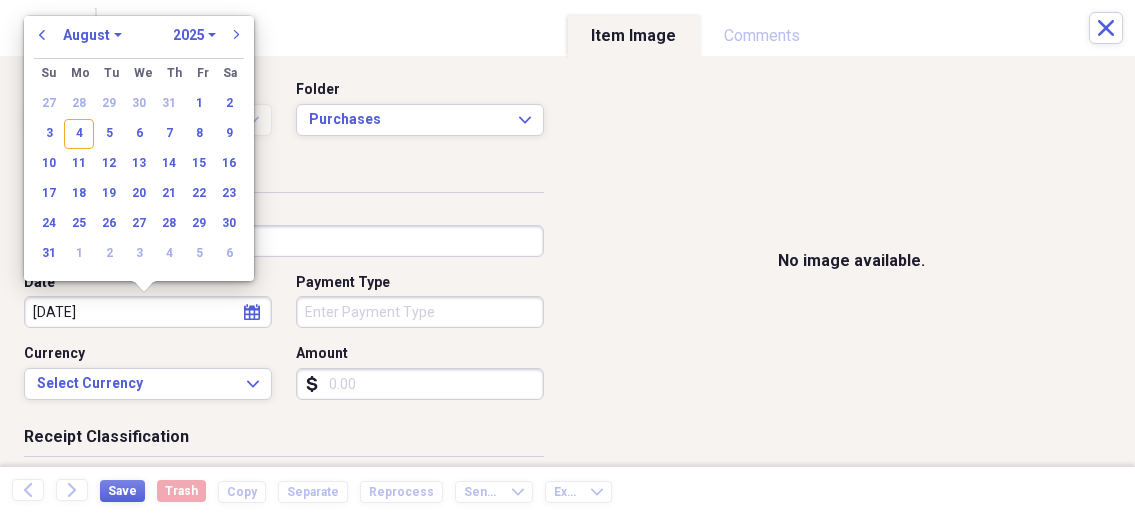 type on "[DATE]" 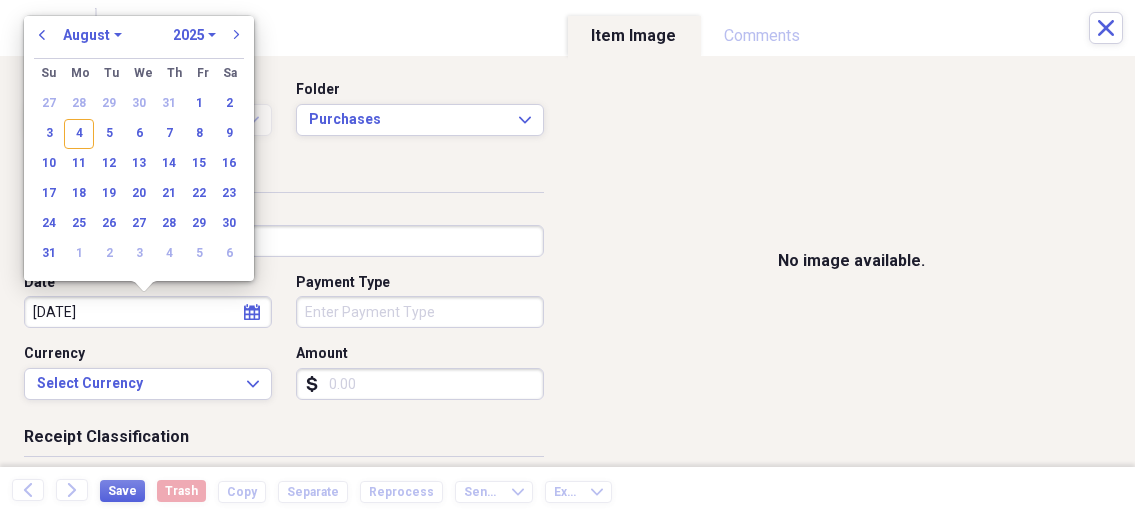 select on "5" 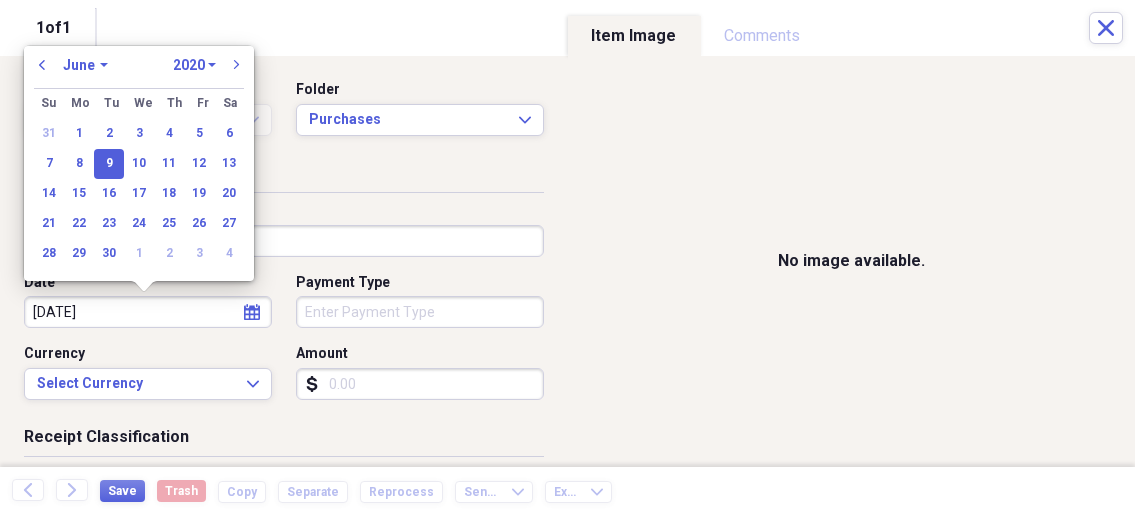 type on "06/09/2025" 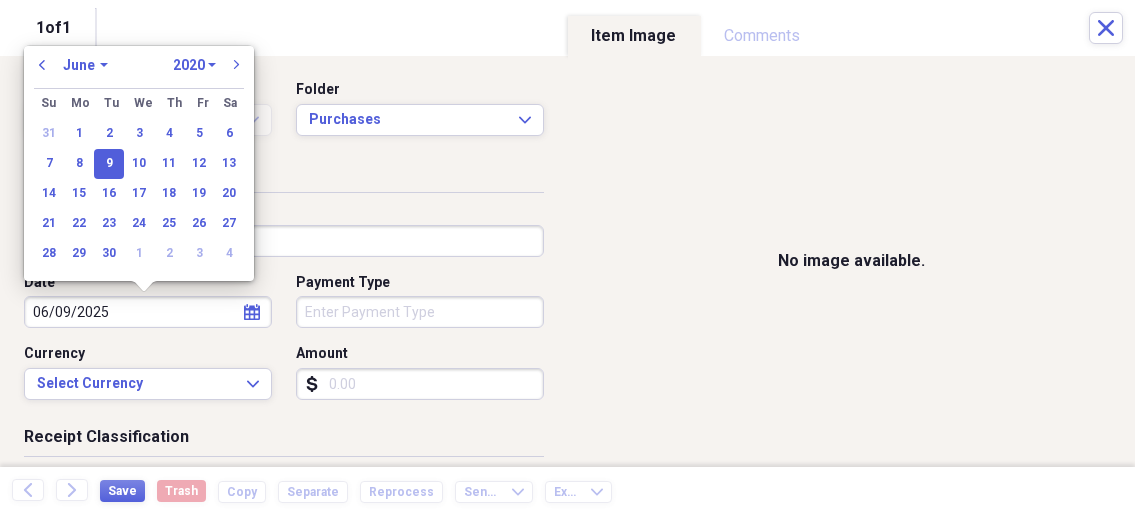 select on "2025" 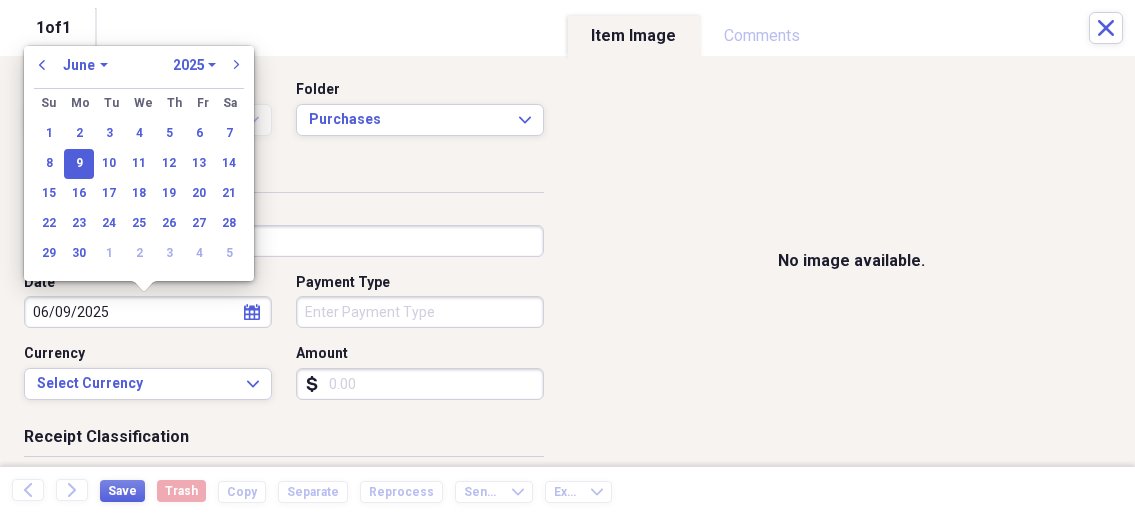 type on "06/09/2025" 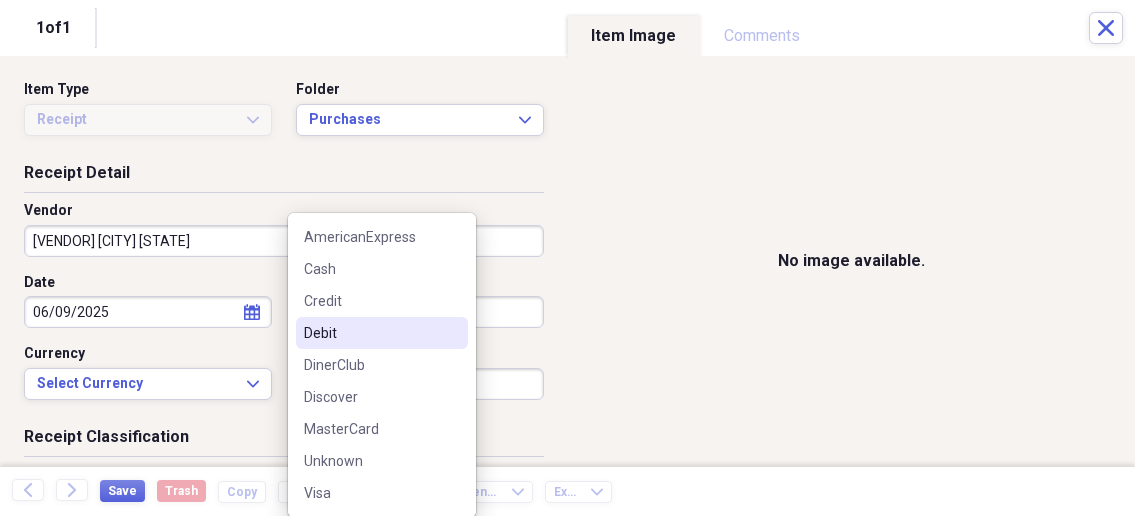 click on "Debit" at bounding box center [382, 333] 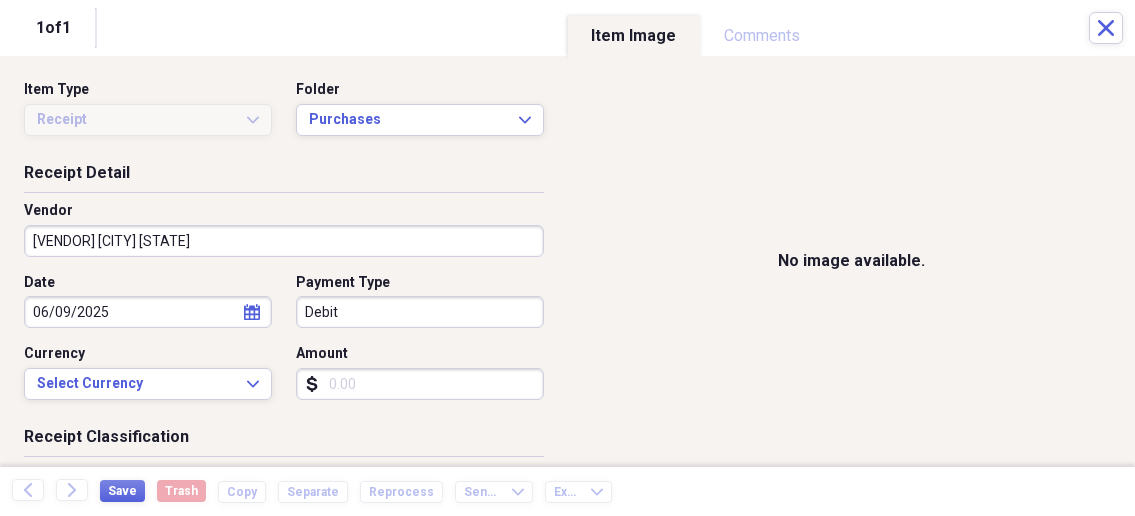 click on "Amount" at bounding box center [420, 384] 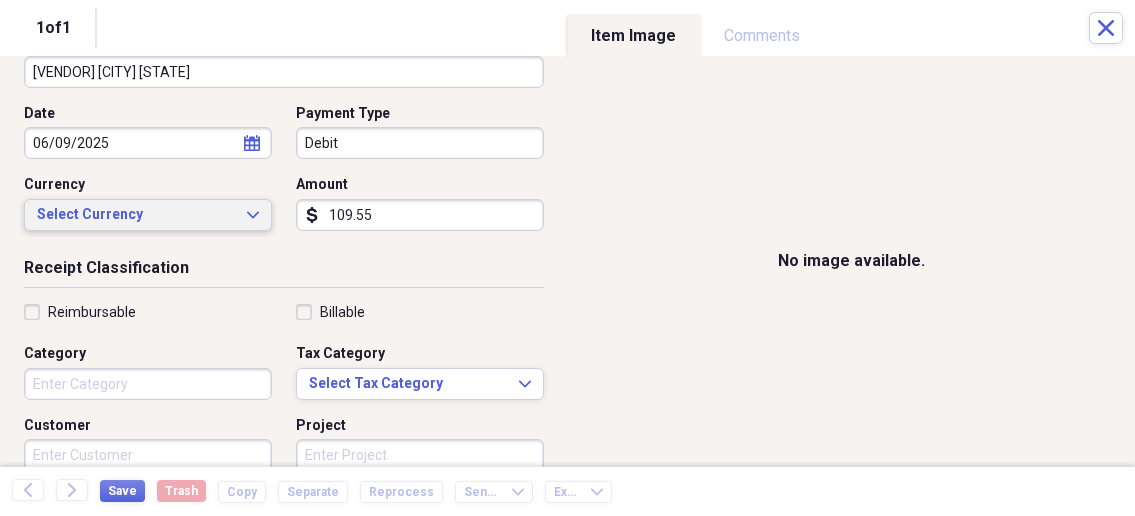 scroll, scrollTop: 214, scrollLeft: 0, axis: vertical 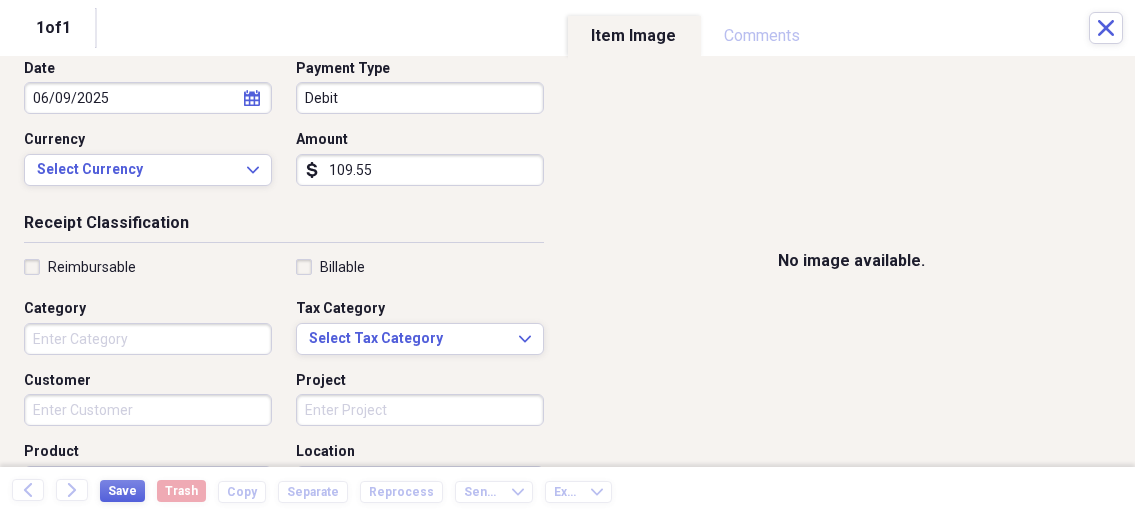 type on "109.55" 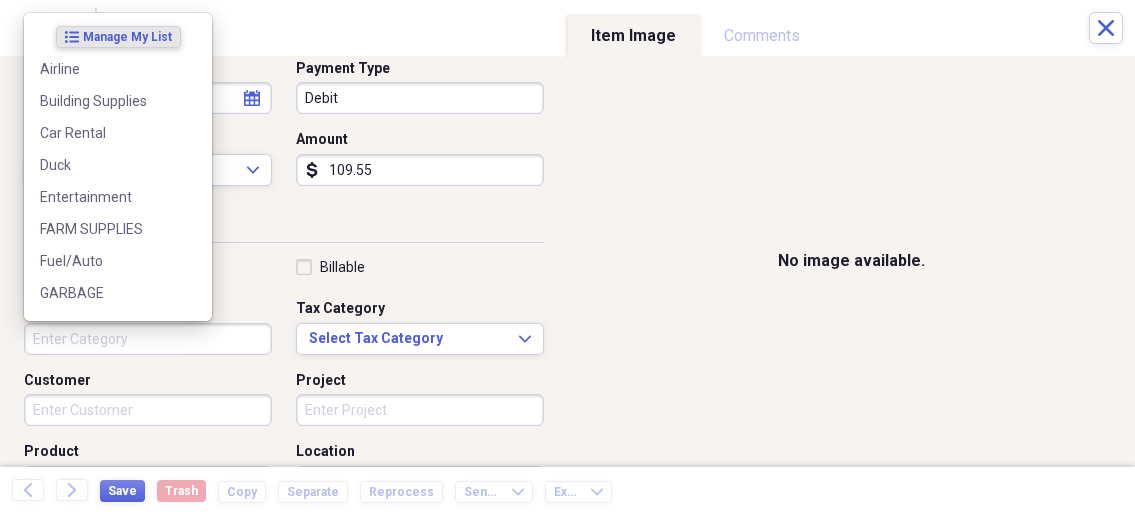 click on "Category" at bounding box center [148, 339] 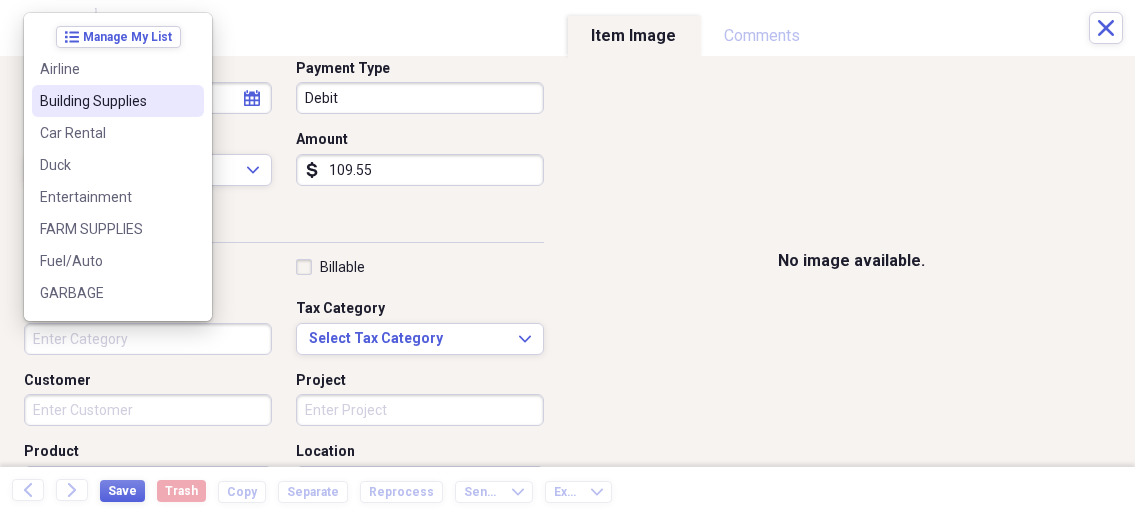 click on "Building Supplies" at bounding box center [106, 101] 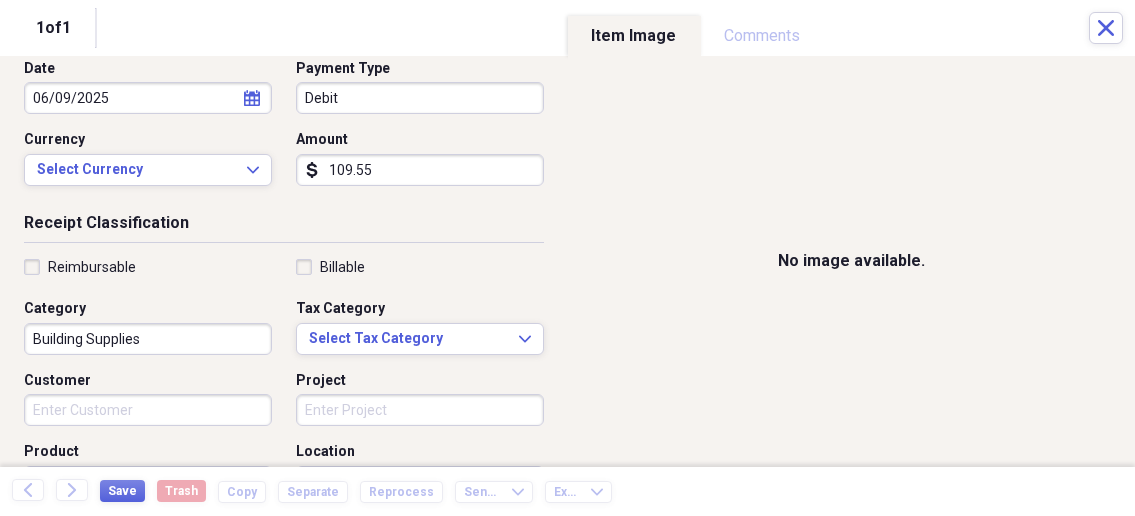 click on "Customer" at bounding box center [148, 410] 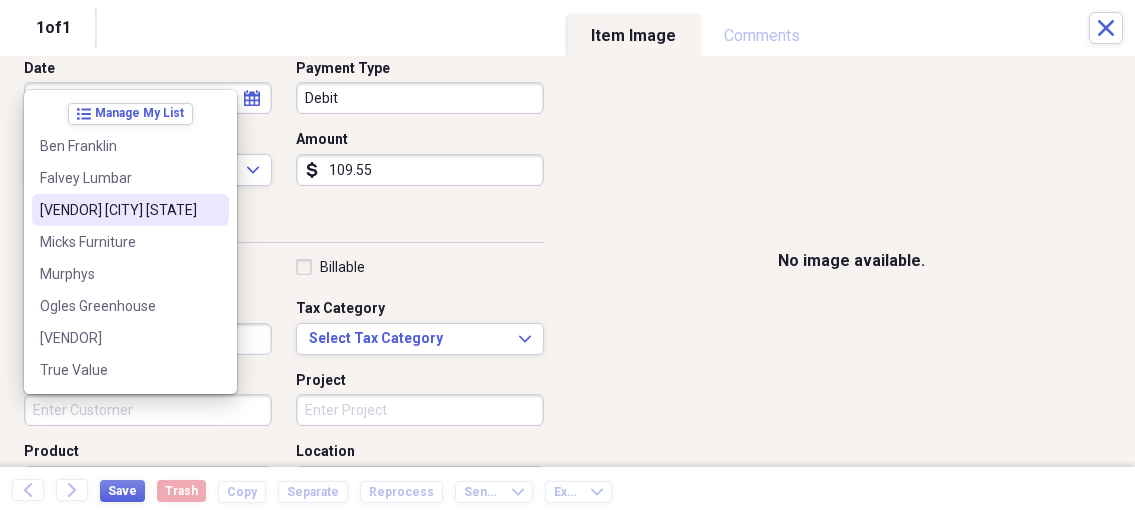 click on "[VENDOR] [CITY] [STATE]" at bounding box center (118, 210) 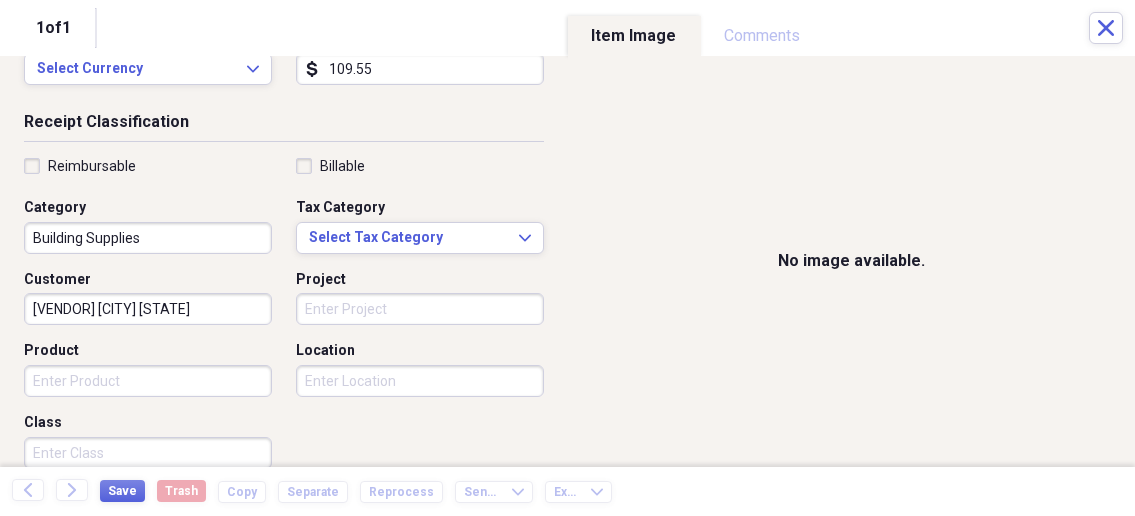 scroll, scrollTop: 428, scrollLeft: 0, axis: vertical 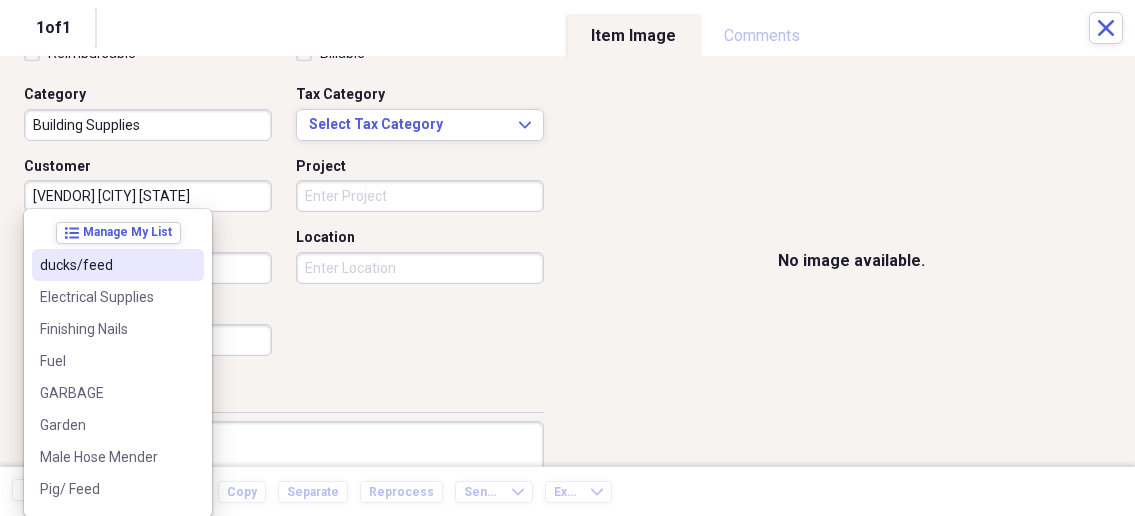 click on "Organize My Files 1 Collapse Unfiled Needs Review 1 Unfiled All Files Unfiled Unfiled Unfiled Saved Reports Collapse My Cabinet My Cabinet Add Folder Collapse Open Folder Business Add Folder Folder Bills Add Folder Folder Contacts Add Folder Folder Contracts Add Folder Folder Important Documents Add Folder Folder Legal Add Folder Folder Office Add Folder Folder Purchases Add Folder Expand Folder Taxes Add Folder Expand Folder Personal Add Folder Trash Trash Help & Support Submit Import Import Add Create Expand Reports Reports Settings [PERSON] Expand Purchases Showing 16 items , totaling $2,100.29 Column Expand sort Sort Filters Expand Create Item Expand Status Image Date Vendor Amount Category Product Source Billable Reimbursable check [DATE] [VENDOR] [CITY] [STATE] $428.51 Building Supplies Electrical Supplies check [DATE] [VENDOR] $79.16 PIGS Pig/ Feed check [DATE] [VENDOR] $588.50 Building Supplies check [DATE] [VENDOR] $22.89 FARM SUPPLIES Fuel check [DATE] [VENDOR] $21.69 25" at bounding box center [567, 258] 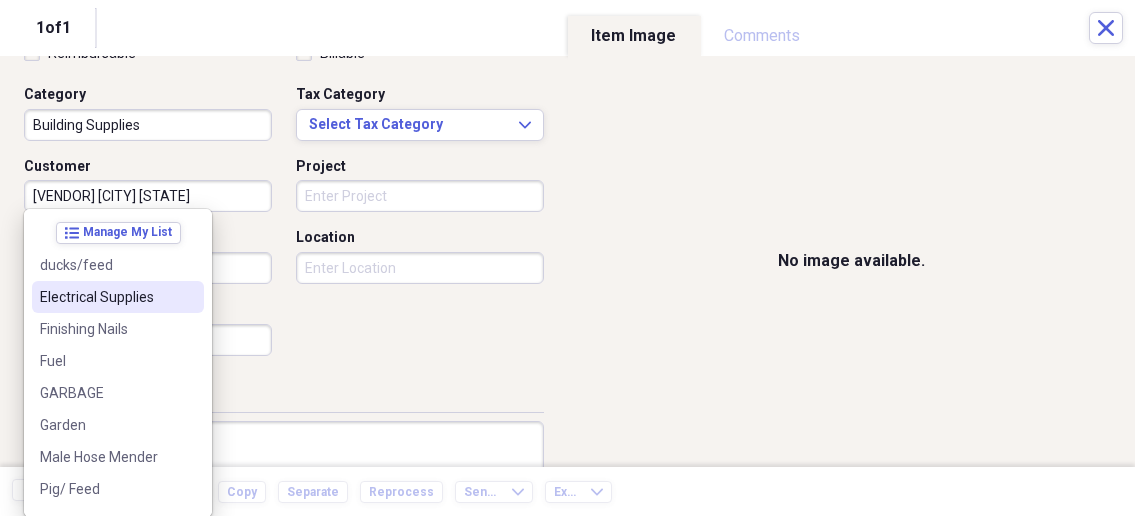 click on "Electrical Supplies" at bounding box center (106, 297) 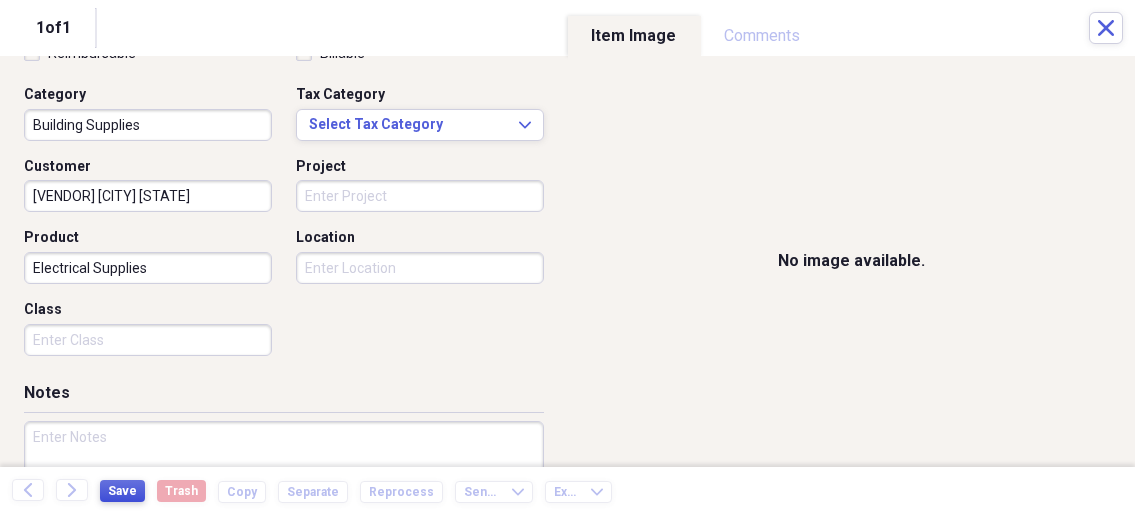 click on "Save" at bounding box center [122, 491] 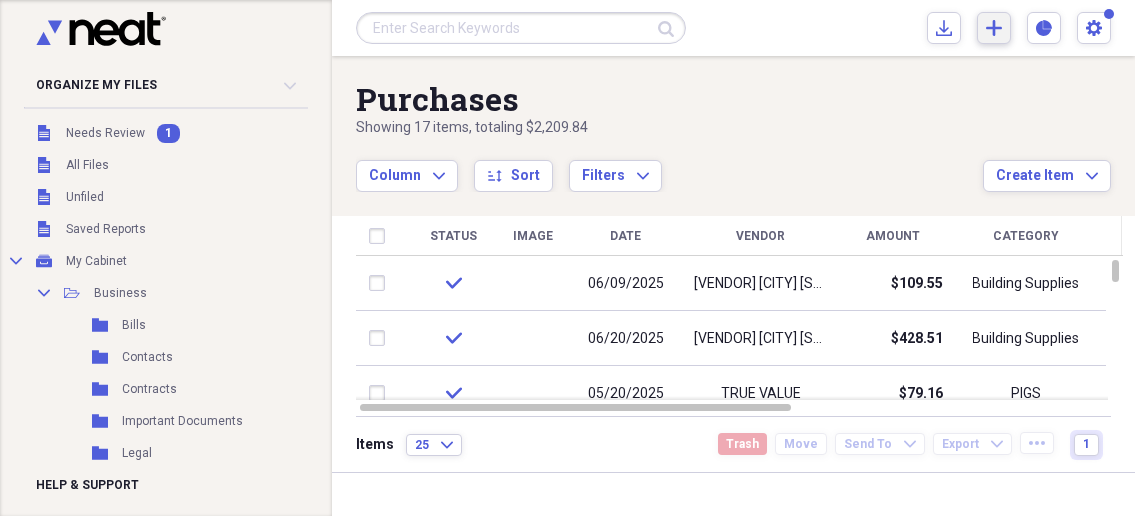 click on "Add" 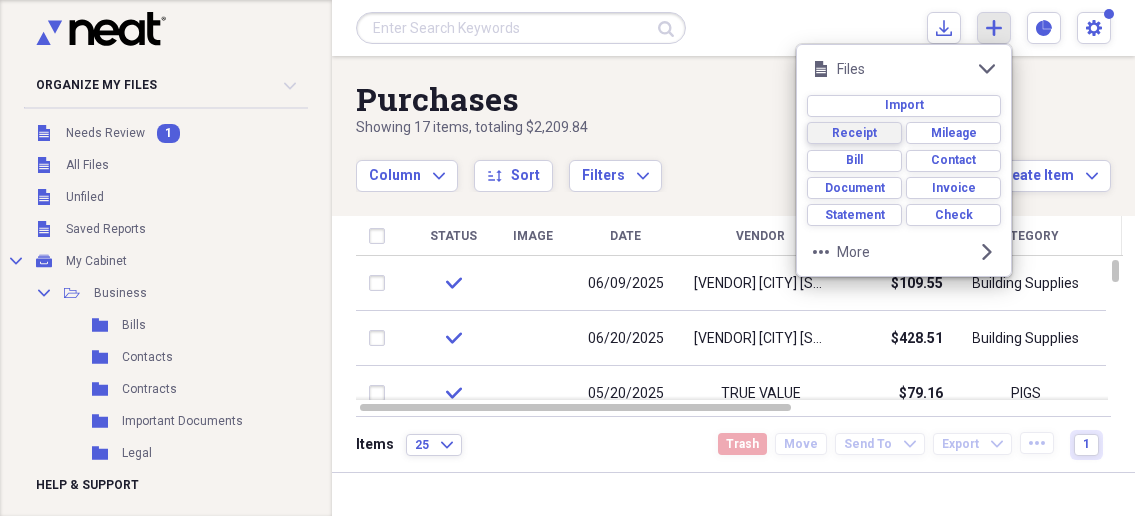 click on "Receipt" at bounding box center (854, 133) 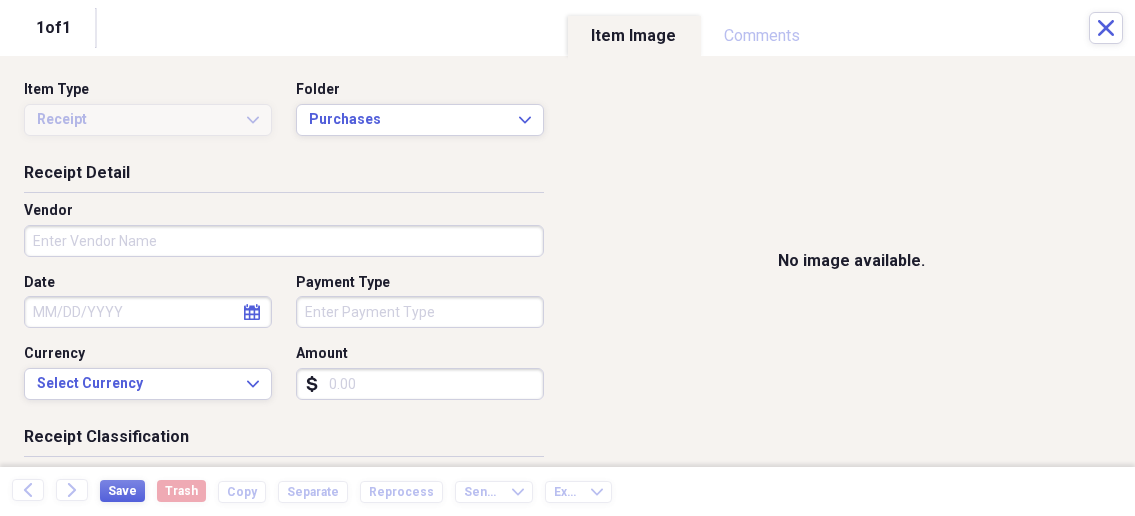 click on "Organize My Files 1 Collapse Unfiled Needs Review 1 Unfiled All Files Unfiled Unfiled Unfiled Saved Reports Collapse My Cabinet My Cabinet Add Folder Collapse Open Folder Business Add Folder Folder Bills Add Folder Folder Contacts Add Folder Folder Contracts Add Folder Folder Important Documents Add Folder Folder Legal Add Folder Folder Office Add Folder Folder Purchases Add Folder Expand Folder Taxes Add Folder Expand Folder Personal Add Folder Trash Trash Help & Support Submit Import Import Add Create Expand Reports Reports Settings [NAME] Expand Purchases Showing 17 items , totaling $2,209.84 Column Expand sort Sort Filters Expand Create Item Expand Status Image Date Vendor Amount Category Product Source Billable Reimbursable check [DATE] Menards [CITY] [STATE] $109.55 Building Supplies Electrical Supplies check [DATE] Menards [CITY] [STATE] $428.51 Building Supplies Electrical Supplies check [DATE] TRUE VALUE $79.16 PIGS Pig/ Feed check [DATE] Micks Furniture $588.50 Building Supplies check" at bounding box center [567, 258] 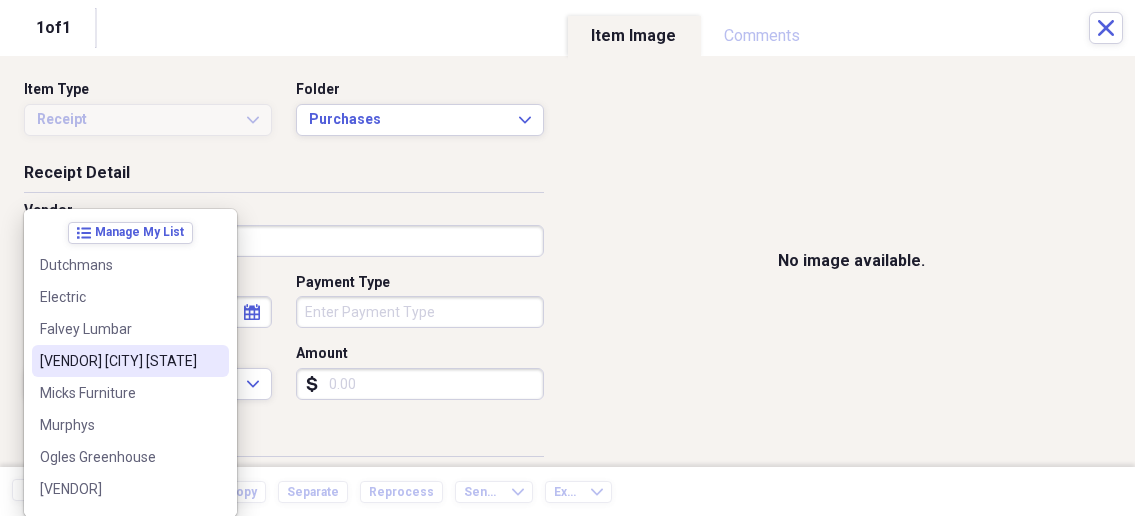 click on "[VENDOR] [CITY] [STATE]" at bounding box center [118, 361] 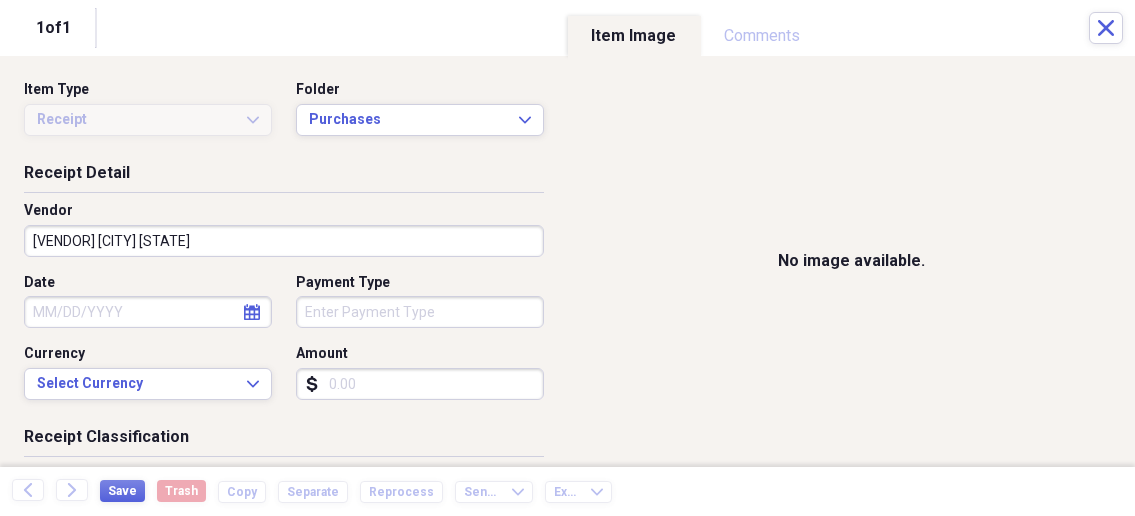select on "7" 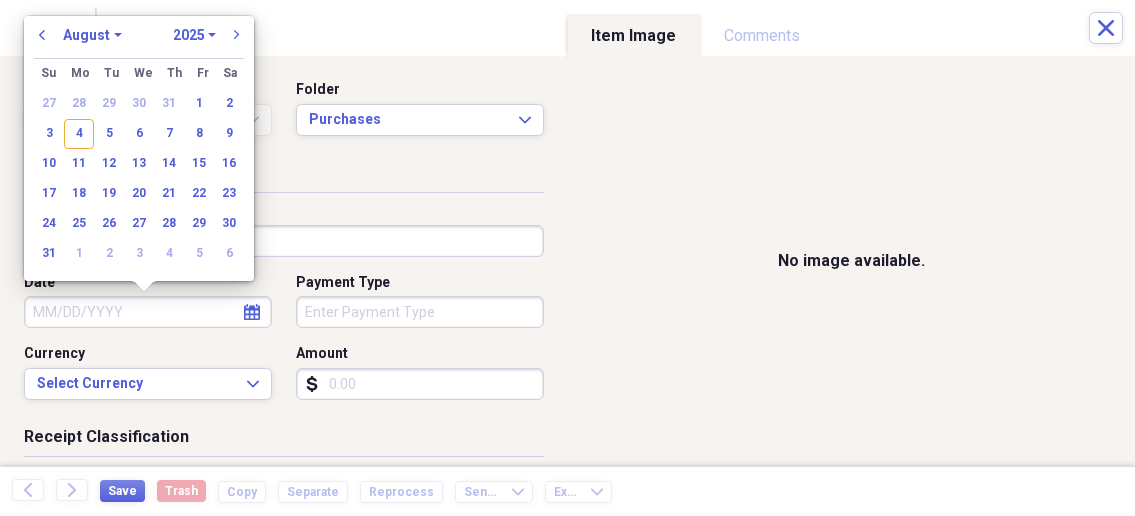 click on "Date" at bounding box center (148, 312) 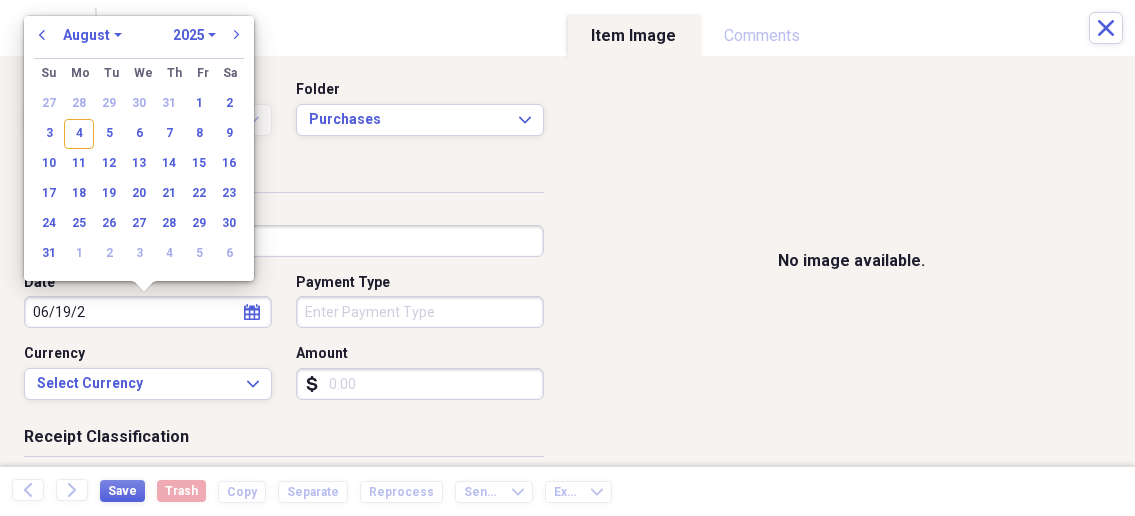 type on "[DATE]" 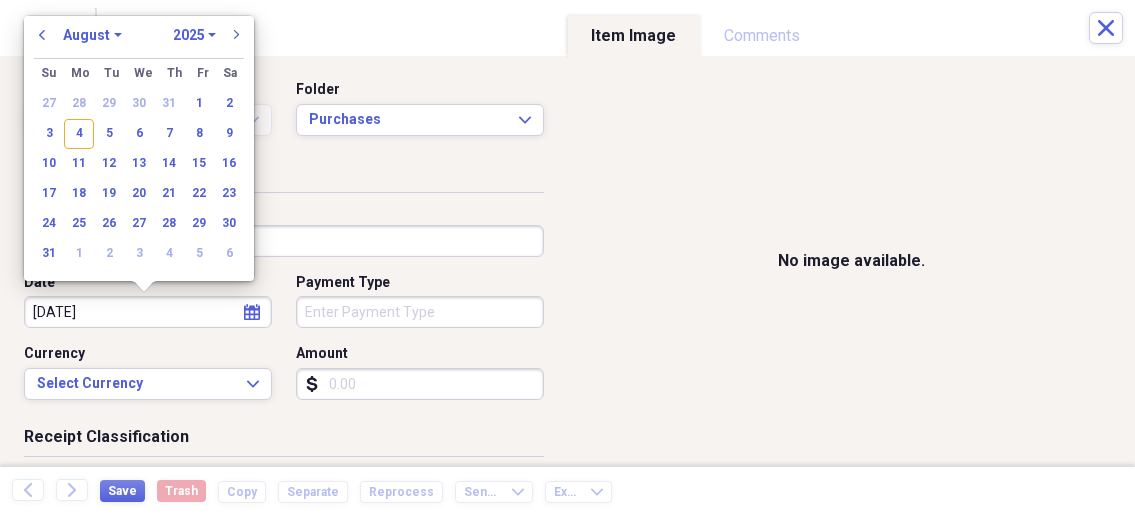 select on "5" 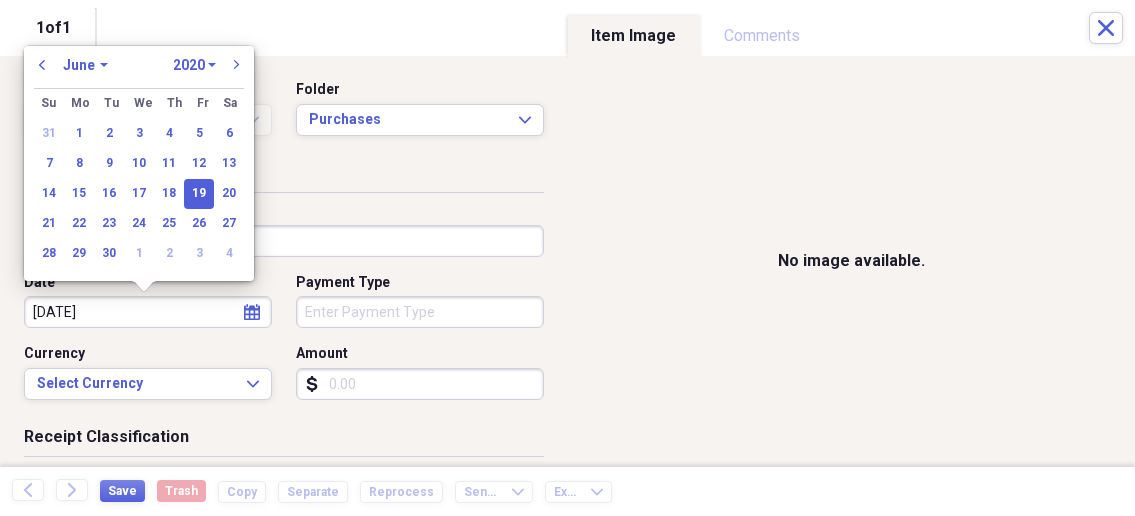 type on "06/19/2025" 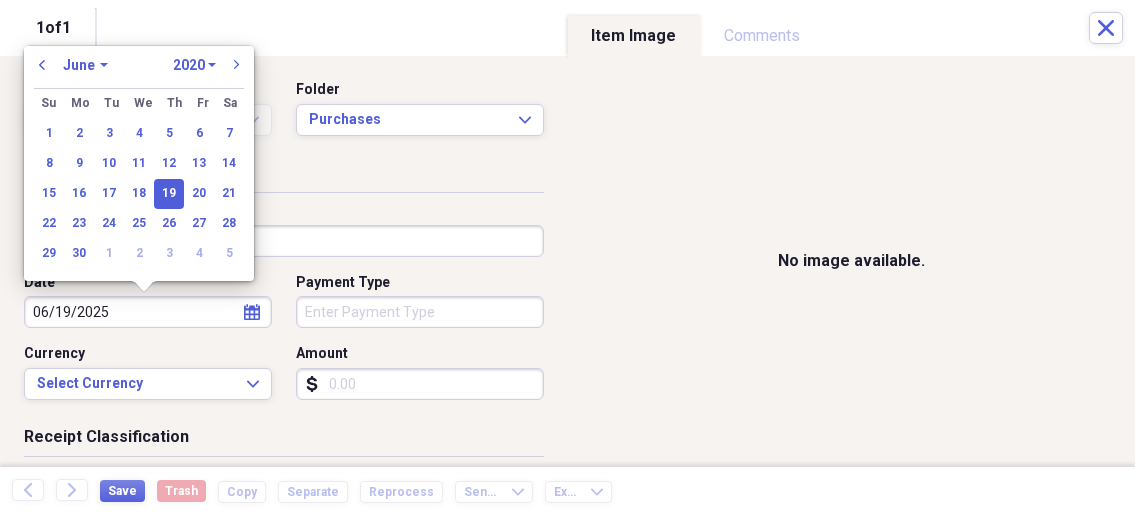 select on "2025" 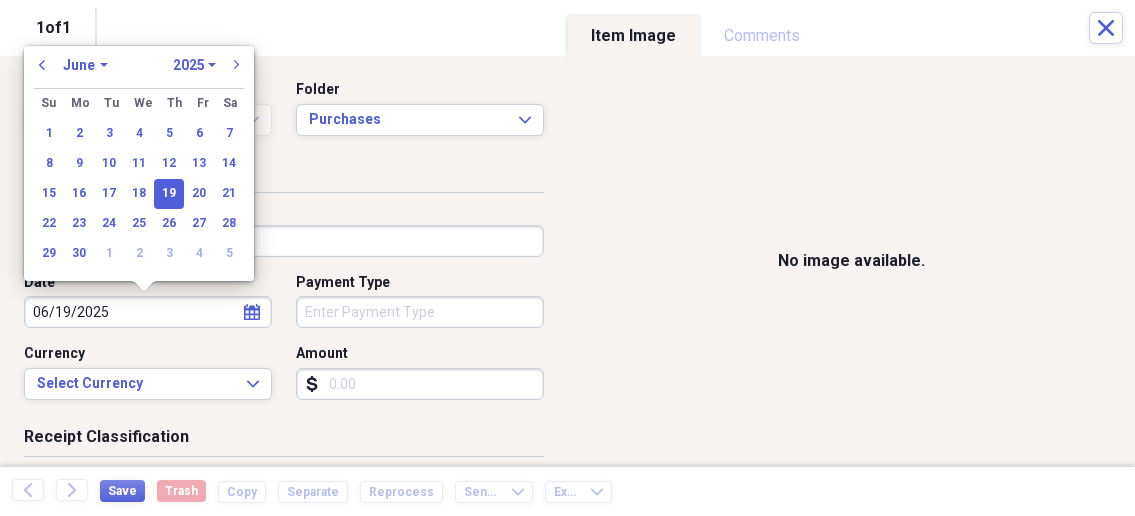 type on "06/19/2025" 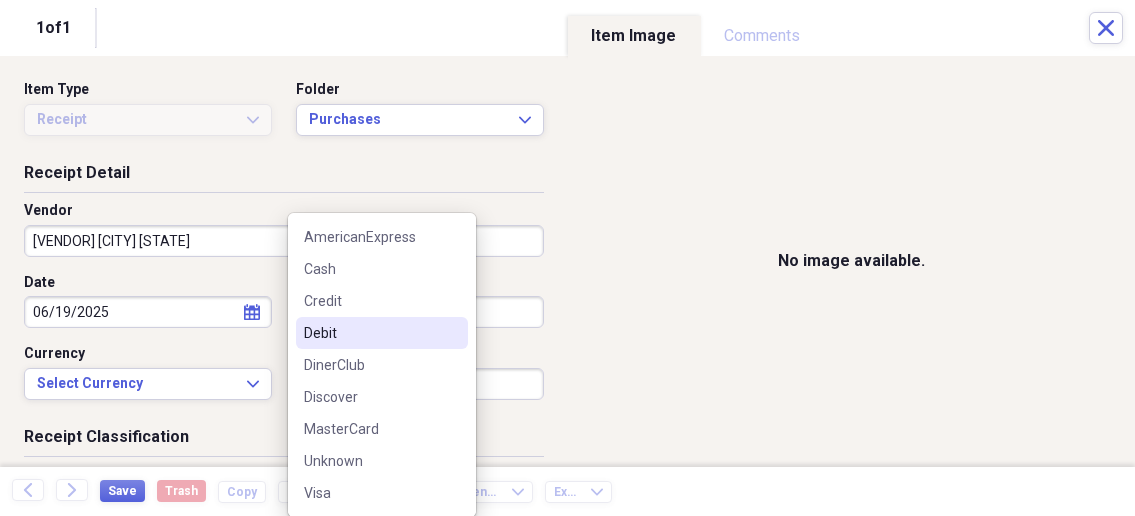 click on "Debit" at bounding box center (370, 333) 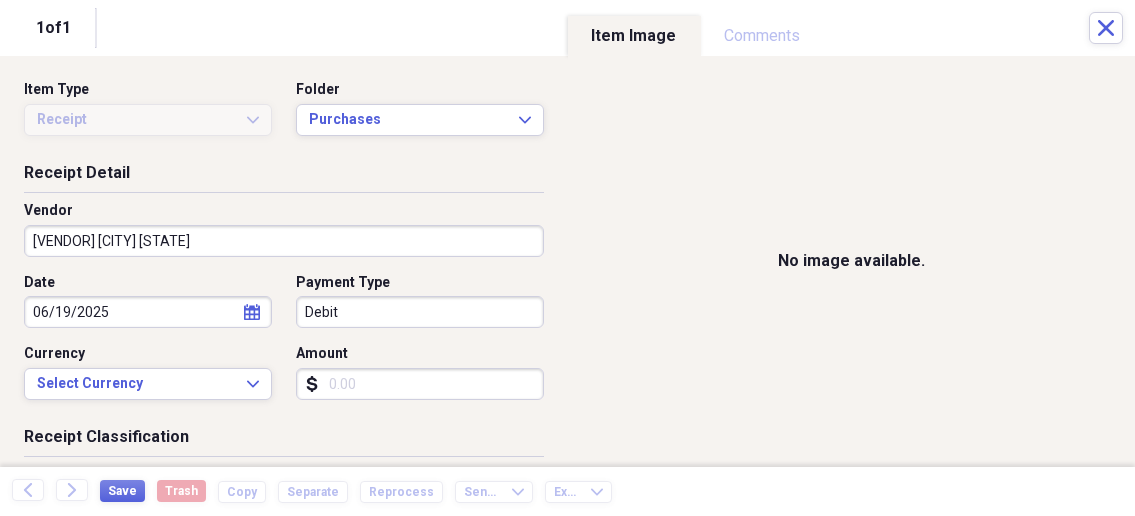 click on "Amount" at bounding box center (420, 384) 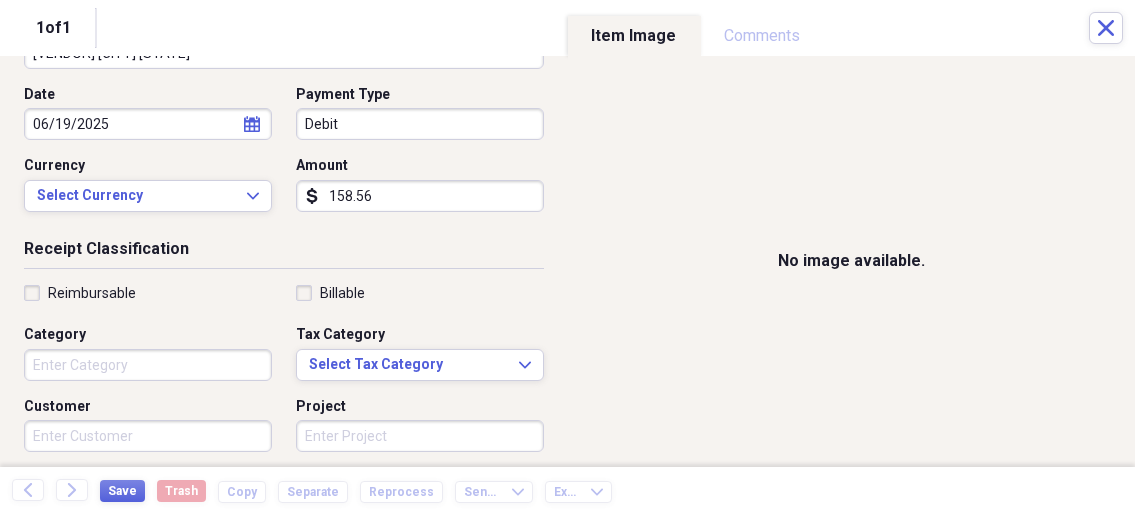 scroll, scrollTop: 214, scrollLeft: 0, axis: vertical 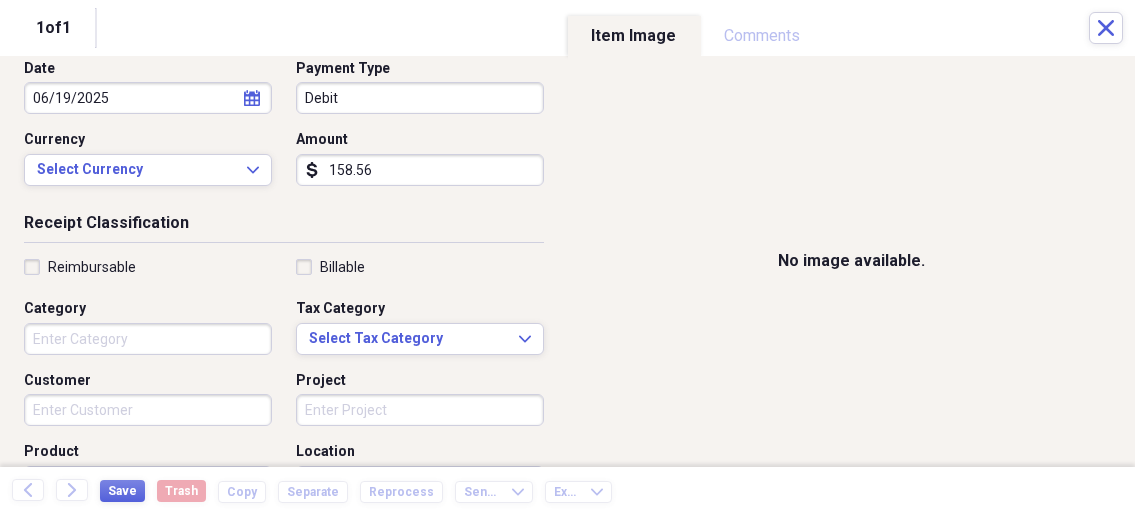 type on "158.56" 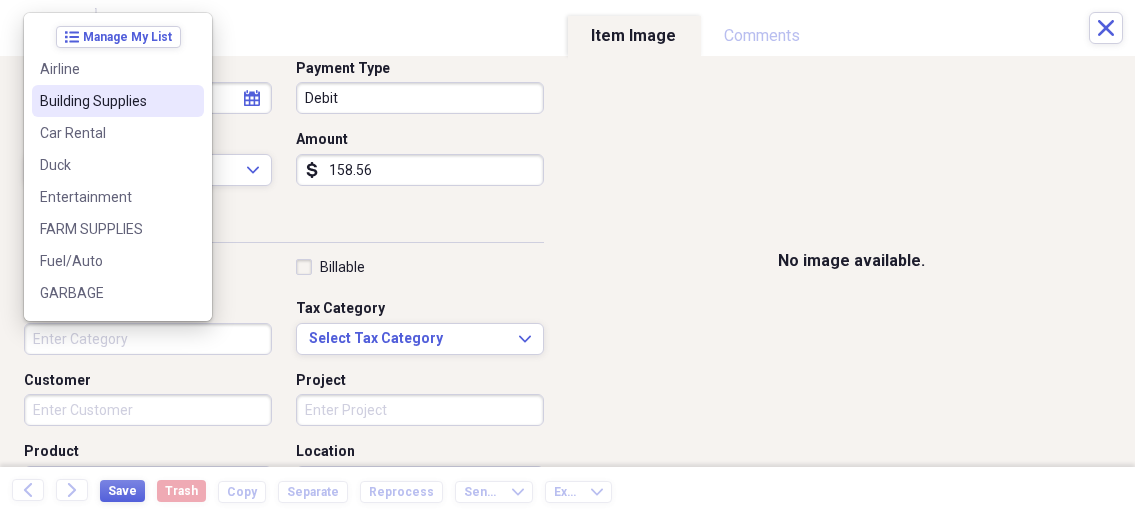 click on "Building Supplies" at bounding box center (106, 101) 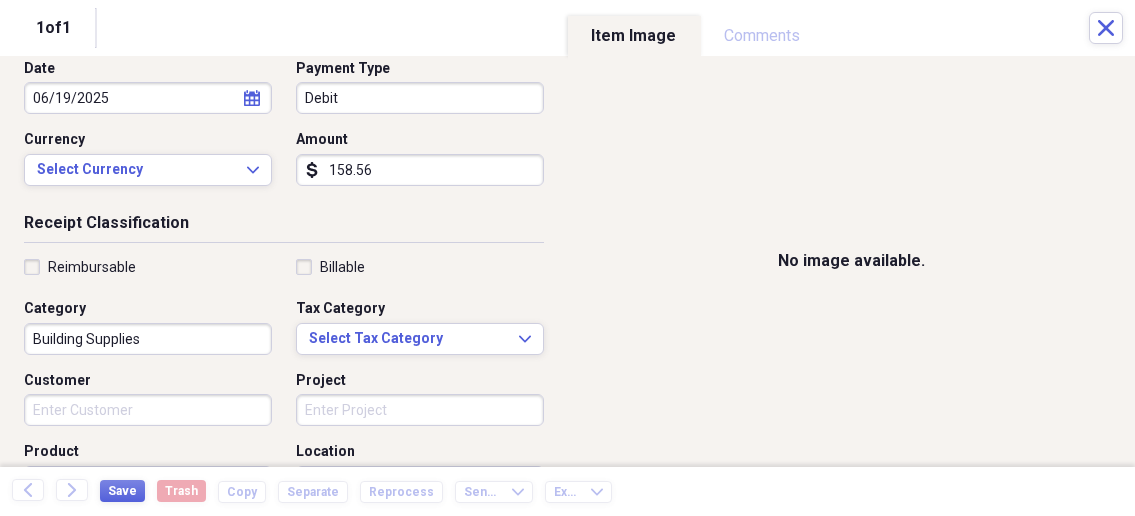 click on "Customer" at bounding box center [148, 410] 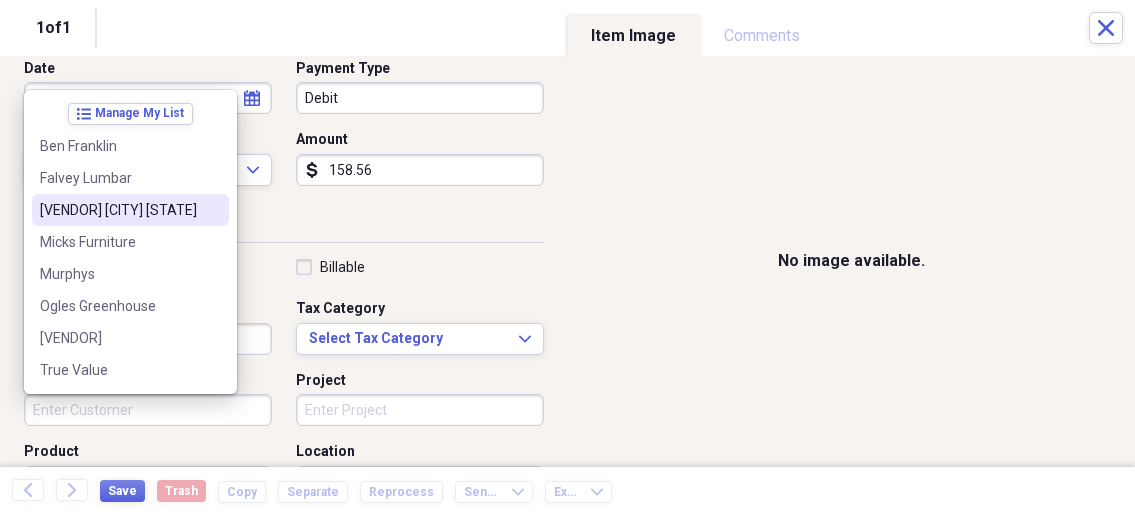 click on "[VENDOR] [CITY] [STATE]" at bounding box center [118, 210] 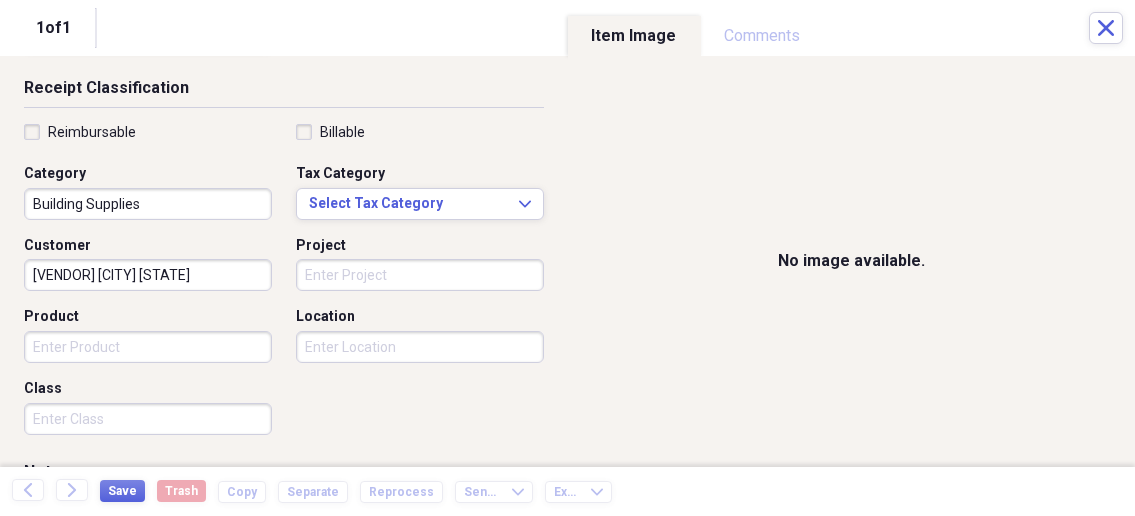 scroll, scrollTop: 428, scrollLeft: 0, axis: vertical 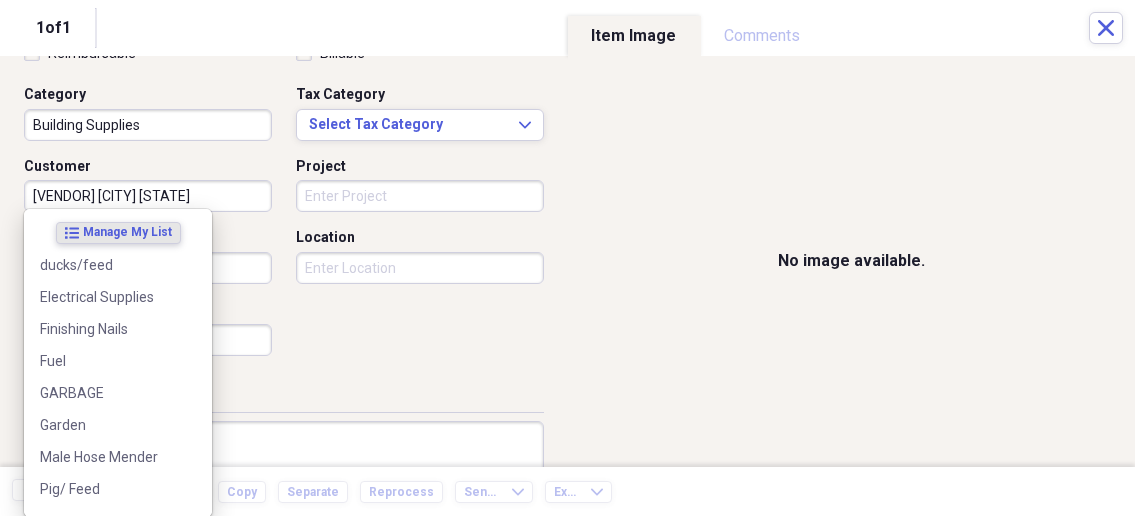 click on "Organize My Files 1 Collapse Unfiled Needs Review 1 Unfiled All Files Unfiled Unfiled Unfiled Saved Reports Collapse My Cabinet My Cabinet Add Folder Collapse Open Folder Business Add Folder Folder Bills Add Folder Folder Contacts Add Folder Folder Contracts Add Folder Folder Important Documents Add Folder Folder Legal Add Folder Folder Office Add Folder Folder Purchases Add Folder Expand Folder Taxes Add Folder Expand Folder Personal Add Folder Trash Trash Help & Support Submit Import Import Add Create Expand Reports Reports Settings [NAME] Expand Purchases Showing 17 items , totaling $2,209.84 Column Expand sort Sort Filters Expand Create Item Expand Status Image Date Vendor Amount Category Product Source Billable Reimbursable check [DATE] Menards [CITY] [STATE] $109.55 Building Supplies Electrical Supplies check [DATE] Menards [CITY] [STATE] $428.51 Building Supplies Electrical Supplies check [DATE] TRUE VALUE $79.16 PIGS Pig/ Feed check [DATE] Micks Furniture $588.50 Building Supplies check" at bounding box center (567, 258) 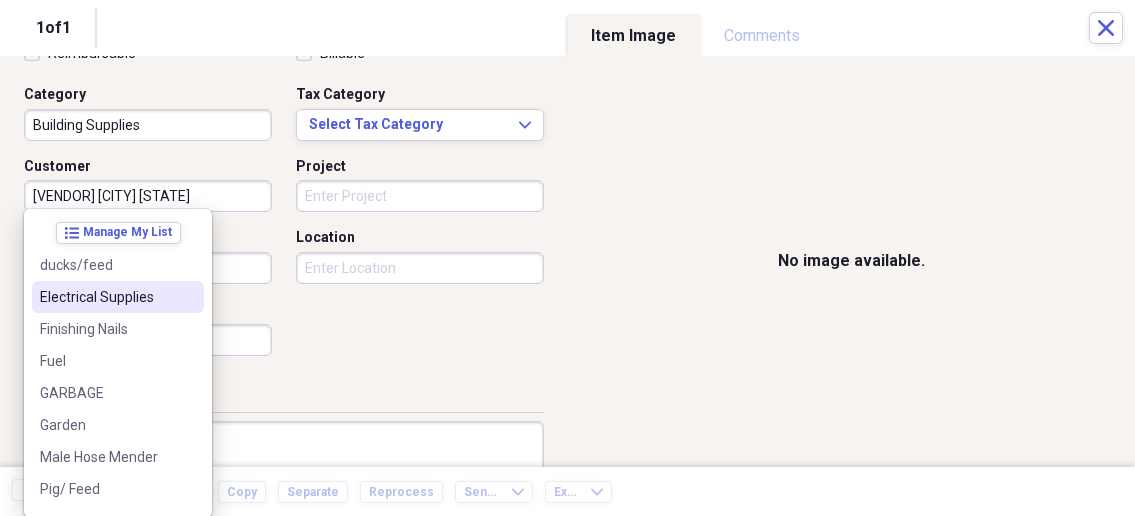 click on "Reimbursable Billable Category Building Supplies Tax Category Select Tax Category Expand Customer Menards [CITY] [STATE] Project Product Location Class" at bounding box center [284, 204] 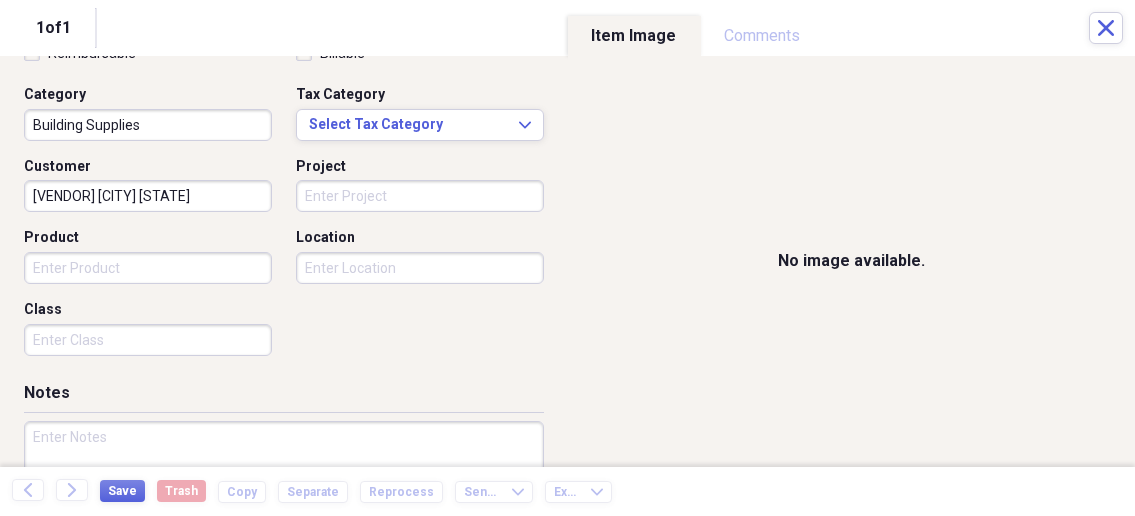 click on "Product" at bounding box center (148, 268) 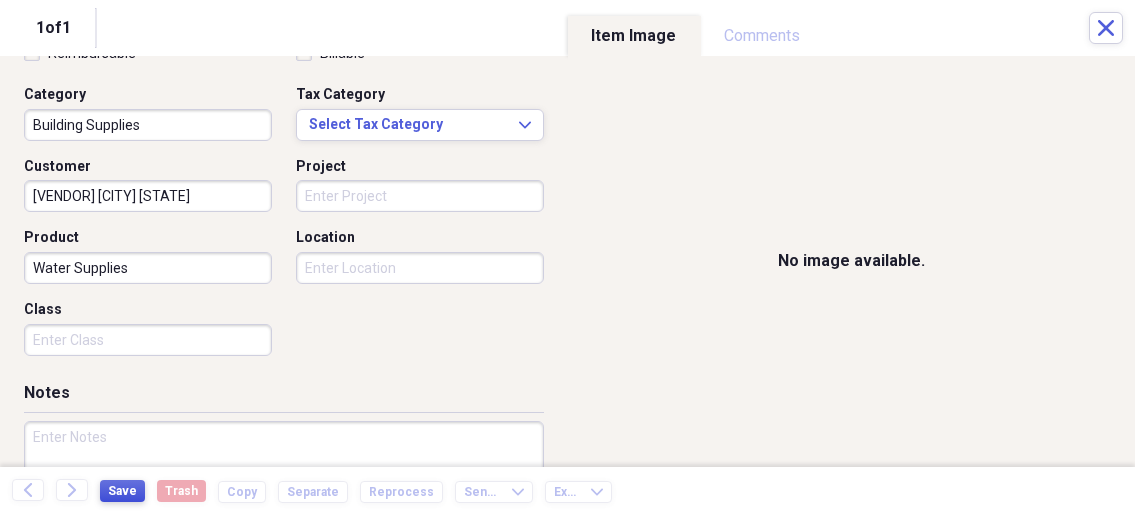 type on "Water Supplies" 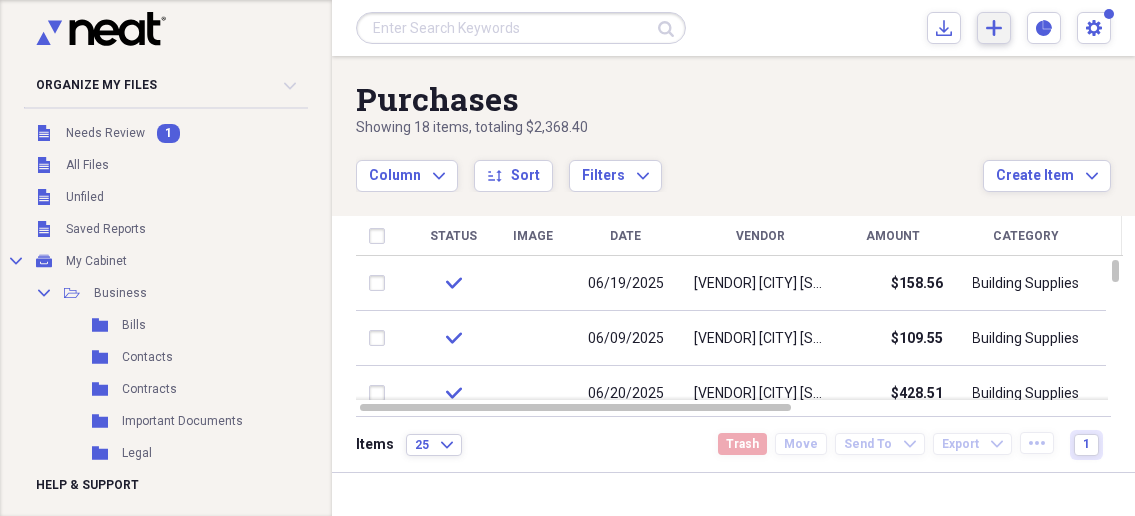 click on "Add Create Expand" at bounding box center (994, 28) 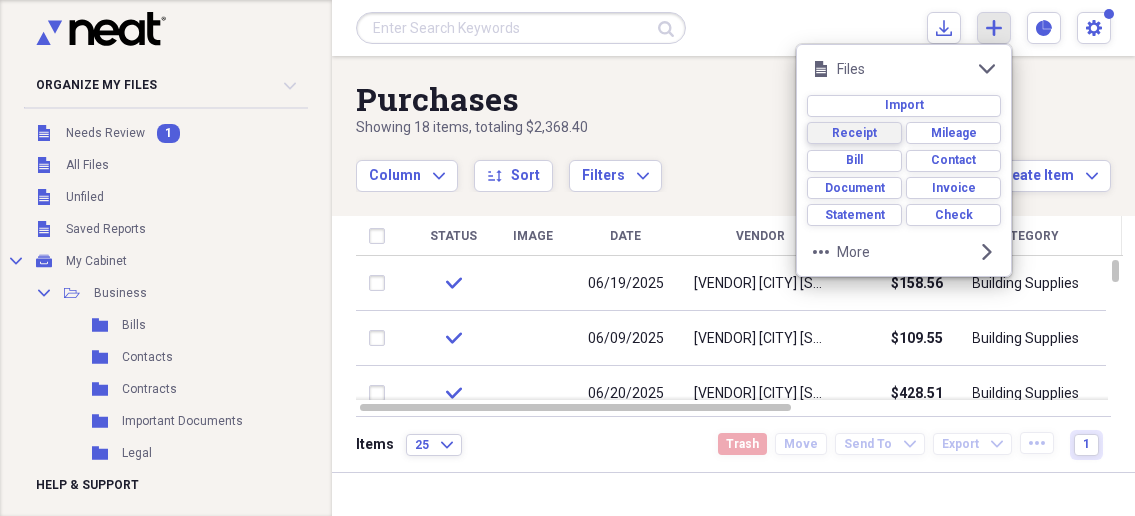 click on "Receipt" at bounding box center (854, 133) 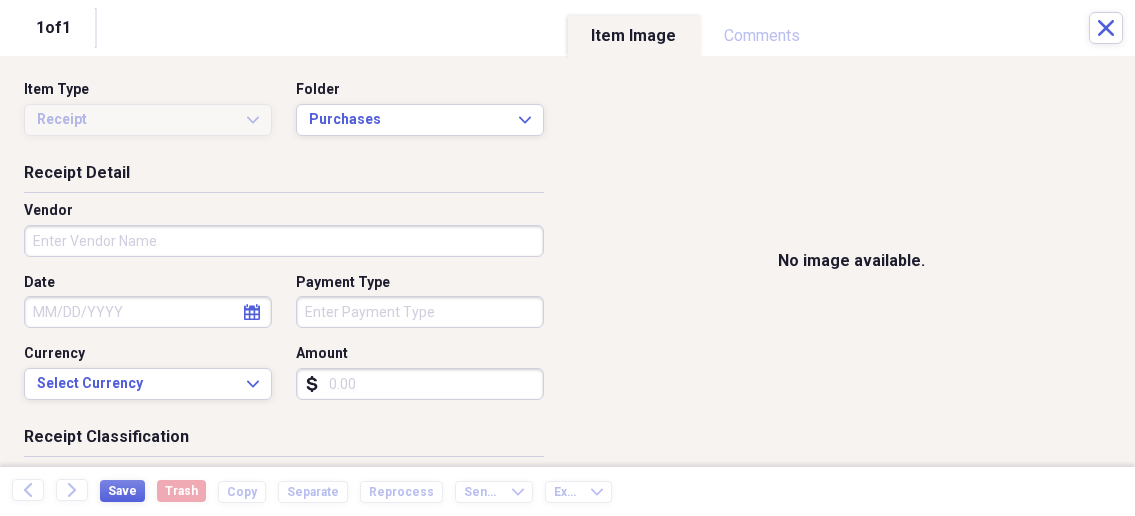 click on "Organize My Files 1 Collapse Unfiled Needs Review 1 Unfiled All Files Unfiled Unfiled Unfiled Saved Reports Collapse My Cabinet My Cabinet Add Folder Collapse Open Folder Business Add Folder Folder Bills Add Folder Folder Contacts Add Folder Folder Contracts Add Folder Folder Important Documents Add Folder Folder Legal Add Folder Folder Office Add Folder Folder Purchases Add Folder Expand Folder Taxes Add Folder Expand Folder Personal Add Folder Trash Trash Help & Support Submit Import Import Add Create Expand Reports Reports Settings [NAME] Expand Purchases Showing 18 items , totaling $2,368.40 Column Expand sort Sort Filters Expand Create Item Expand Status Image Date Vendor Amount Category Product Source Billable Reimbursable check [DATE] Menards [CITY] [STATE] $158.56 Building Supplies Water Supplies check [DATE] Menards [CITY] [STATE] $109.55 Building Supplies Electrical Supplies check [DATE] Menards [CITY] [STATE] $428.51 Building Supplies Electrical Supplies check [DATE] TRUE VALUE $79.16" at bounding box center (567, 258) 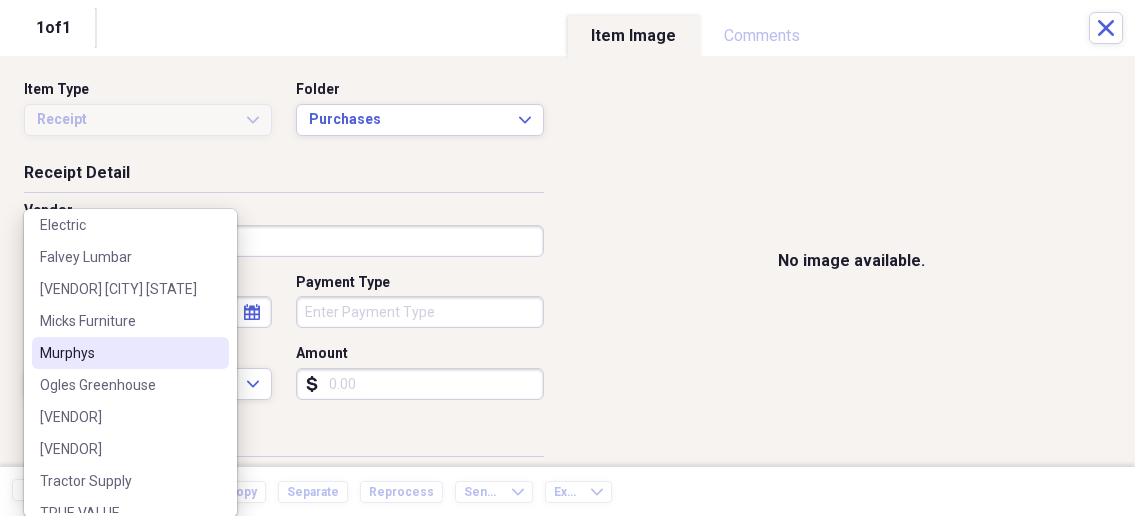 scroll, scrollTop: 91, scrollLeft: 0, axis: vertical 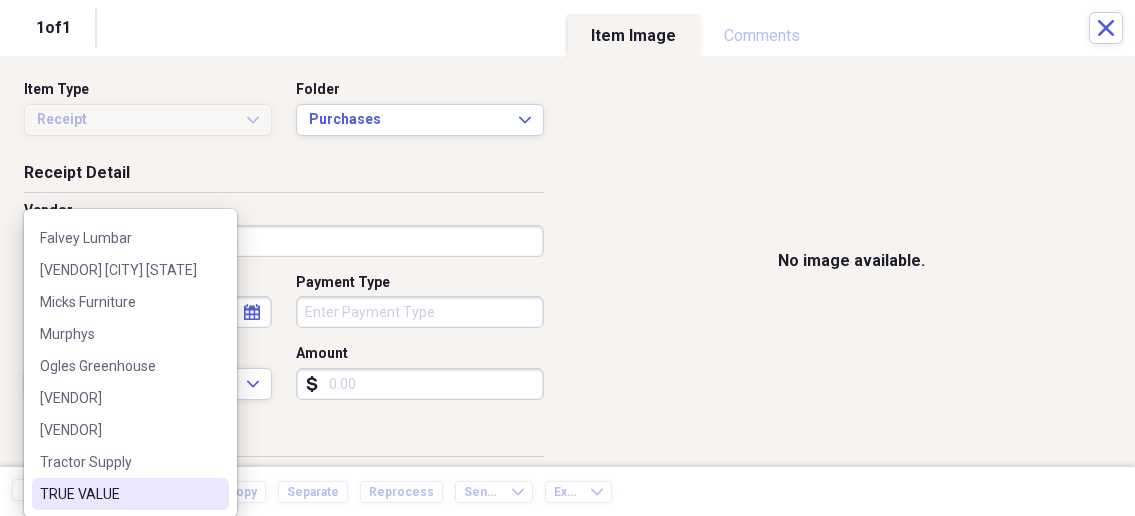 click on "TRUE VALUE" at bounding box center [118, 494] 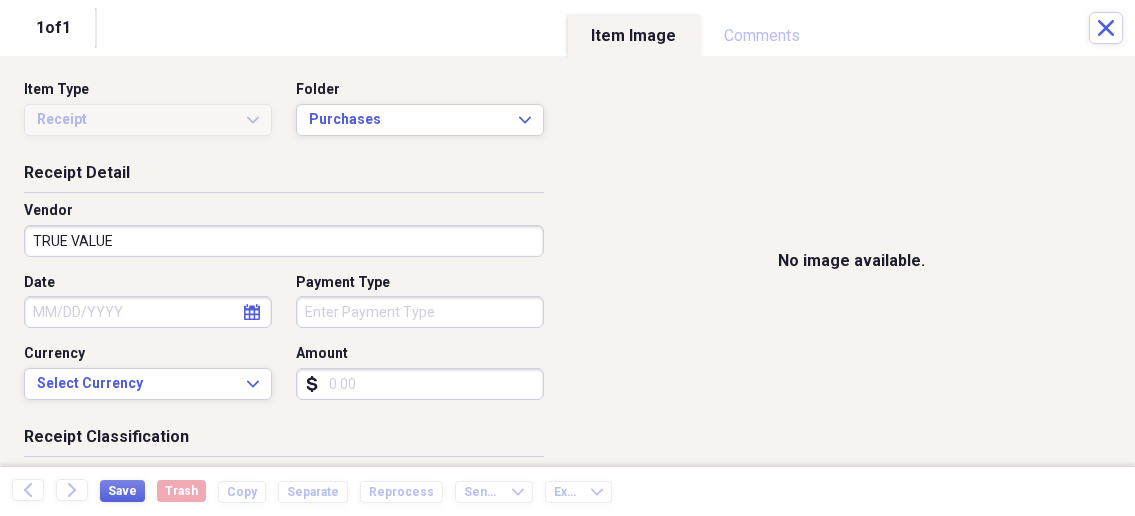 select on "7" 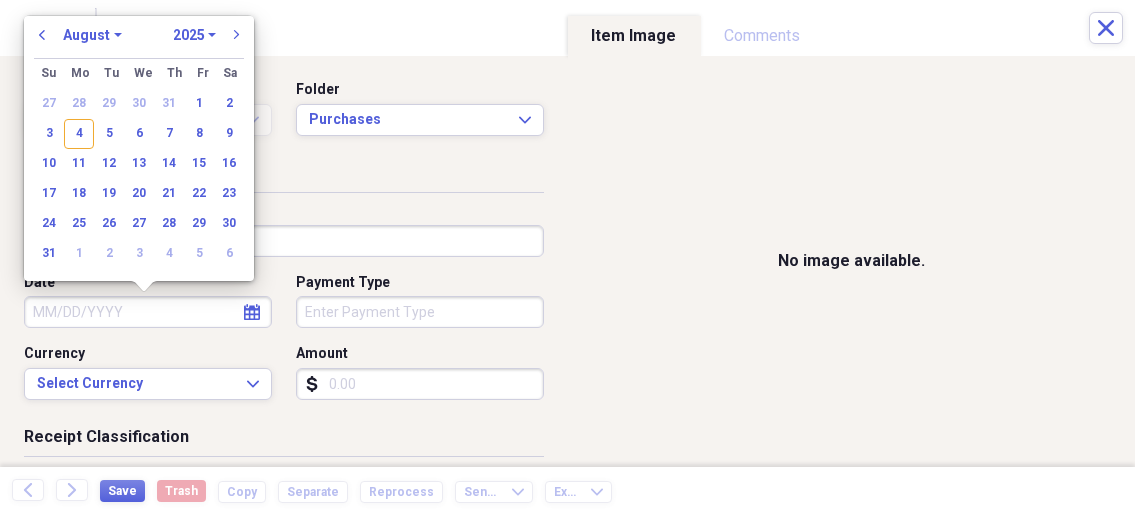 click on "Date" at bounding box center (148, 312) 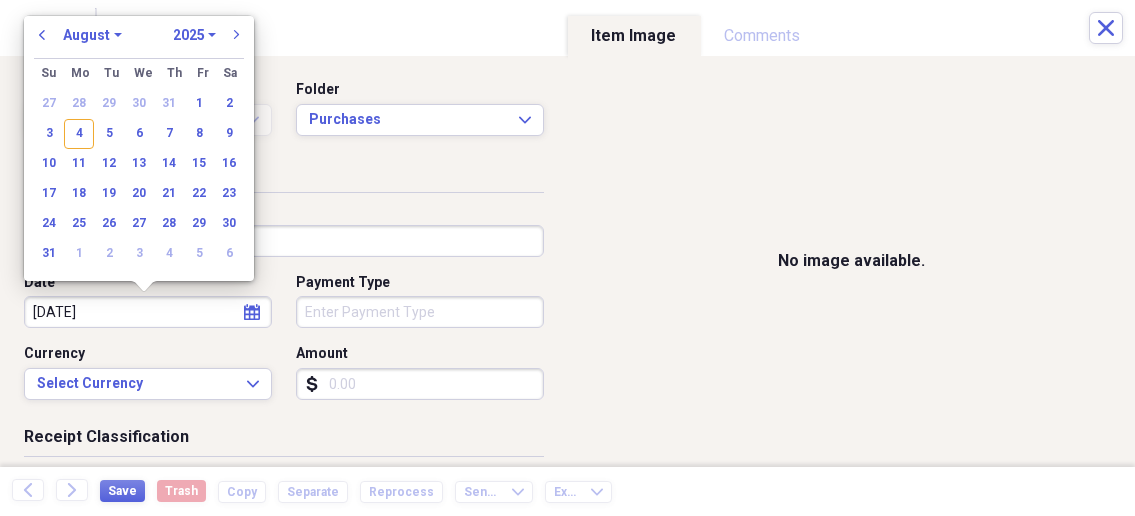 type on "[DATE]" 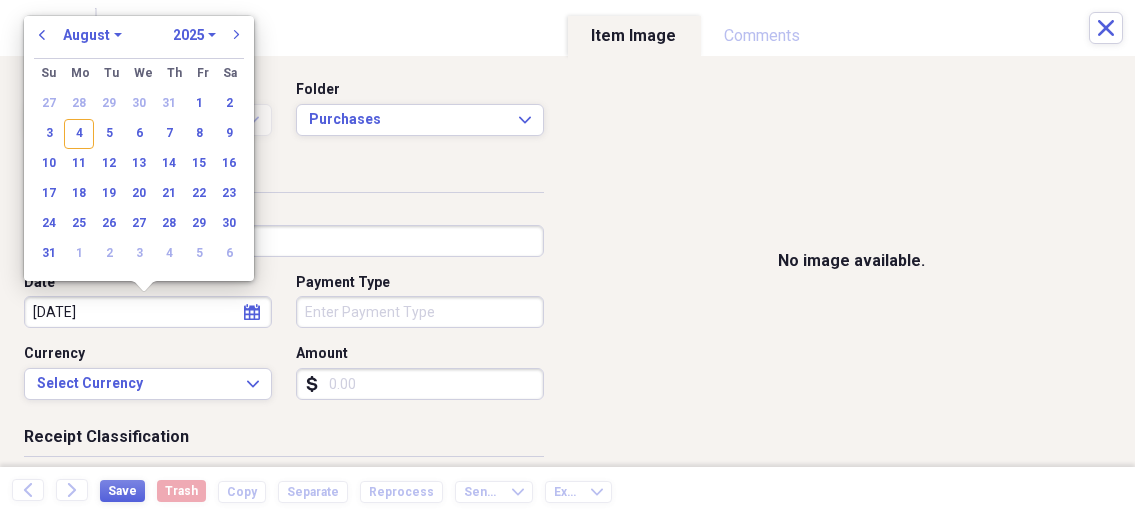 select on "5" 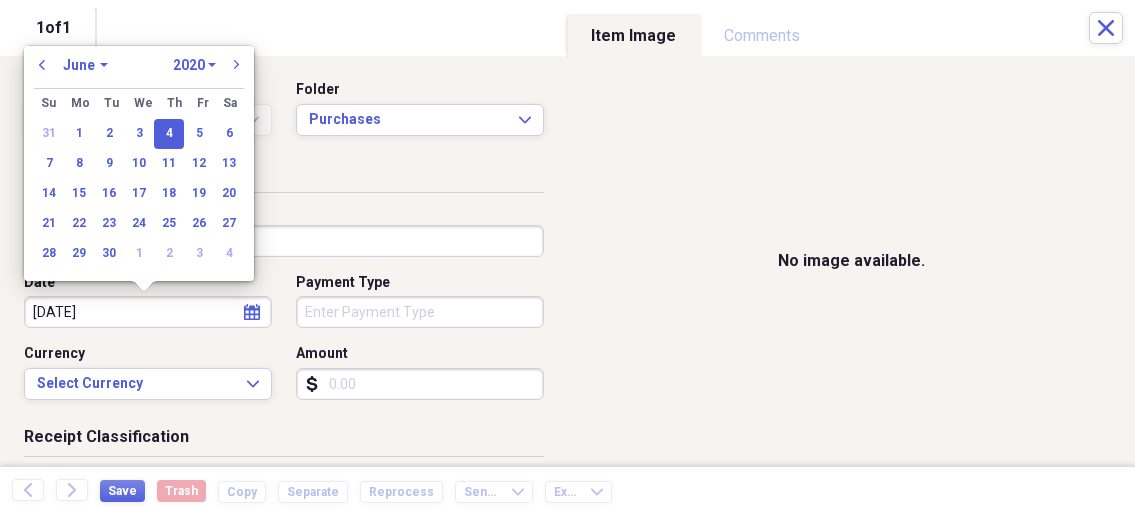 type on "06/04/2025" 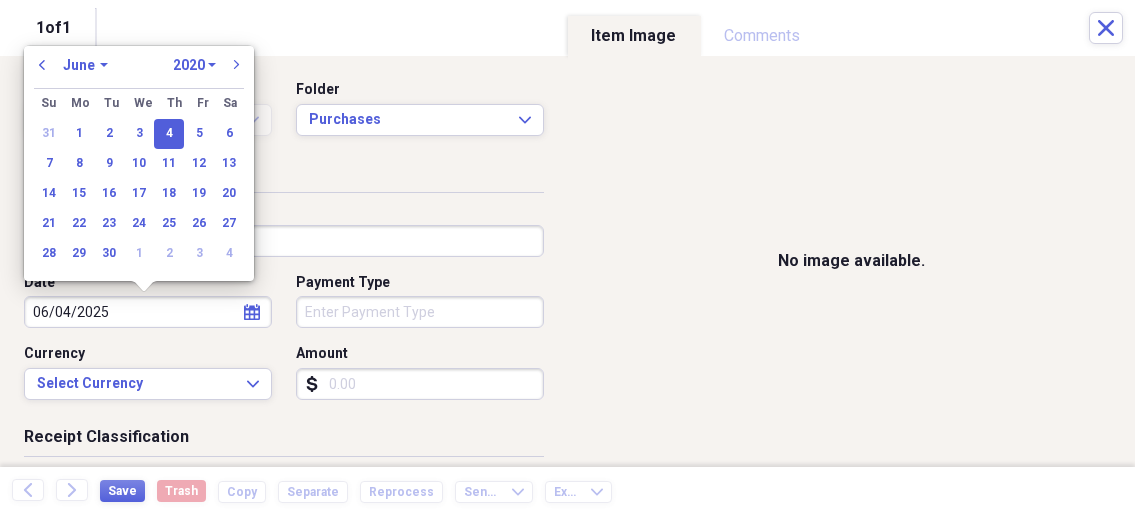 select on "2025" 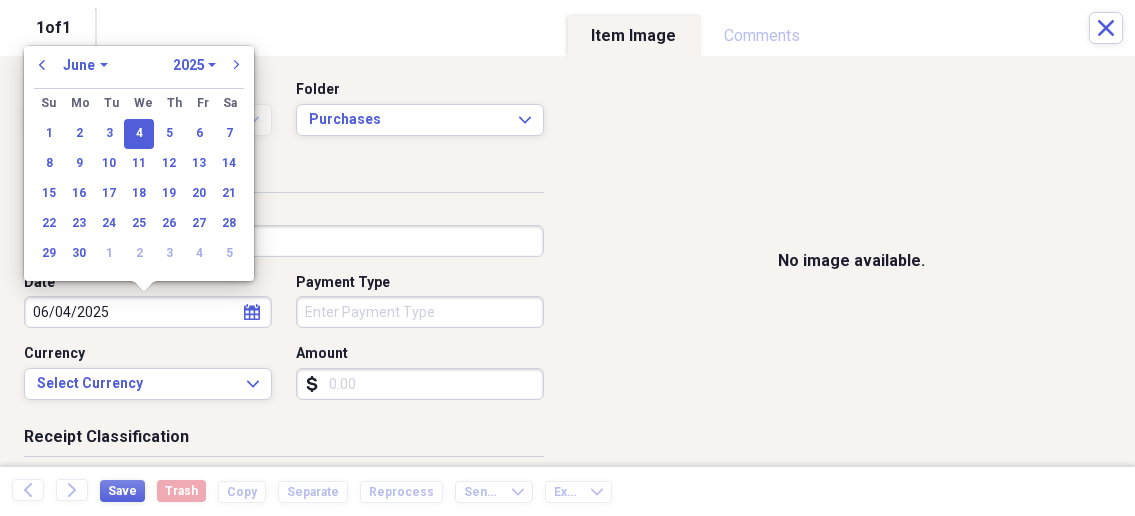 type on "06/04/2025" 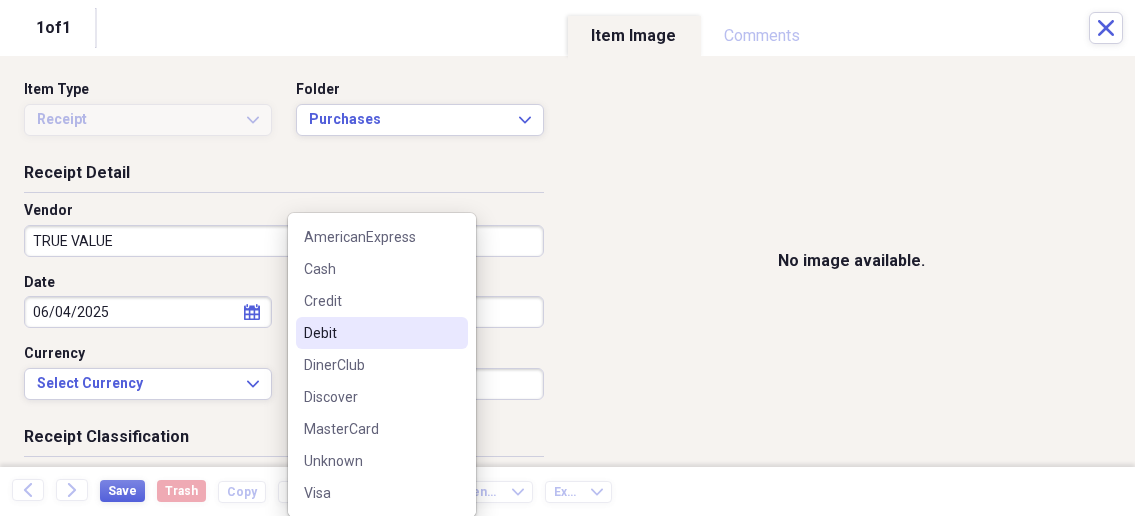 click on "Debit" at bounding box center [370, 333] 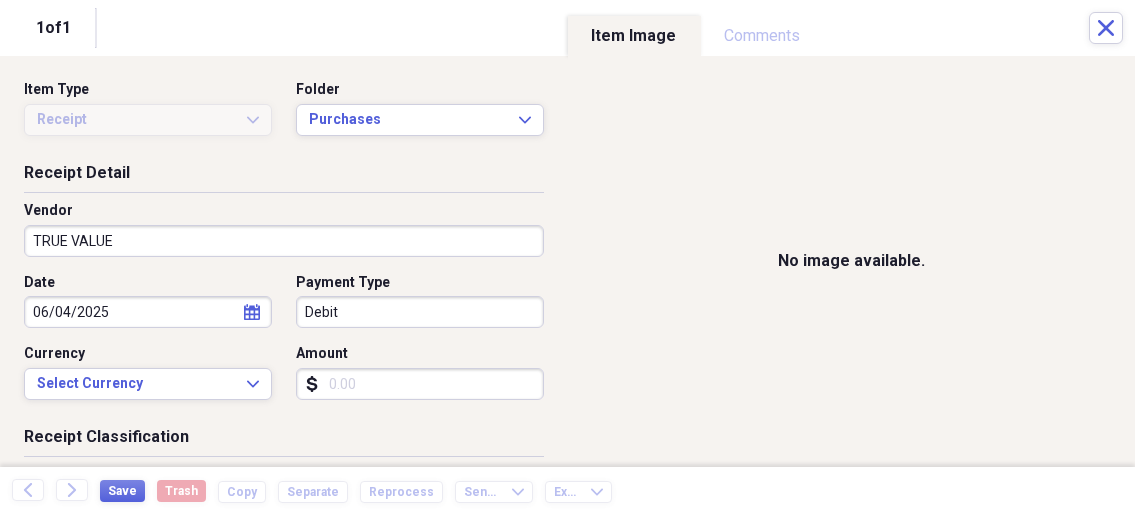 click on "Amount" at bounding box center [420, 384] 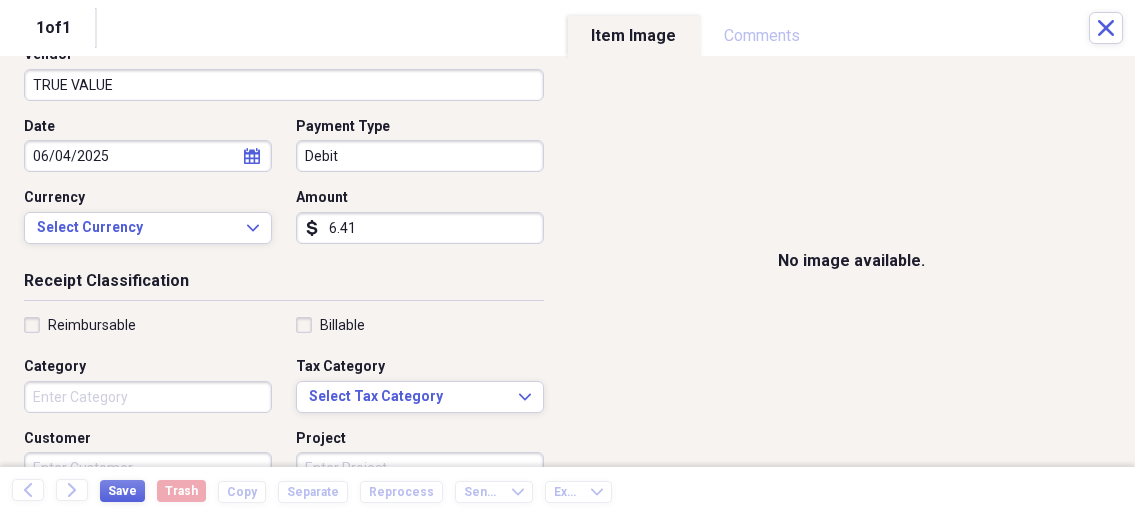 scroll, scrollTop: 214, scrollLeft: 0, axis: vertical 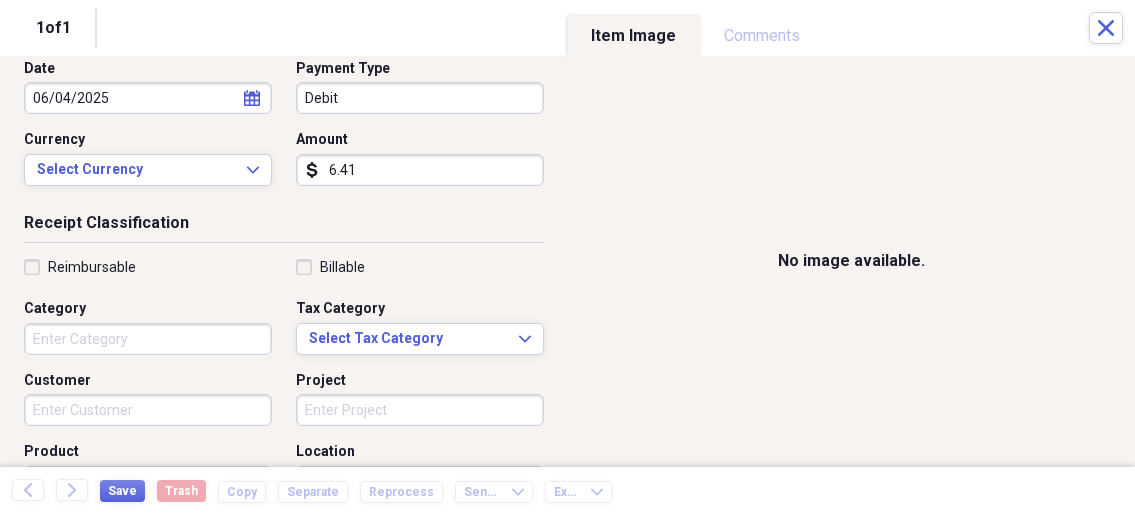 type on "6.41" 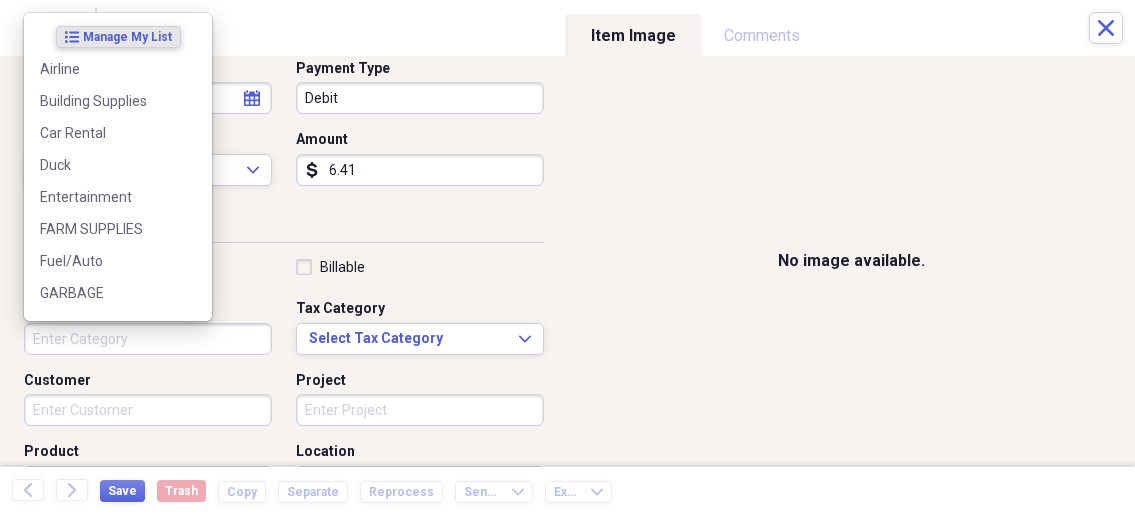 click on "Category" at bounding box center [148, 339] 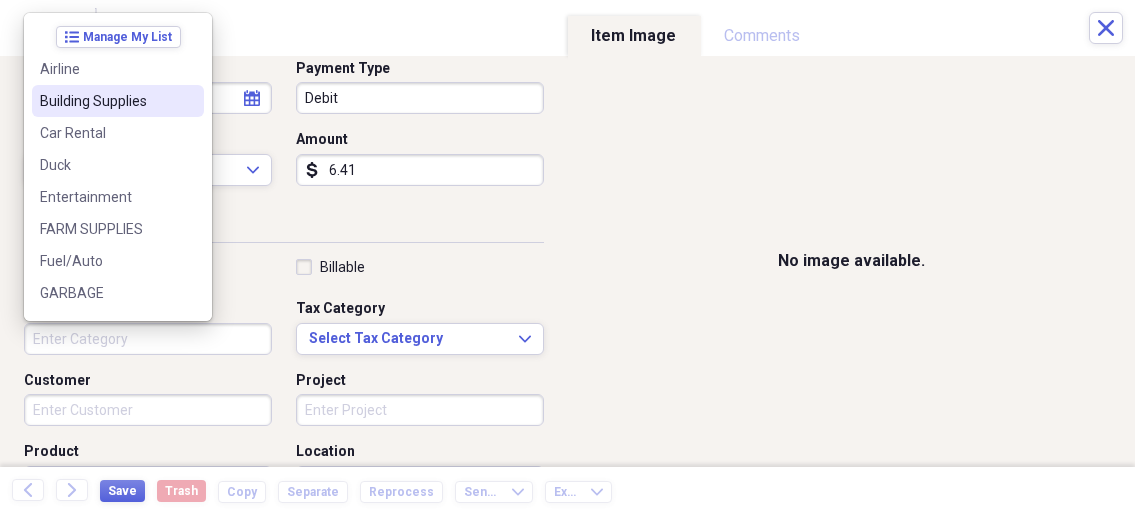 click on "Building Supplies" at bounding box center (106, 101) 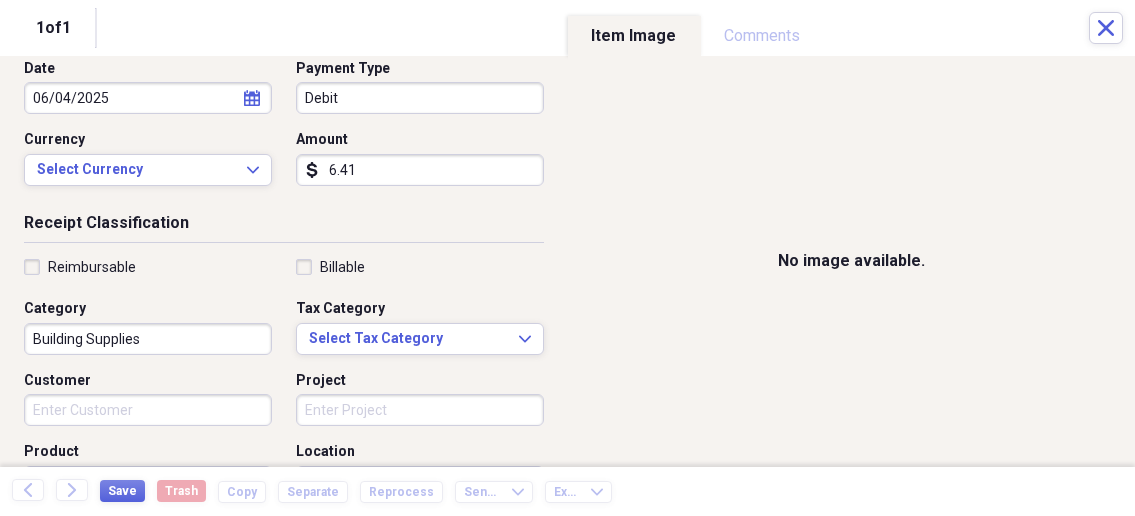 drag, startPoint x: 160, startPoint y: 342, endPoint x: 33, endPoint y: 349, distance: 127.192764 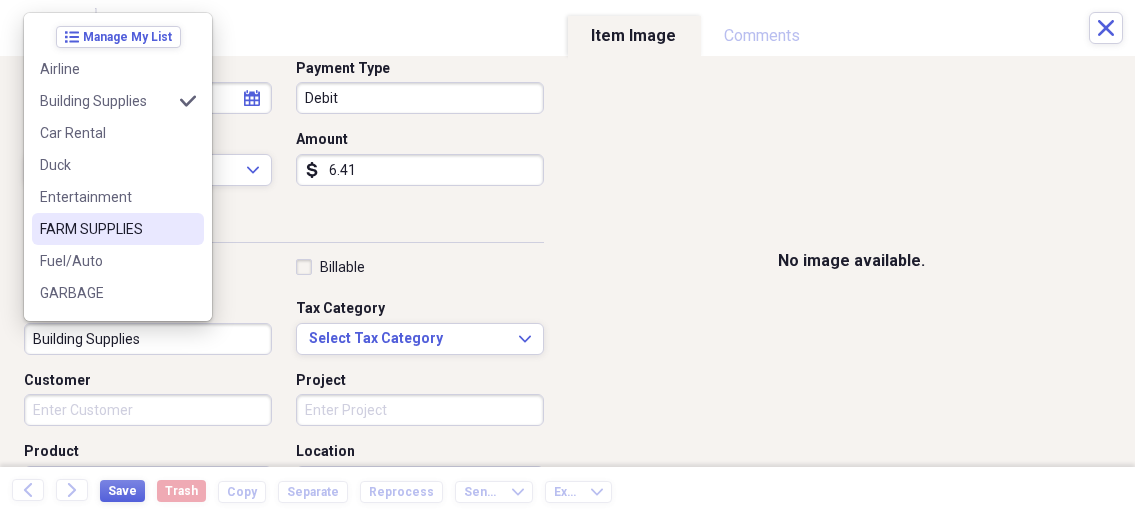 click on "FARM SUPPLIES" at bounding box center (106, 229) 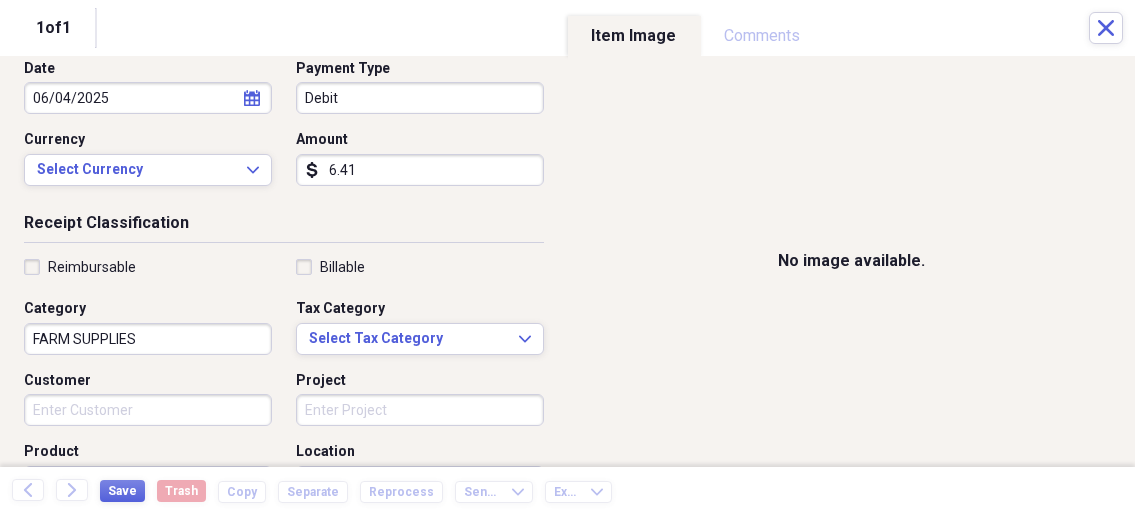 click on "Customer" at bounding box center [148, 410] 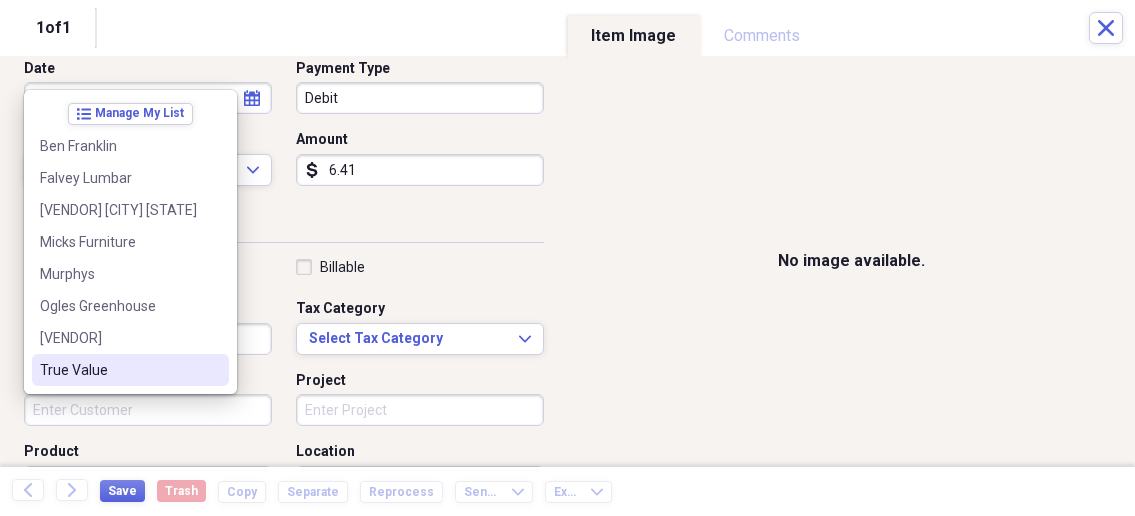 click on "True Value" at bounding box center [130, 370] 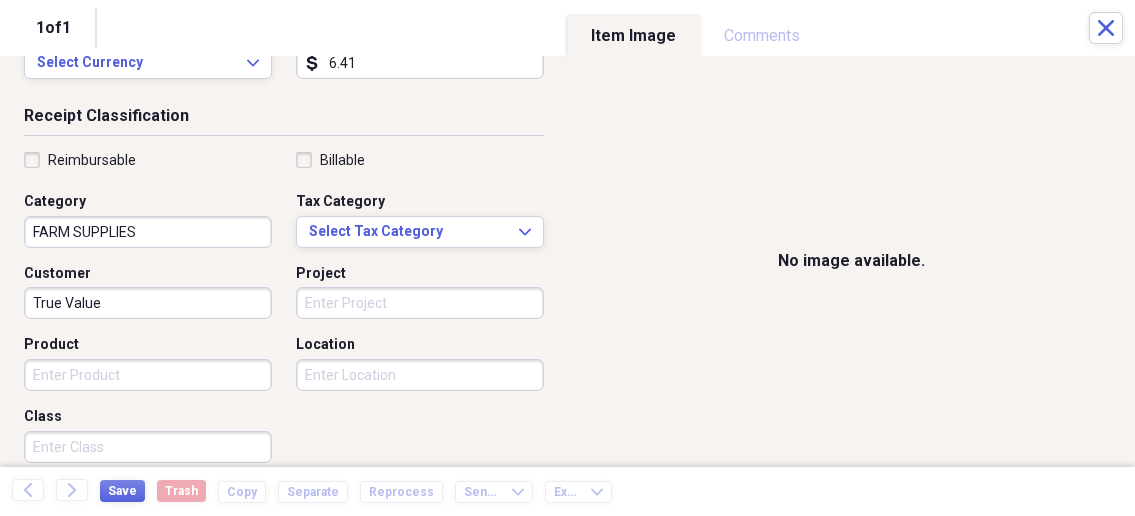 scroll, scrollTop: 428, scrollLeft: 0, axis: vertical 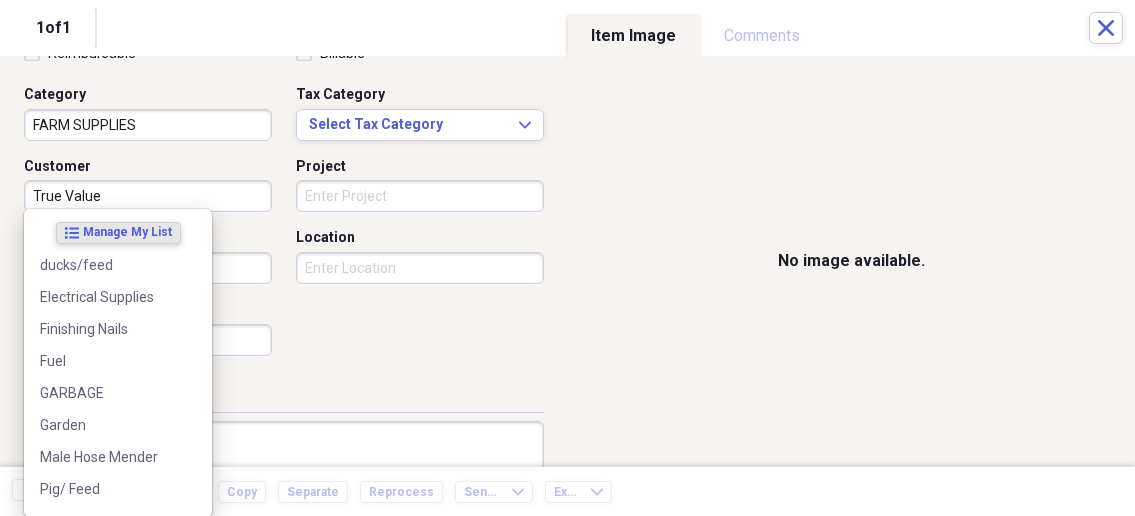 click on "Organize My Files 1 Collapse Unfiled Needs Review 1 Unfiled All Files Unfiled Unfiled Unfiled Saved Reports Collapse My Cabinet My Cabinet Add Folder Collapse Open Folder Business Add Folder Folder Bills Add Folder Folder Contacts Add Folder Folder Contracts Add Folder Folder Important Documents Add Folder Folder Legal Add Folder Folder Office Add Folder Folder Purchases Add Folder Expand Folder Taxes Add Folder Expand Folder Personal Add Folder Trash Trash Help & Support Submit Import Import Add Create Expand Reports Reports Settings [NAME] Expand Purchases Showing 18 items , totaling $2,368.40 Column Expand sort Sort Filters Expand Create Item Expand Status Image Date Vendor Amount Category Product Source Billable Reimbursable check [DATE] Menards [CITY] [STATE] $158.56 Building Supplies Water Supplies check [DATE] Menards [CITY] [STATE] $109.55 Building Supplies Electrical Supplies check [DATE] Menards [CITY] [STATE] $428.51 Building Supplies Electrical Supplies check [DATE] TRUE VALUE $79.16" at bounding box center (567, 258) 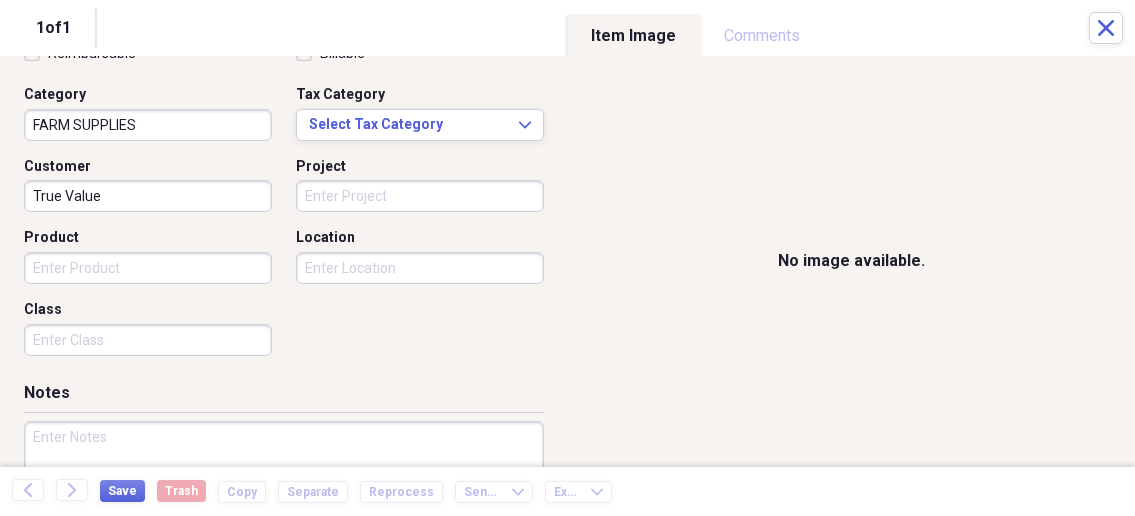 click on "No image available." at bounding box center (852, 261) 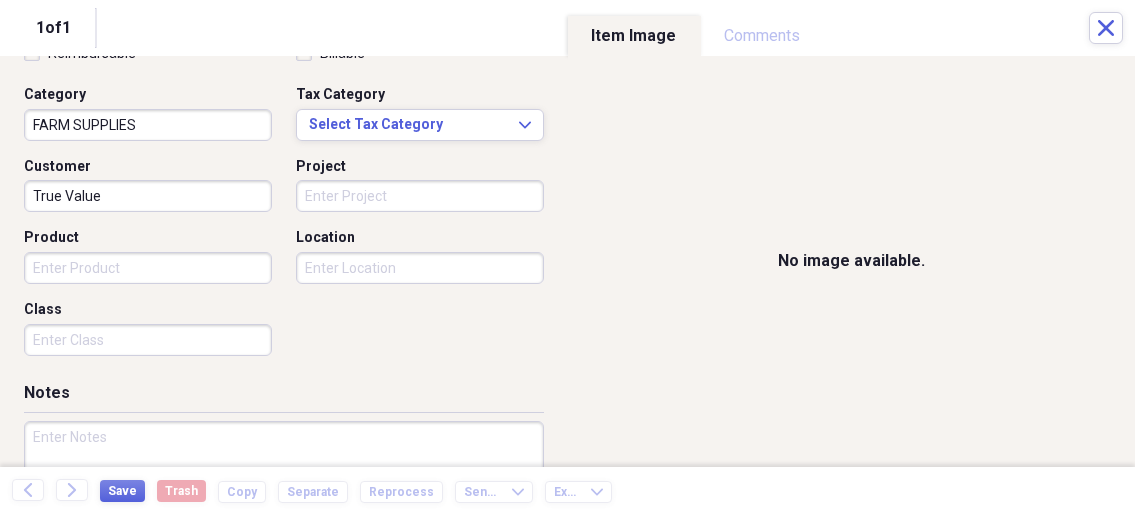 click on "Organize My Files 1 Collapse Unfiled Needs Review 1 Unfiled All Files Unfiled Unfiled Unfiled Saved Reports Collapse My Cabinet My Cabinet Add Folder Collapse Open Folder Business Add Folder Folder Bills Add Folder Folder Contacts Add Folder Folder Contracts Add Folder Folder Important Documents Add Folder Folder Legal Add Folder Folder Office Add Folder Folder Purchases Add Folder Expand Folder Taxes Add Folder Expand Folder Personal Add Folder Trash Trash Help & Support Submit Import Import Add Create Expand Reports Reports Settings [NAME] Expand Purchases Showing 18 items , totaling $2,368.40 Column Expand sort Sort Filters Expand Create Item Expand Status Image Date Vendor Amount Category Product Source Billable Reimbursable check [DATE] Menards [CITY] [STATE] $158.56 Building Supplies Water Supplies check [DATE] Menards [CITY] [STATE] $109.55 Building Supplies Electrical Supplies check [DATE] Menards [CITY] [STATE] $428.51 Building Supplies Electrical Supplies check [DATE] TRUE VALUE $79.16" at bounding box center (567, 258) 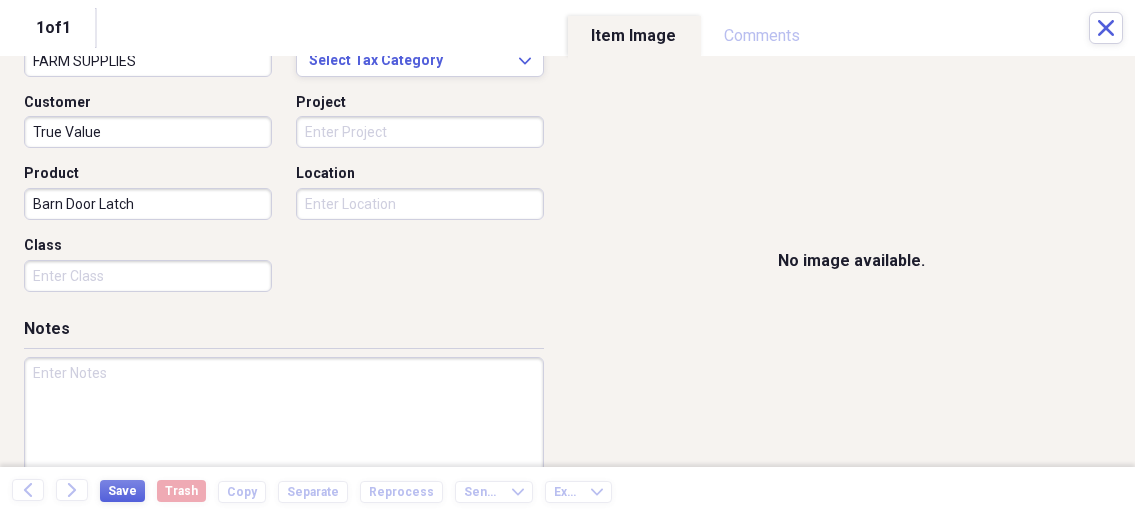 scroll, scrollTop: 535, scrollLeft: 0, axis: vertical 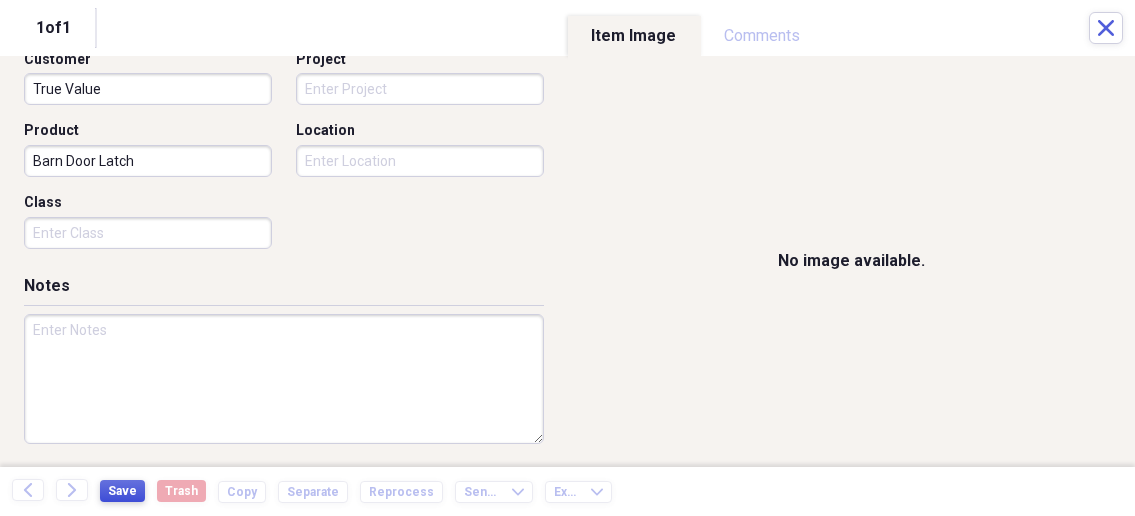 type on "Barn Door Latch" 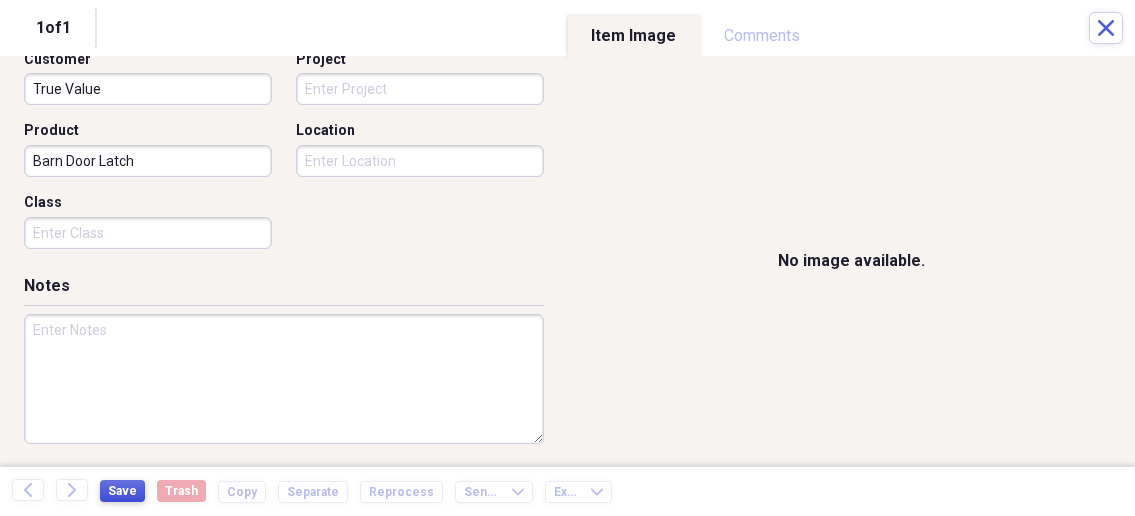 click on "Save" at bounding box center [122, 491] 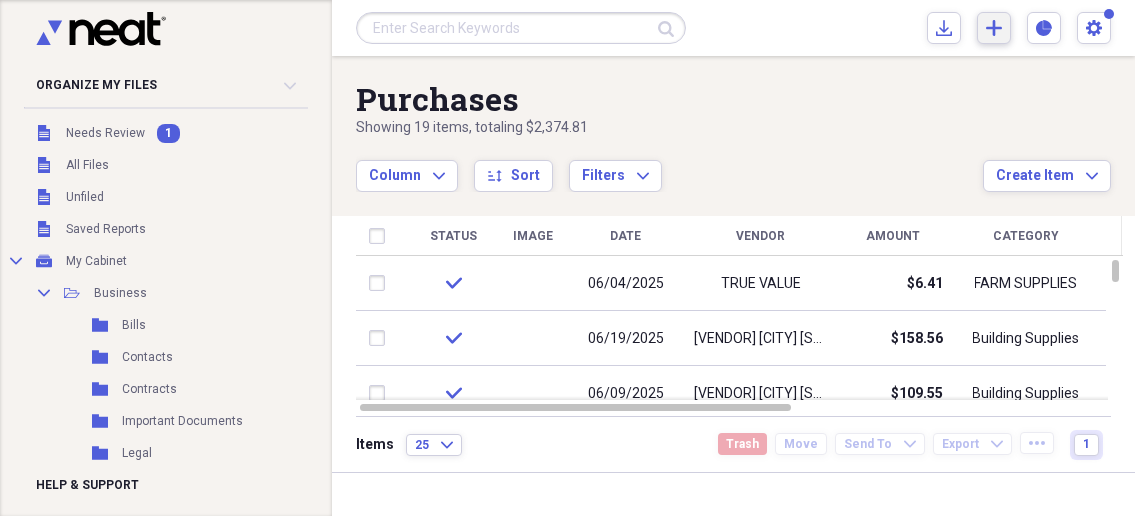 click on "Add" 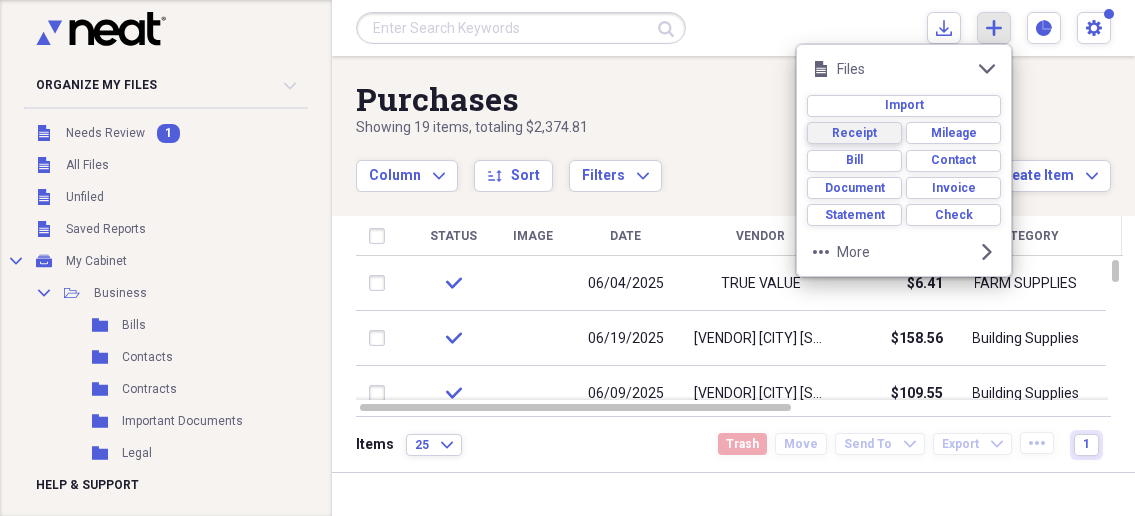 click on "Receipt" at bounding box center [854, 133] 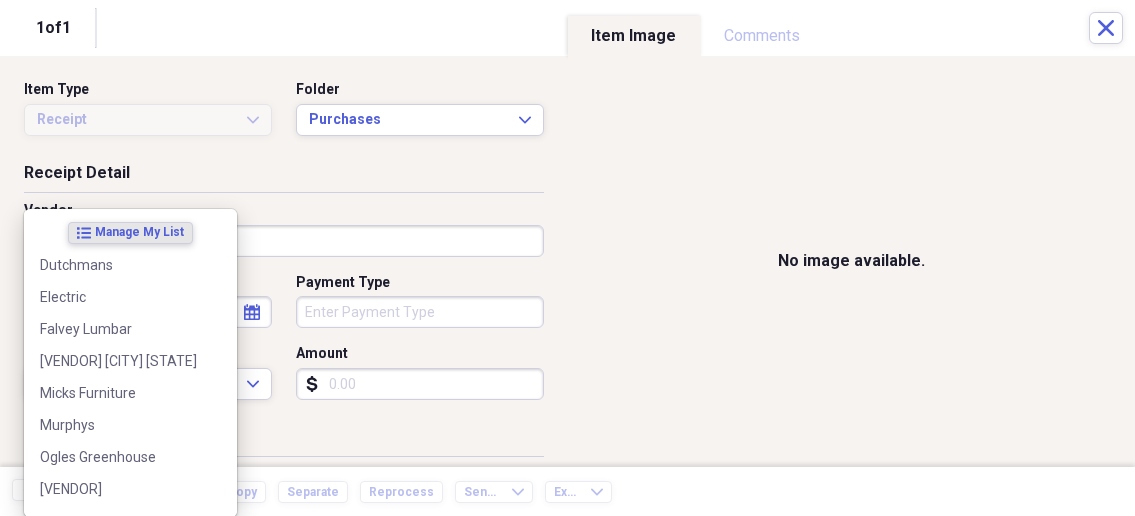 click on "Organize My Files 1 Collapse Unfiled Needs Review 1 Unfiled All Files Unfiled Unfiled Unfiled Saved Reports Collapse My Cabinet My Cabinet Add Folder Collapse Open Folder Business Add Folder Folder Bills Add Folder Folder Contacts Add Folder Folder Contracts Add Folder Folder Important Documents Add Folder Folder Legal Add Folder Folder Office Add Folder Folder Purchases Add Folder Expand Folder Taxes Add Folder Expand Folder Personal Add Folder Trash Trash Help & Support Submit Import Import Add Create Expand Reports Reports Settings [PERSON] Expand Purchases Showing 19 items , totaling $2,374.81 Column Expand sort Sort Filters Expand Create Item Expand Status Image Date Vendor Amount Category Product Source Billable Reimbursable check [DATE] [VENDOR] $6.41 FARM SUPPLIES Barn Door Latch check [DATE] [VENDOR] [CITY] [STATE] $158.56 Building Supplies Water Supplies check [DATE] [VENDOR] [CITY] [STATE] $109.55 Building Supplies Electrical Supplies check [DATE] [VENDOR] $428.51 check 25" at bounding box center (567, 258) 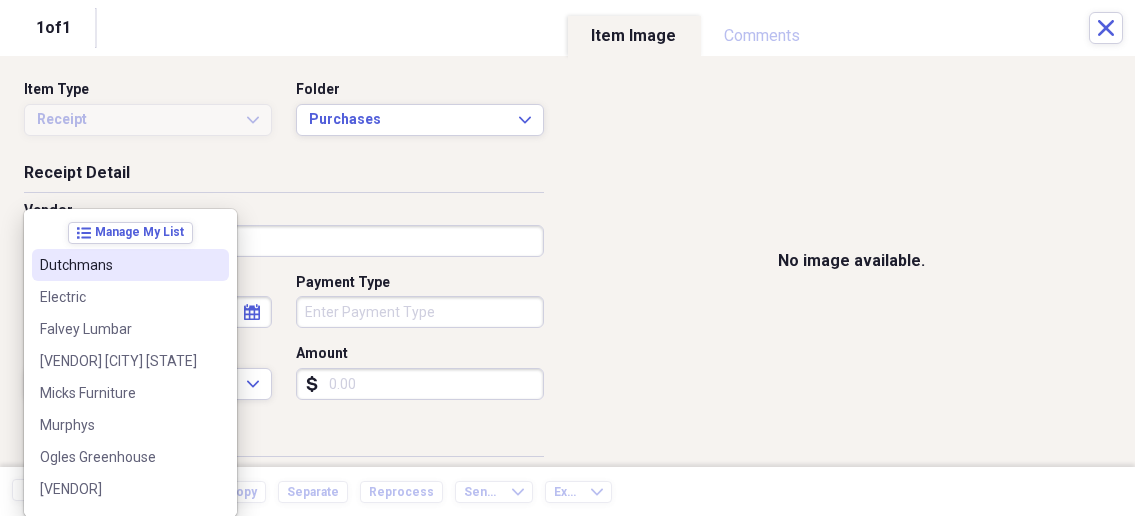 click on "Vendor" at bounding box center [284, 241] 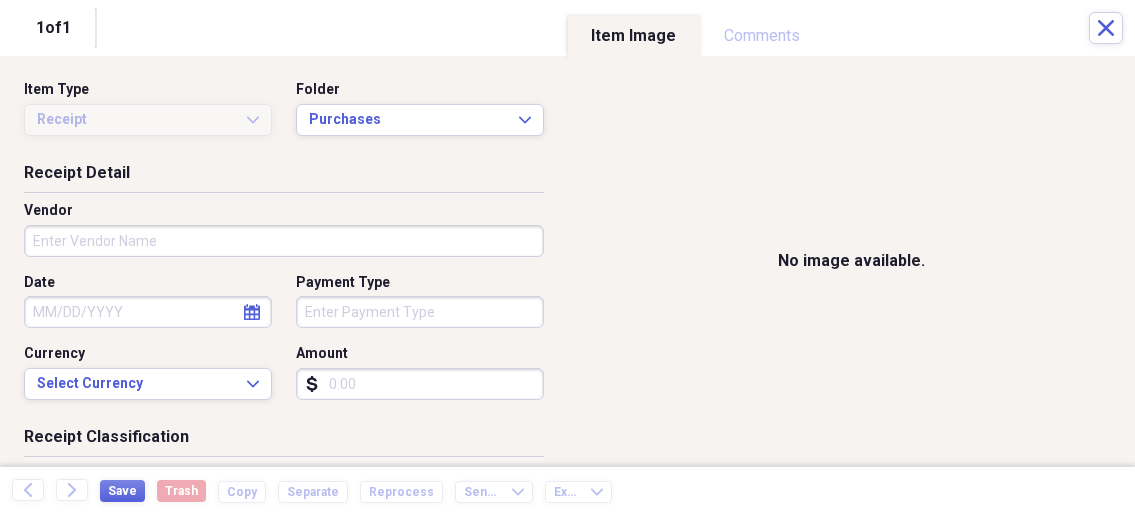 click on "Organize My Files 1 Collapse Unfiled Needs Review 1 Unfiled All Files Unfiled Unfiled Unfiled Saved Reports Collapse My Cabinet My Cabinet Add Folder Collapse Open Folder Business Add Folder Folder Bills Add Folder Folder Contacts Add Folder Folder Contracts Add Folder Folder Important Documents Add Folder Folder Legal Add Folder Folder Office Add Folder Folder Purchases Add Folder Expand Folder Taxes Add Folder Expand Folder Personal Add Folder Trash Trash Help & Support Submit Import Import Add Create Expand Reports Reports Settings [PERSON] Expand Purchases Showing 19 items , totaling $2,374.81 Column Expand sort Sort Filters Expand Create Item Expand Status Image Date Vendor Amount Category Product Source Billable Reimbursable check [DATE] [VENDOR] $6.41 FARM SUPPLIES Barn Door Latch check [DATE] [VENDOR] [CITY] [STATE] $158.56 Building Supplies Water Supplies check [DATE] [VENDOR] [CITY] [STATE] $109.55 Building Supplies Electrical Supplies check [DATE] [VENDOR] $428.51 check 25" at bounding box center (567, 258) 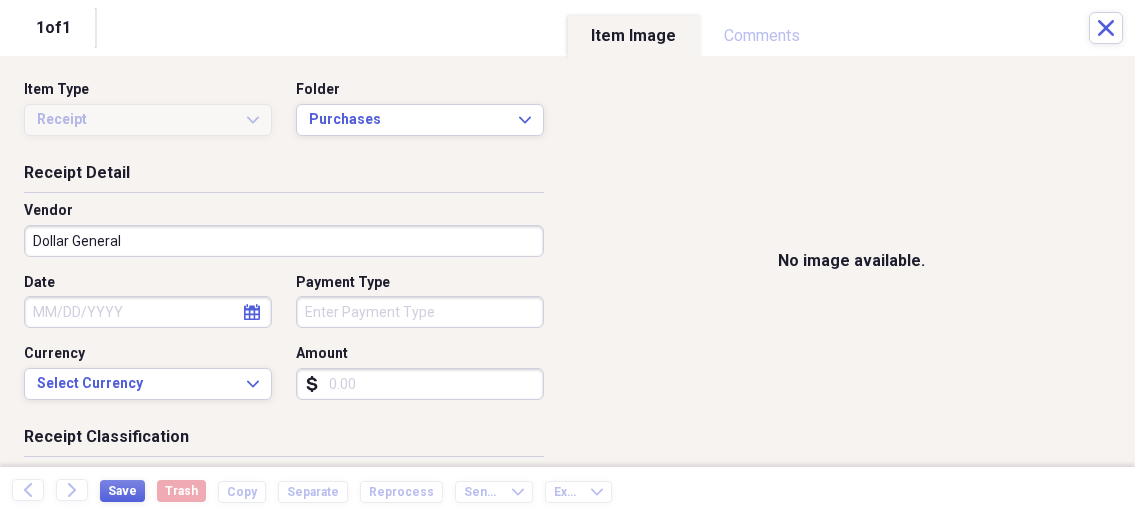type on "Dollar General" 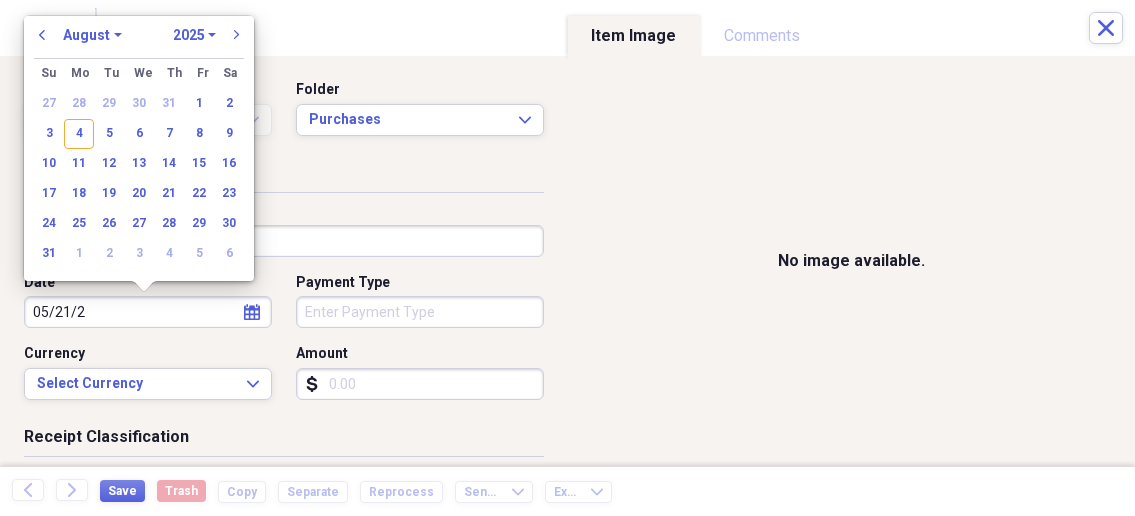 type on "05/21/20" 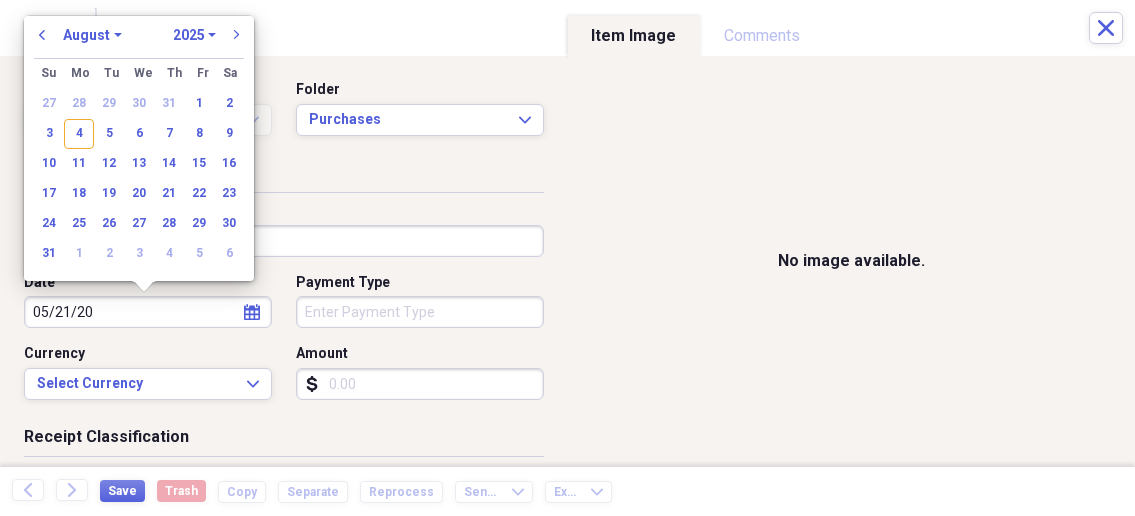 select on "4" 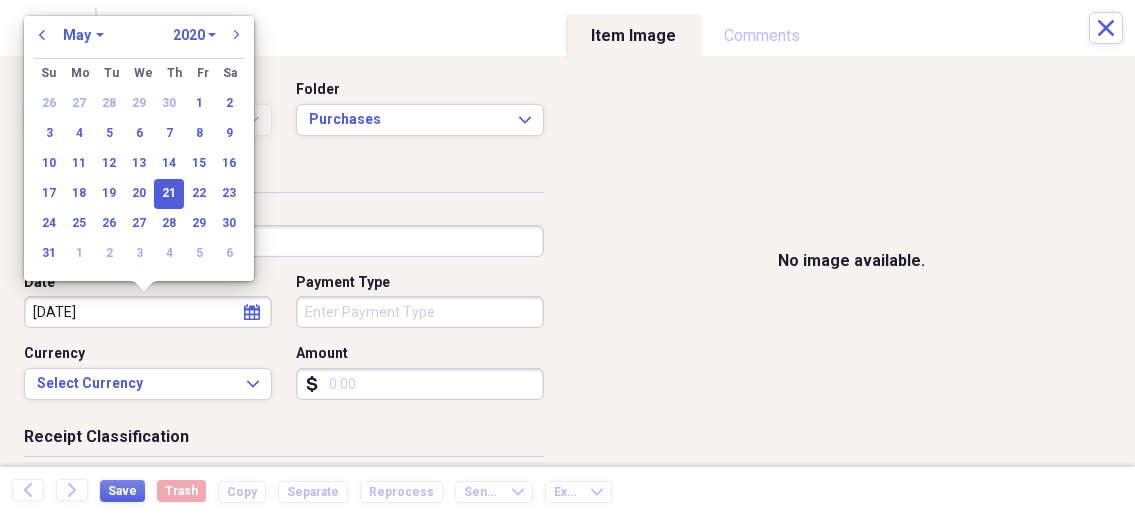 type on "05/21/2025" 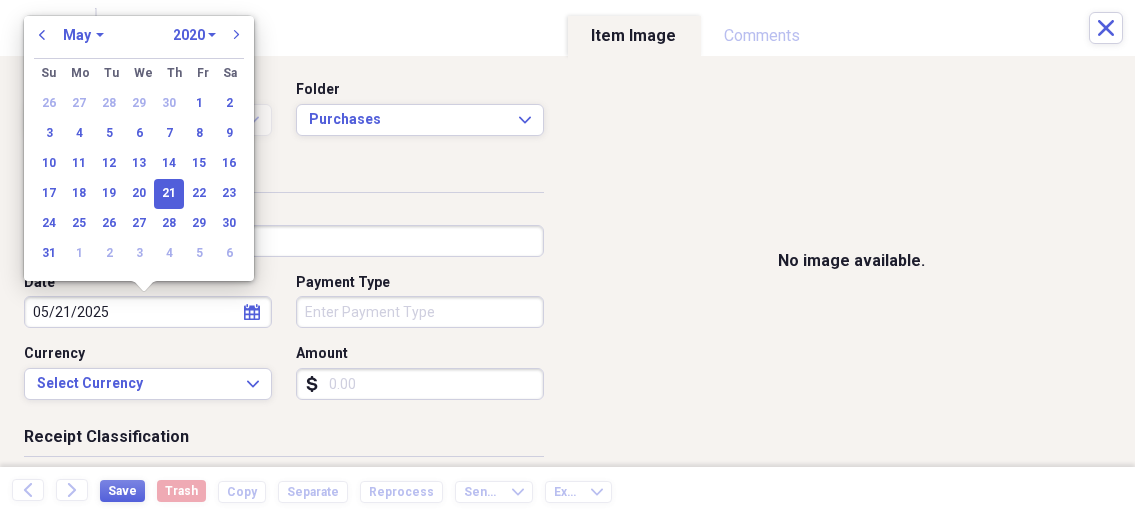 select on "2025" 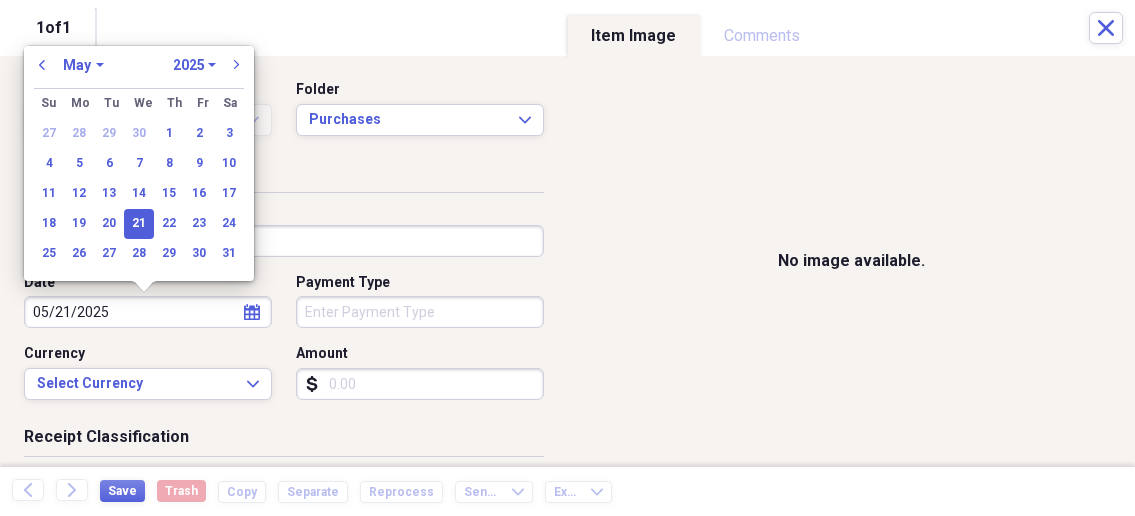 type on "05/21/2025" 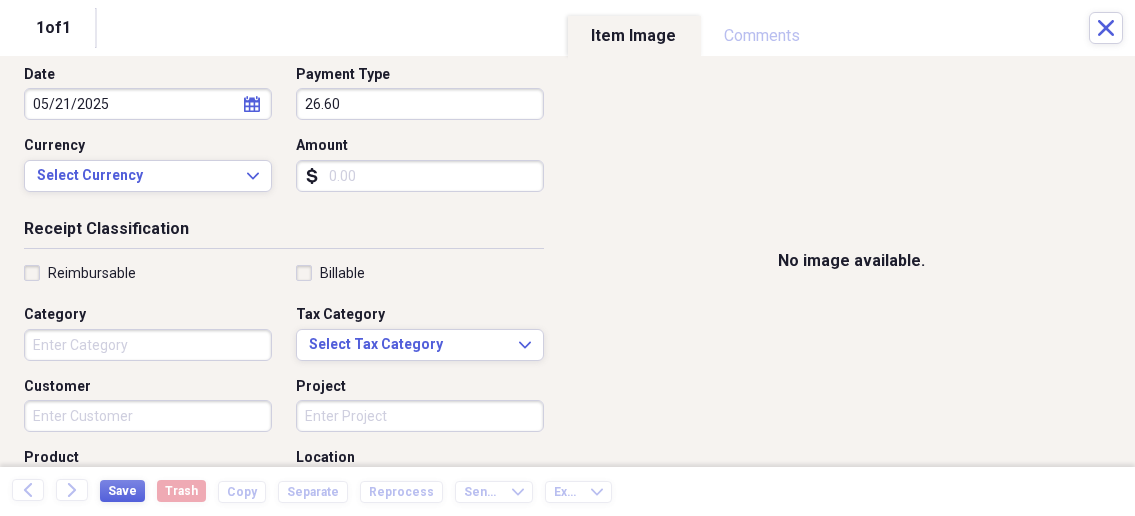 scroll, scrollTop: 214, scrollLeft: 0, axis: vertical 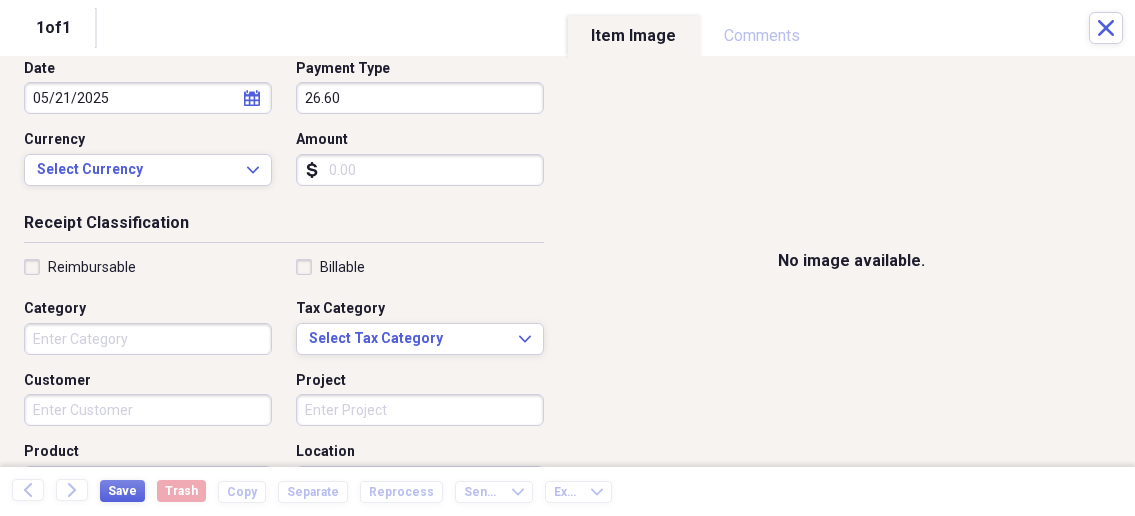 drag, startPoint x: 335, startPoint y: 97, endPoint x: 280, endPoint y: 95, distance: 55.03635 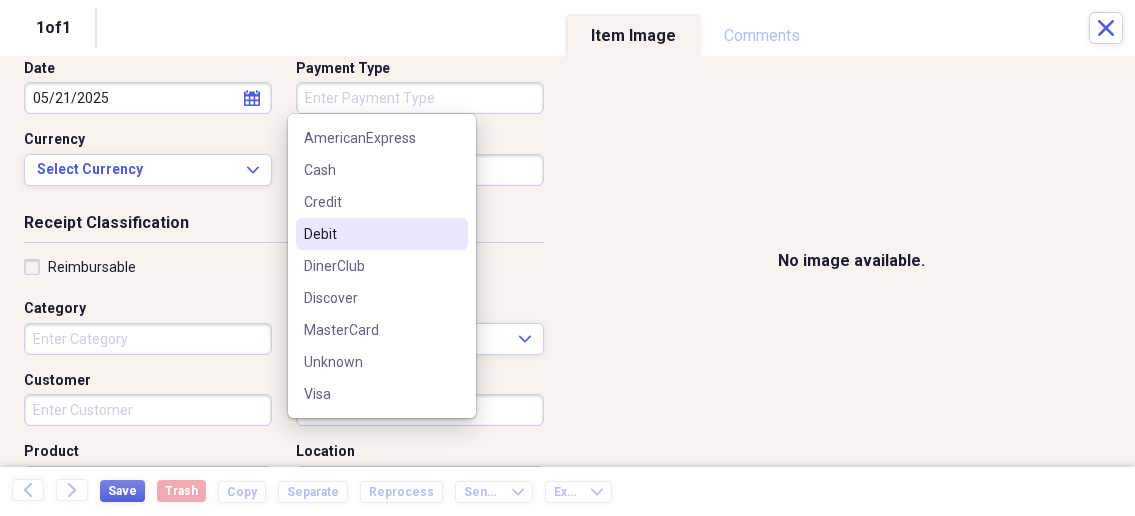 click on "Debit" at bounding box center (382, 234) 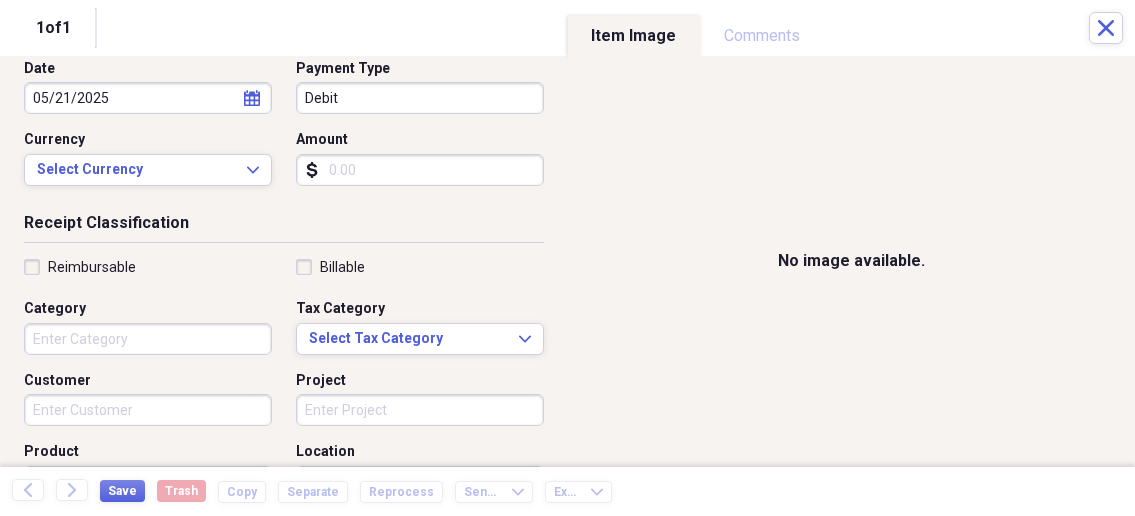 click on "Amount" at bounding box center (420, 170) 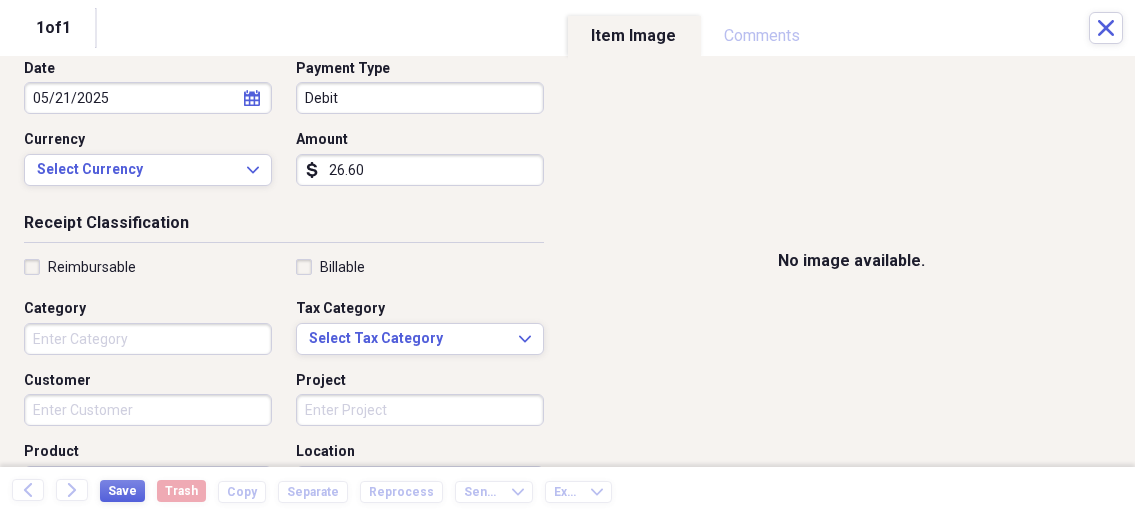 type on "26.60" 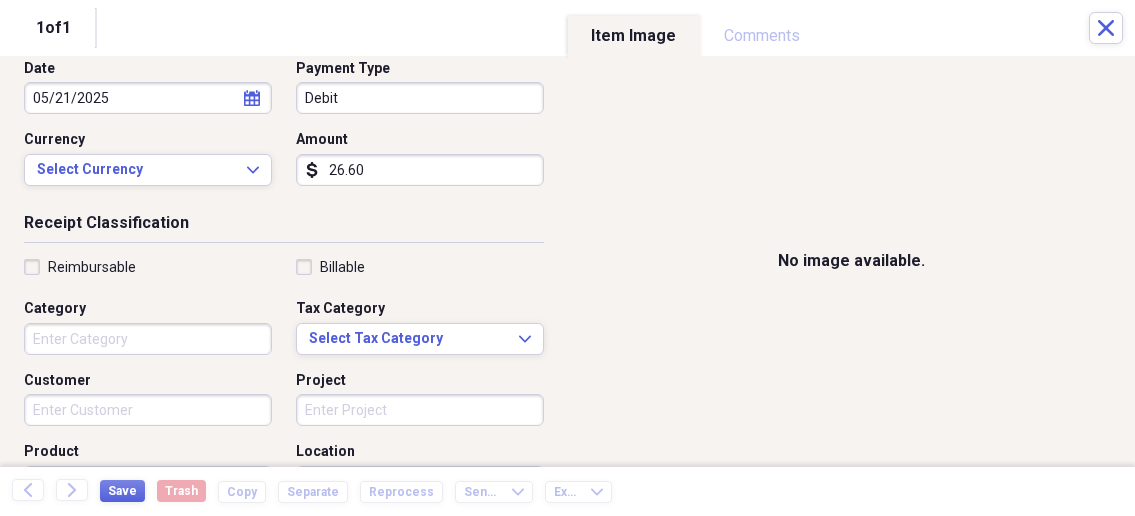 click on "Category" at bounding box center (148, 339) 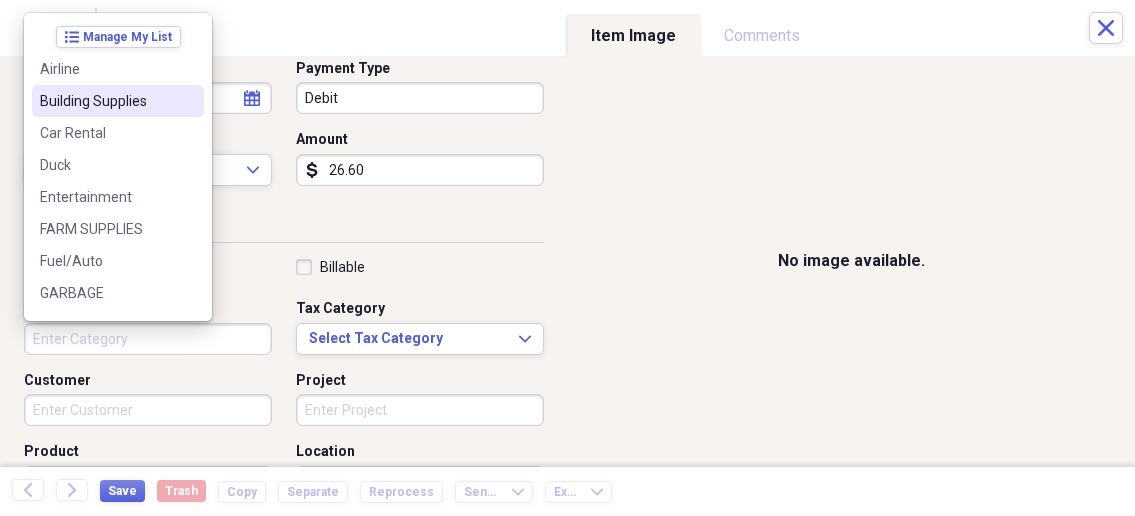 click on "Building Supplies" at bounding box center (106, 101) 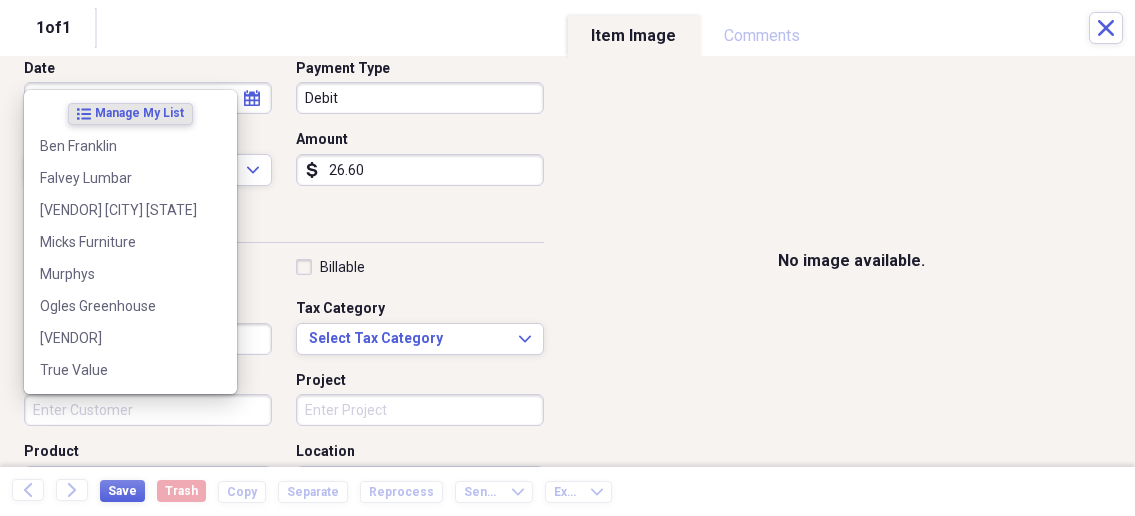 click on "Customer" at bounding box center (148, 410) 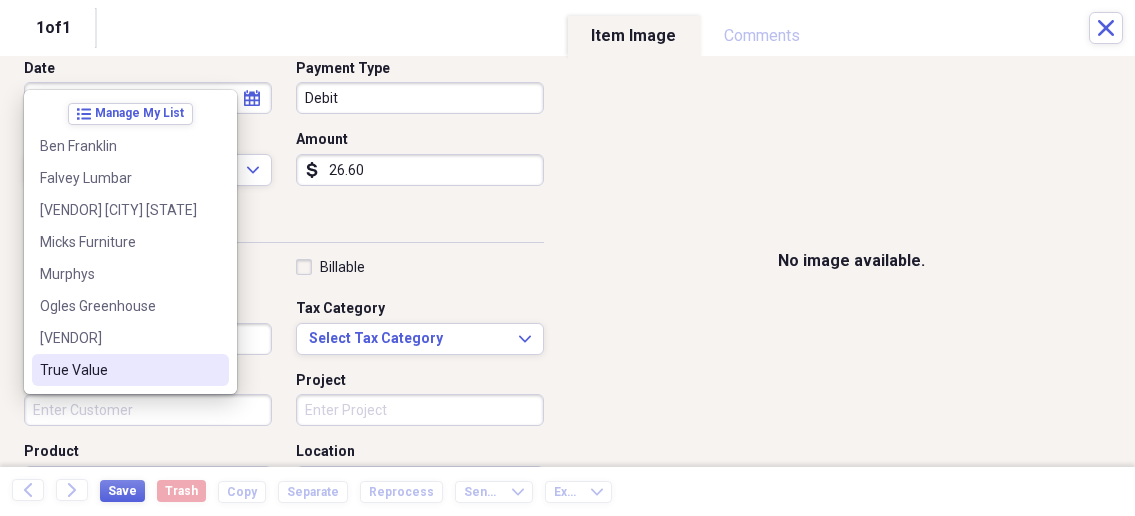 click on "Customer" at bounding box center [148, 410] 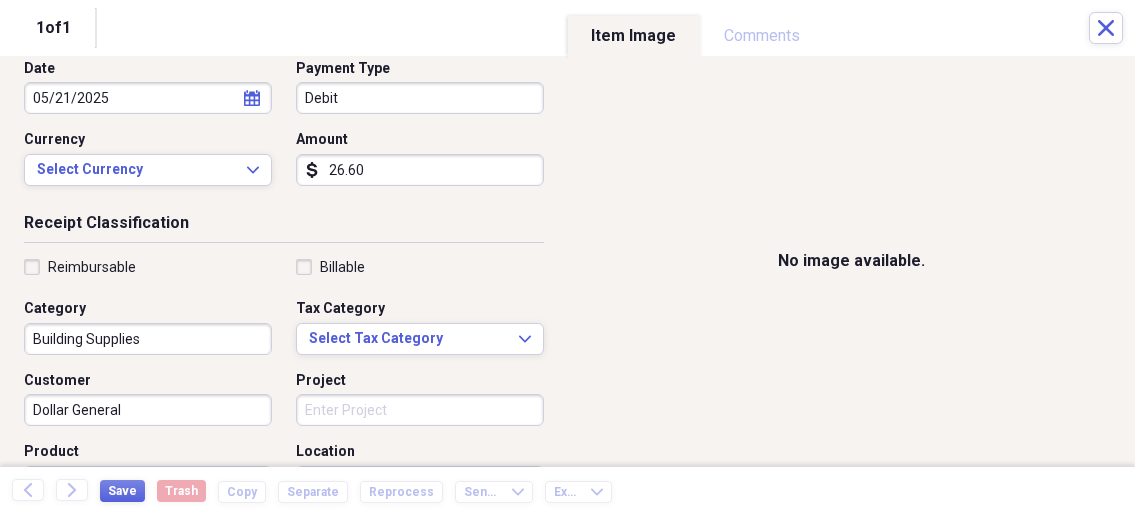 scroll, scrollTop: 321, scrollLeft: 0, axis: vertical 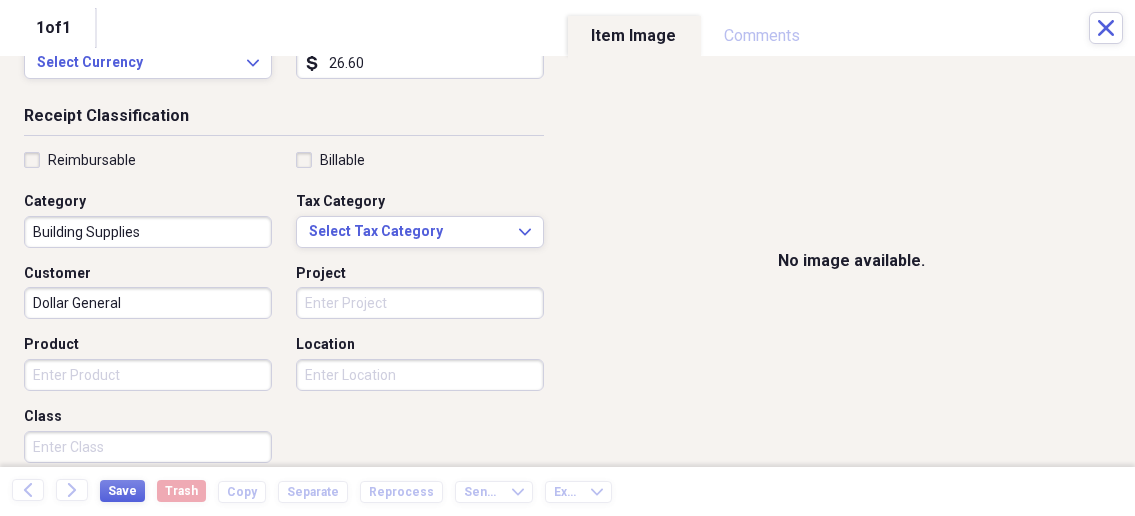 type on "Dollar General" 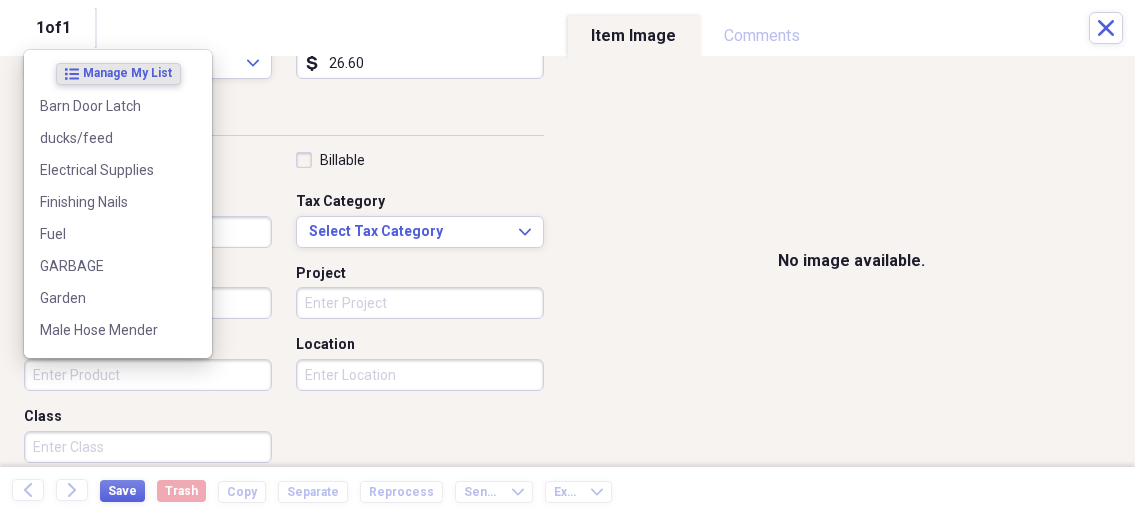 click on "Reimbursable Billable Category Building Supplies Tax Category Select Tax Category Expand Customer Dollar General Project Product Location Class" at bounding box center (284, 311) 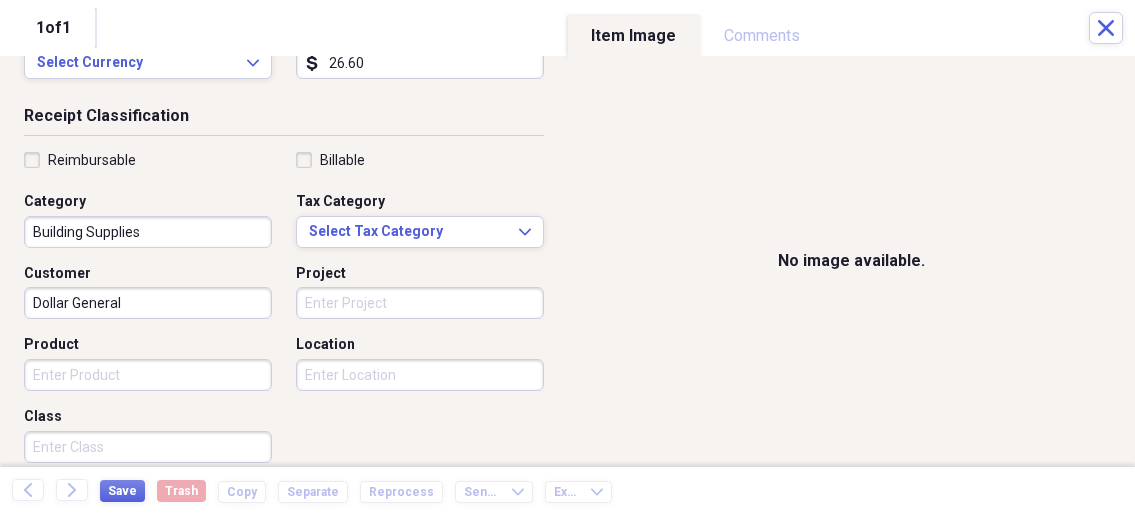 click on "Product" at bounding box center [148, 375] 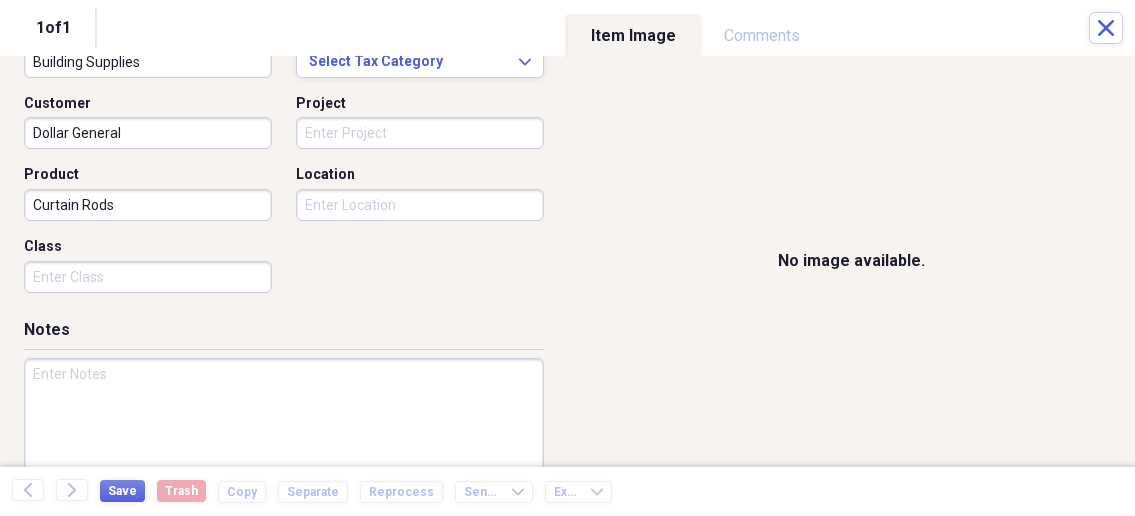scroll, scrollTop: 535, scrollLeft: 0, axis: vertical 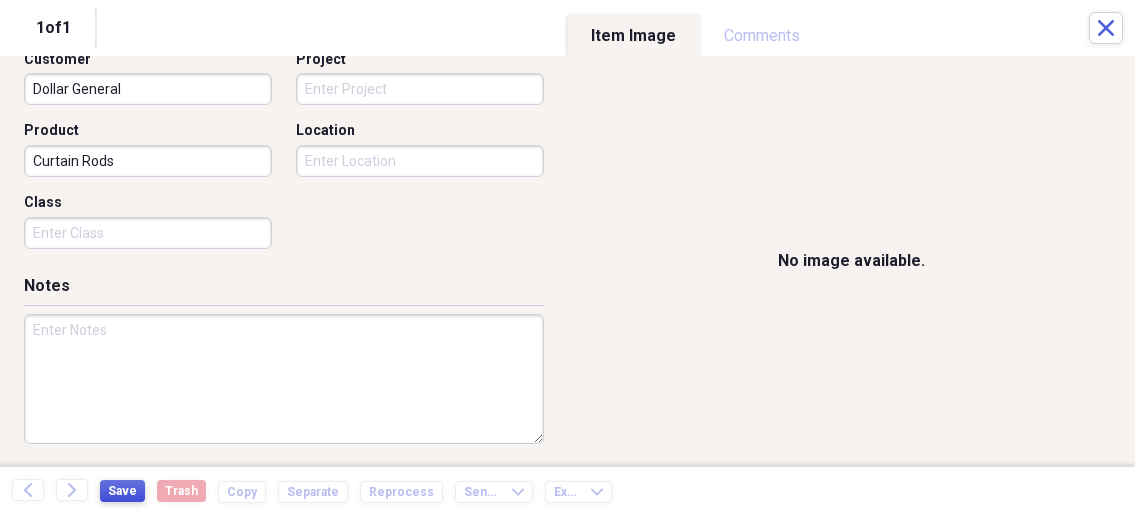 type on "Curtain Rods" 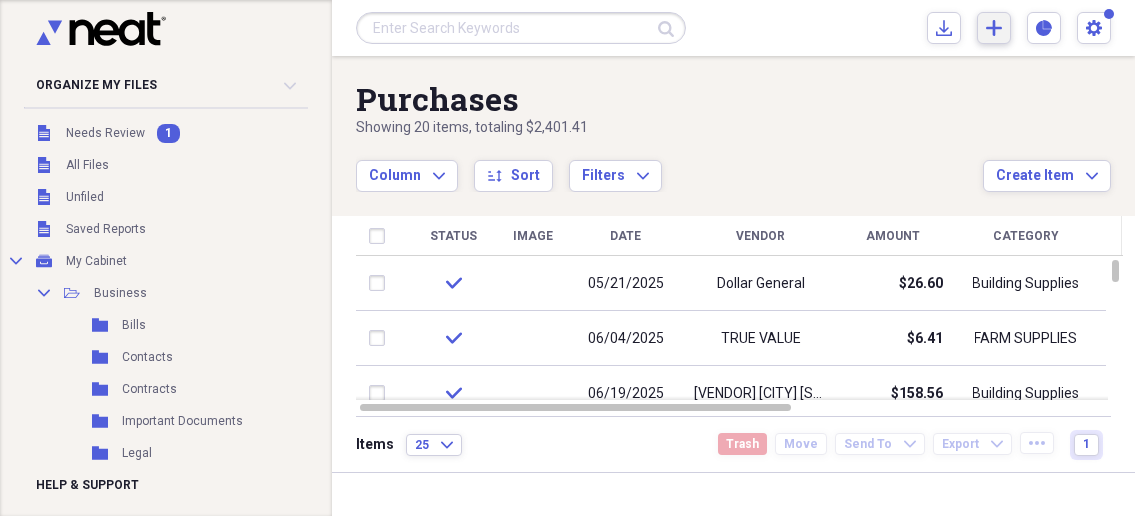 click on "Add" 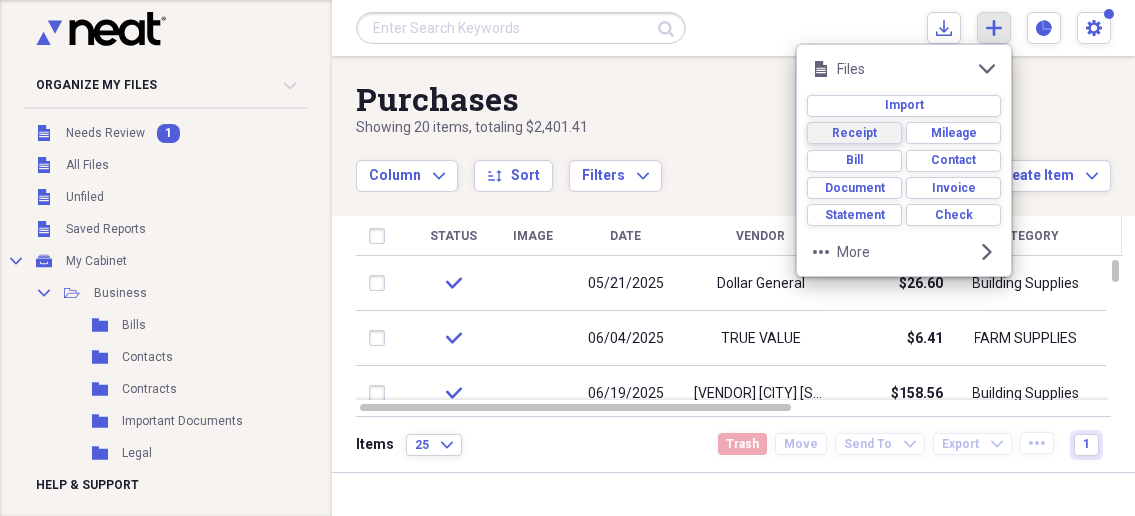 click on "Receipt" at bounding box center (854, 133) 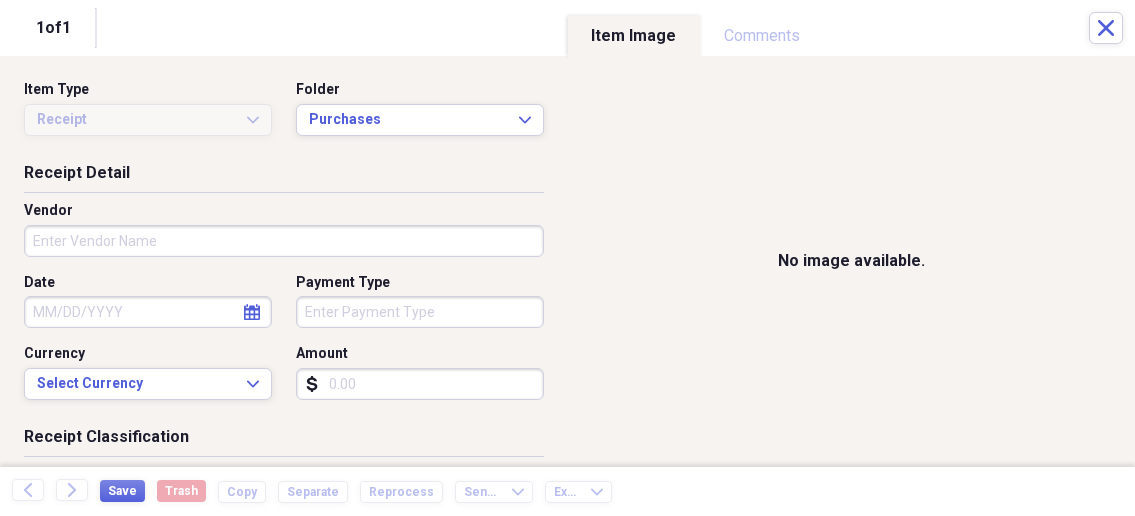 click on "Organize My Files 1 Collapse Unfiled Needs Review 1 Unfiled All Files Unfiled Unfiled Unfiled Saved Reports Collapse My Cabinet My Cabinet Add Folder Collapse Open Folder Business Add Folder Folder Bills Add Folder Folder Contacts Add Folder Folder Contracts Add Folder Folder Important Documents Add Folder Folder Legal Add Folder Folder Office Add Folder Folder Purchases Add Folder Expand Folder Taxes Add Folder Expand Folder Personal Add Folder Trash Trash Help & Support Submit Import Import Add Create Expand Reports Reports Settings [NAME] Expand Purchases Showing 20 items , totaling $2,401.41 Column Expand sort Sort Filters Expand Create Item Expand Status Image Date Vendor Amount Category Product Source Billable Reimbursable check [DATE] Dollar General $26.60 Building Supplies Curtain Rods check [DATE] TRUE VALUE $6.41 FARM SUPPLIES Barn Door Latch check [DATE] Menards [CITY] [STATE] $158.56 Building Supplies Water Supplies check [DATE] Menards [CITY] [STATE] $109.55 Building Supplies check" at bounding box center (567, 258) 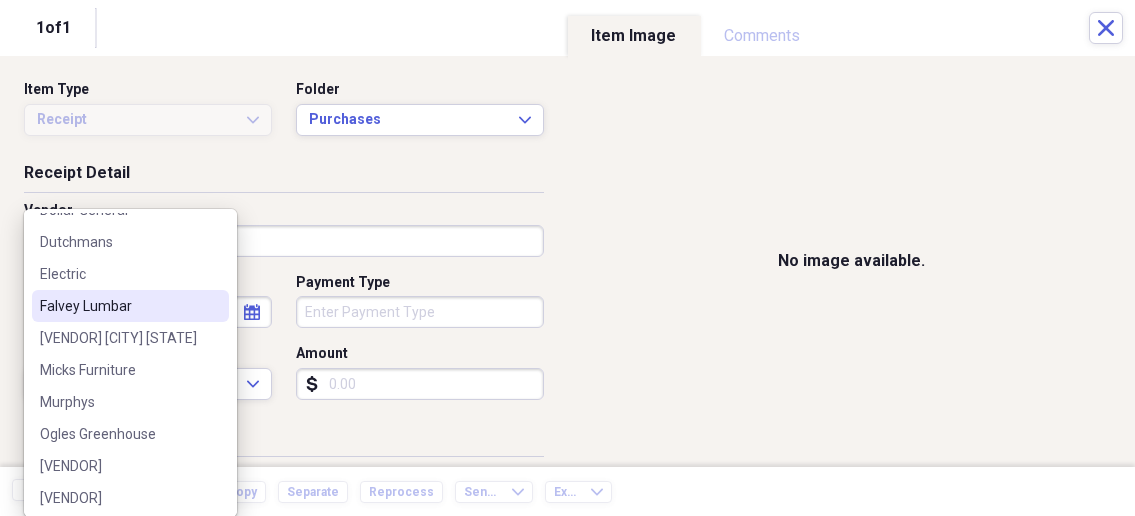 scroll, scrollTop: 123, scrollLeft: 0, axis: vertical 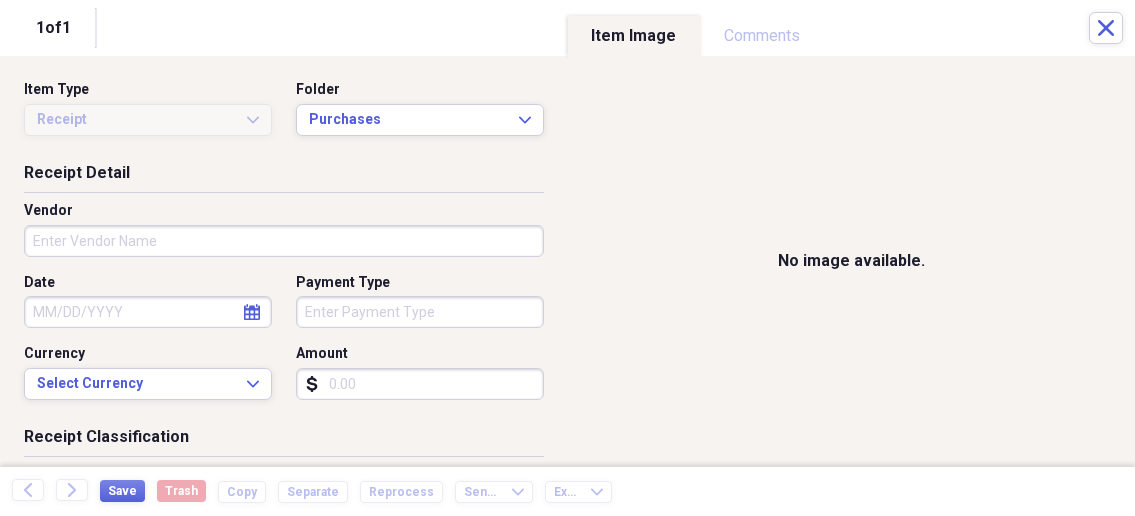 click on "Vendor" at bounding box center [284, 211] 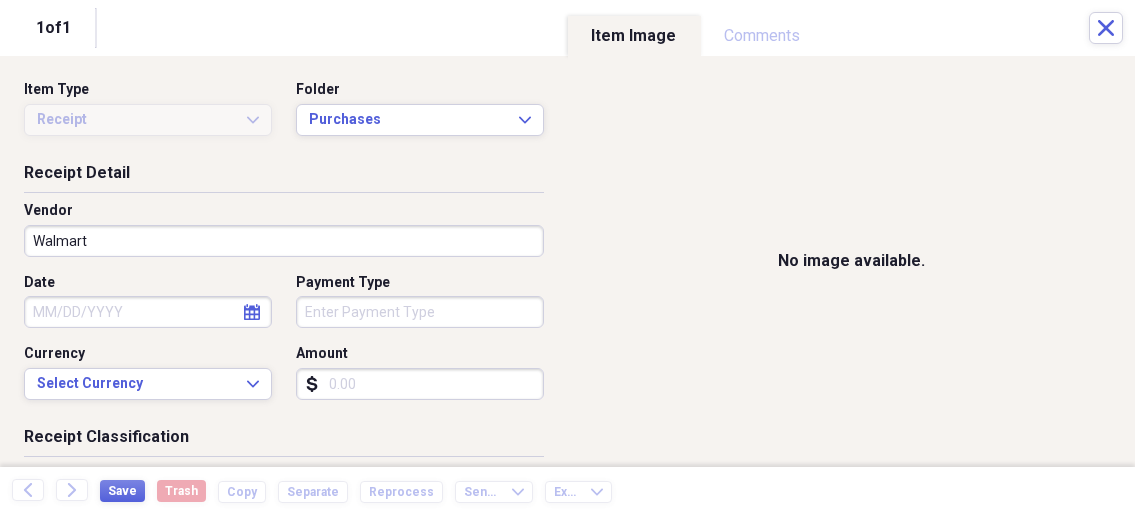 type on "Walmart" 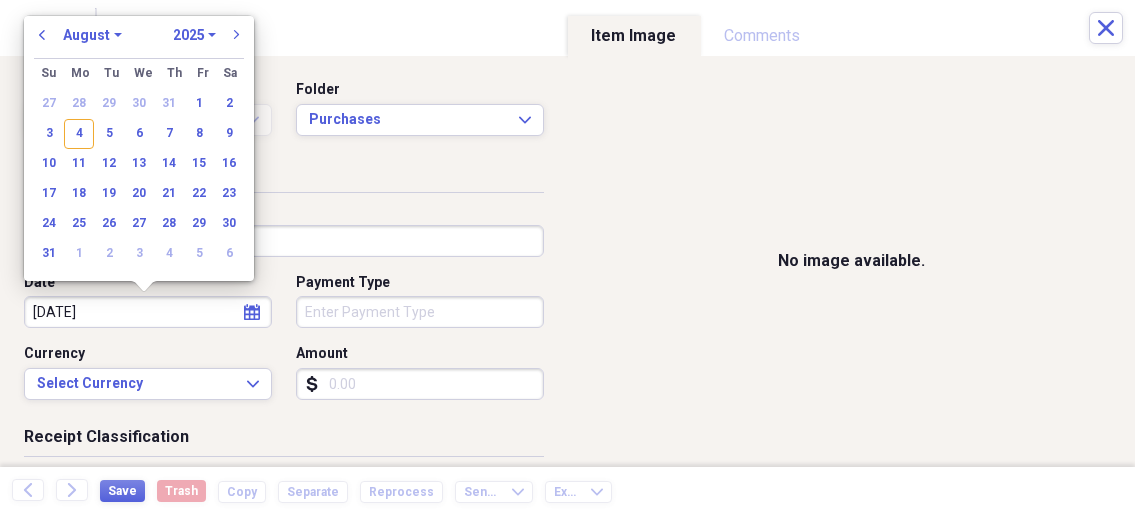 type on "[DATE]" 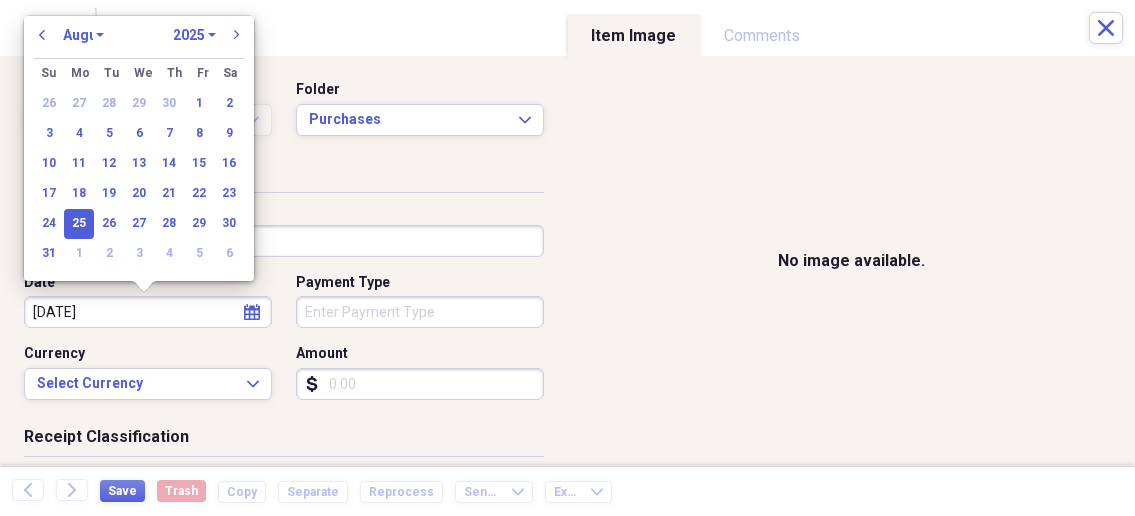 select on "4" 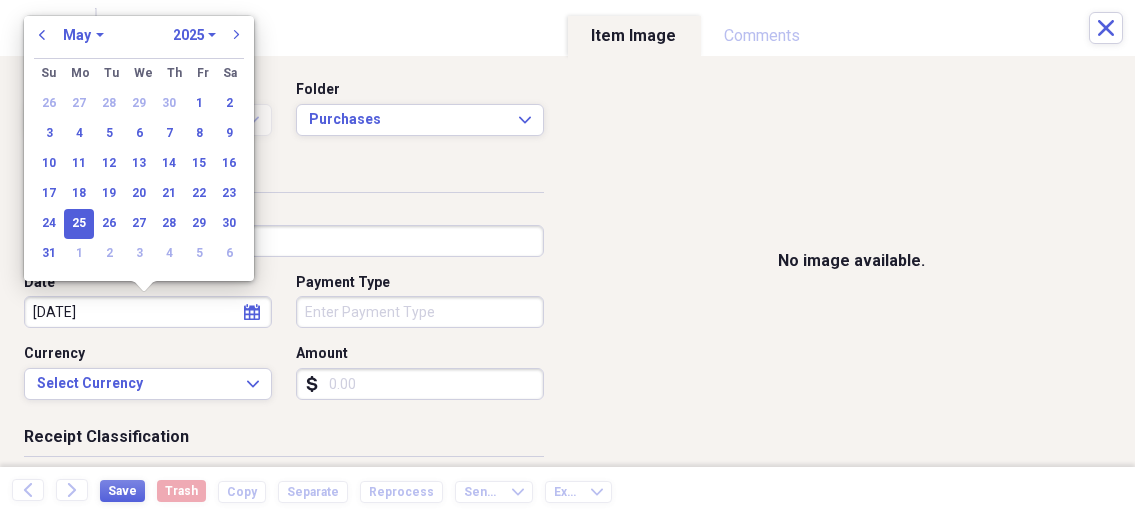 select on "2020" 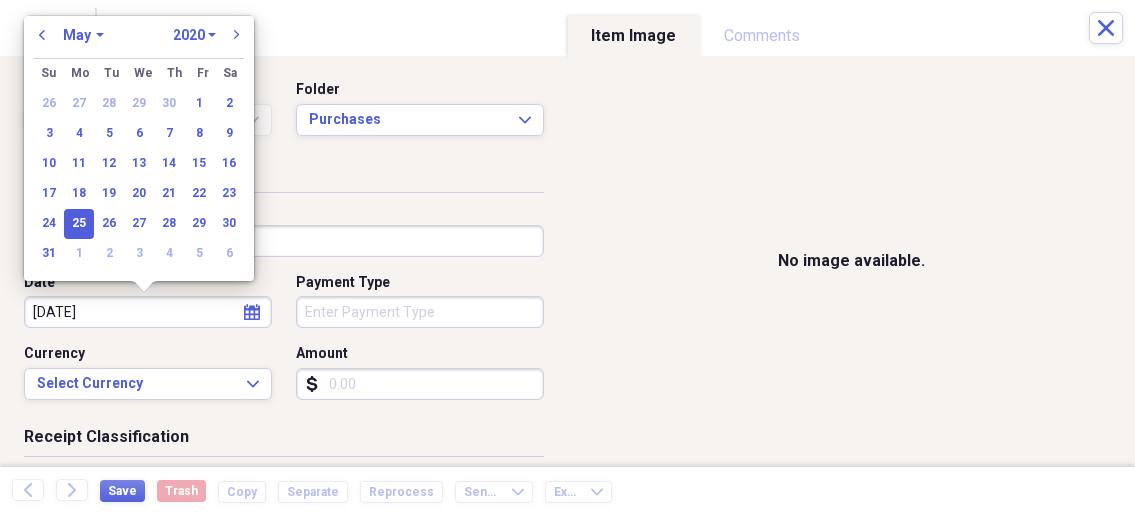 type on "05/25/2025" 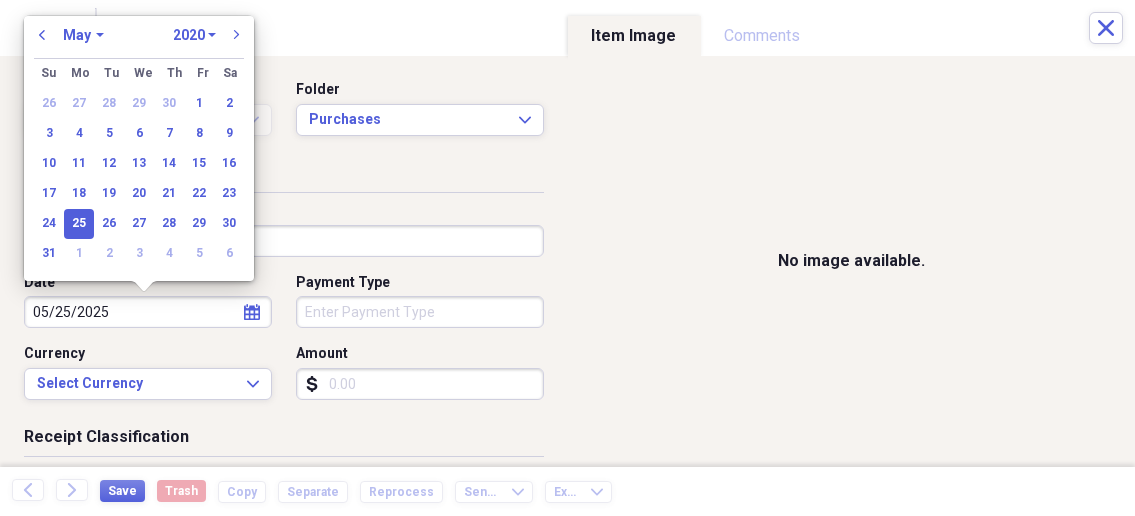 select on "2025" 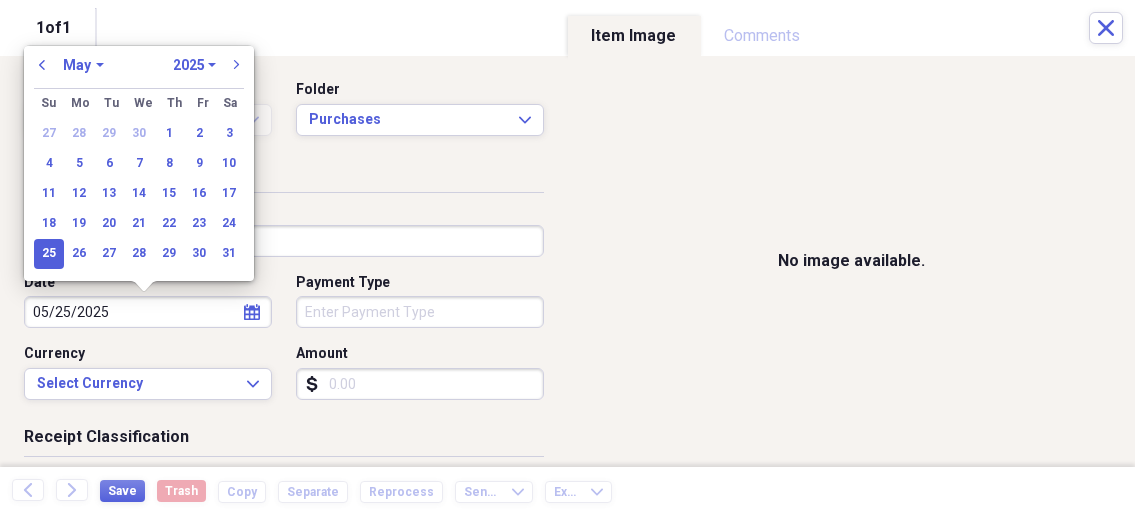 type on "05/25/2025" 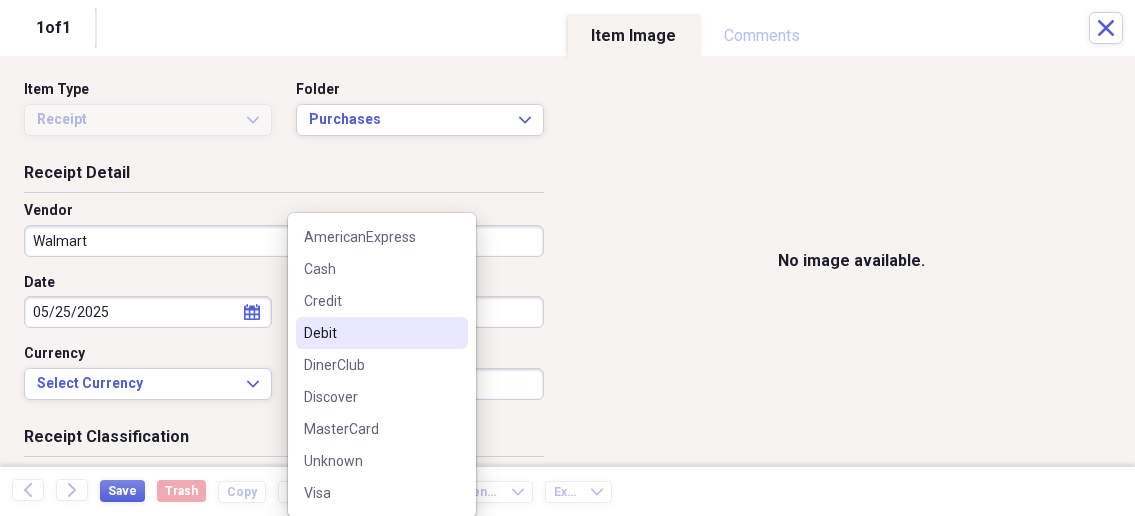 click on "Debit" at bounding box center [370, 333] 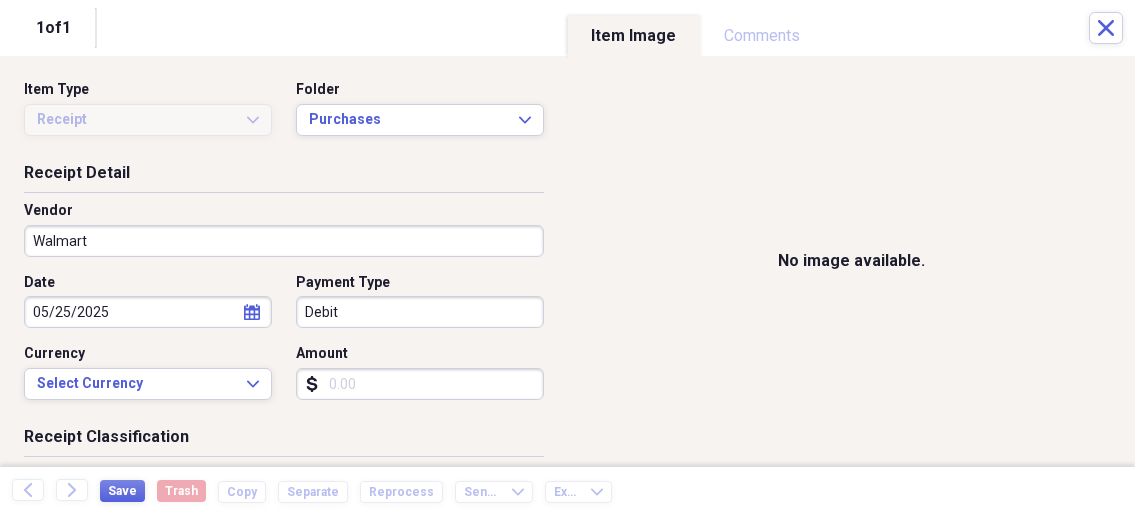 click on "Amount" at bounding box center (420, 384) 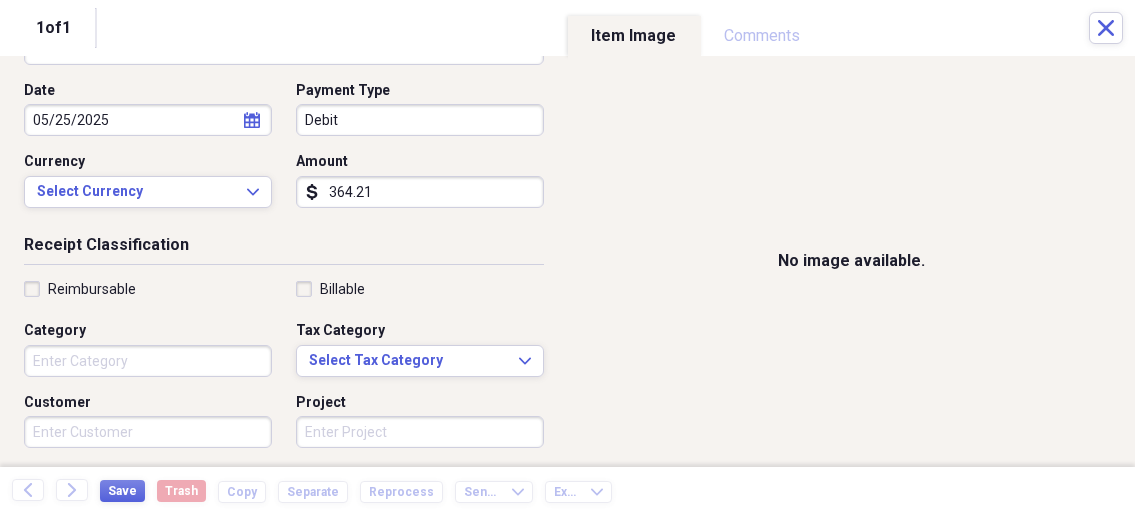 scroll, scrollTop: 321, scrollLeft: 0, axis: vertical 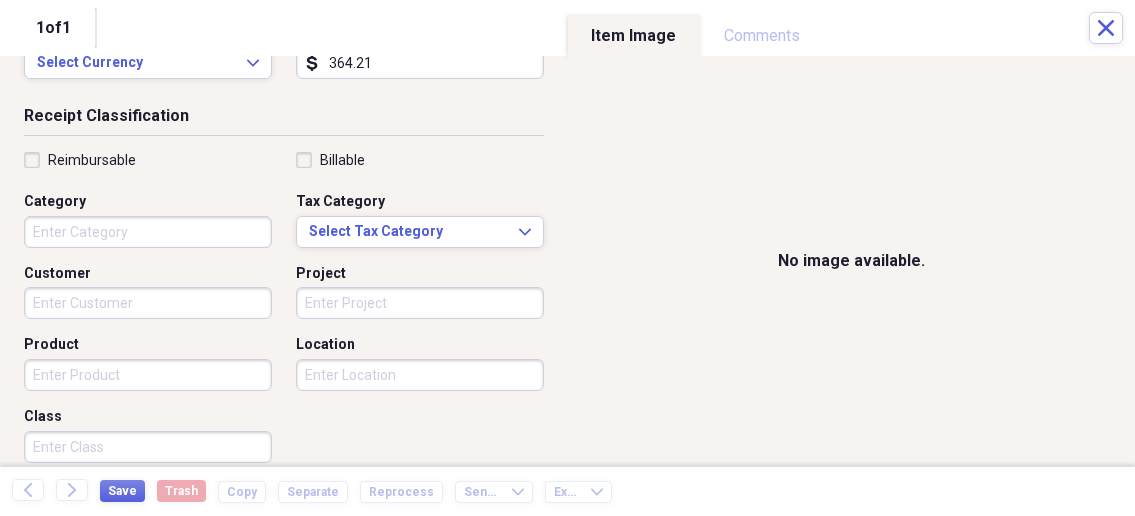 type on "364.21" 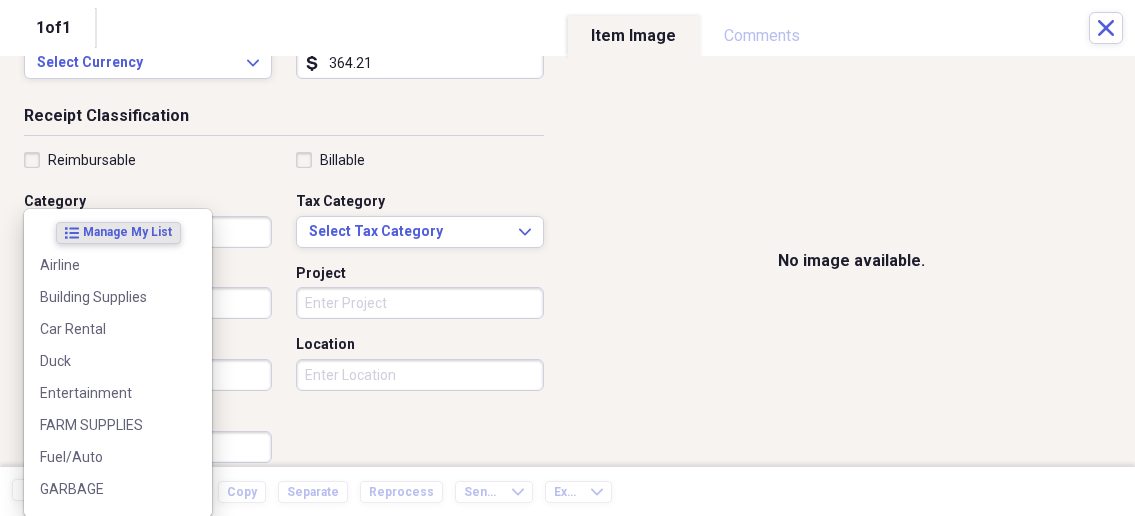 click on "Organize My Files 1 Collapse Unfiled Needs Review 1 Unfiled All Files Unfiled Unfiled Unfiled Saved Reports Collapse My Cabinet My Cabinet Add Folder Collapse Open Folder Business Add Folder Folder Bills Add Folder Folder Contacts Add Folder Folder Contracts Add Folder Folder Important Documents Add Folder Folder Legal Add Folder Folder Office Add Folder Folder Purchases Add Folder Expand Folder Taxes Add Folder Expand Folder Personal Add Folder Trash Trash Help & Support Submit Import Import Add Create Expand Reports Reports Settings [NAME] Expand Purchases Showing 20 items , totaling $2,401.41 Column Expand sort Sort Filters Expand Create Item Expand Status Image Date Vendor Amount Category Product Source Billable Reimbursable check [DATE] Dollar General $26.60 Building Supplies Curtain Rods check [DATE] TRUE VALUE $6.41 FARM SUPPLIES Barn Door Latch check [DATE] Menards [CITY] [STATE] $158.56 Building Supplies Water Supplies check [DATE] Menards [CITY] [STATE] $109.55 Building Supplies check" at bounding box center (567, 258) 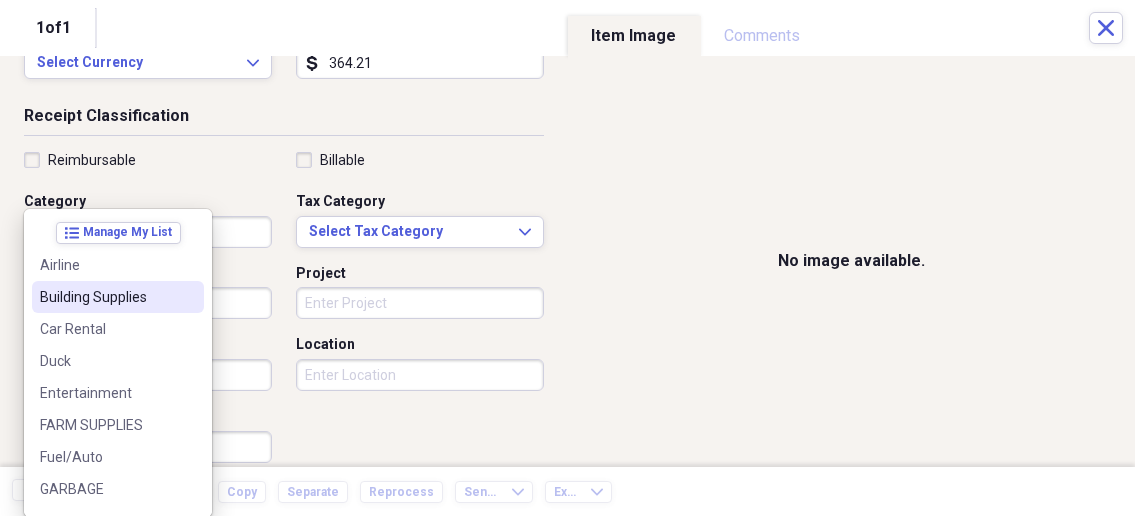 click on "Building Supplies" at bounding box center (118, 297) 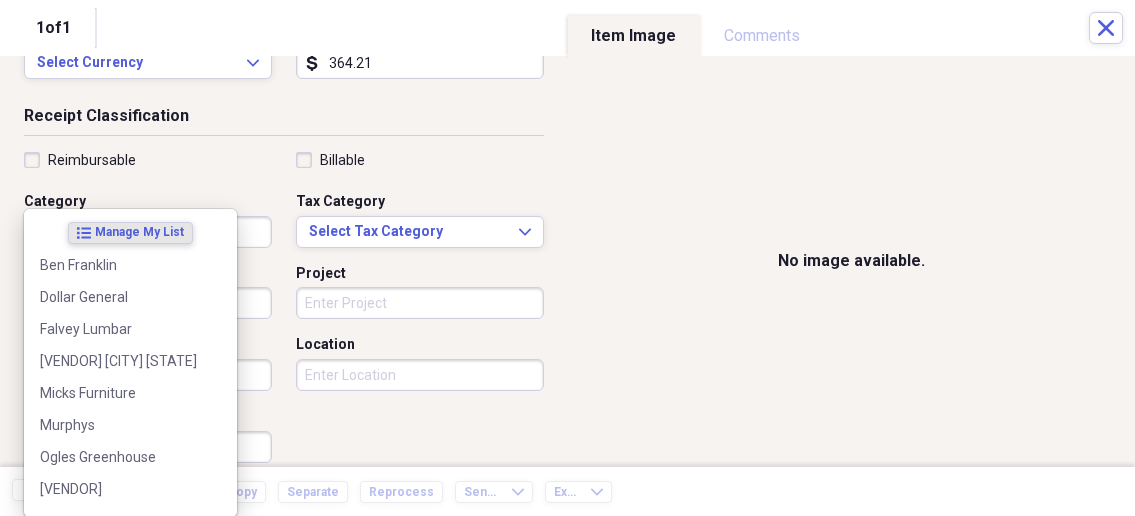 click on "Organize My Files 1 Collapse Unfiled Needs Review 1 Unfiled All Files Unfiled Unfiled Unfiled Saved Reports Collapse My Cabinet My Cabinet Add Folder Collapse Open Folder Business Add Folder Folder Bills Add Folder Folder Contacts Add Folder Folder Contracts Add Folder Folder Important Documents Add Folder Folder Legal Add Folder Folder Office Add Folder Folder Purchases Add Folder Expand Folder Taxes Add Folder Expand Folder Personal Add Folder Trash Trash Help & Support Submit Import Import Add Create Expand Reports Reports Settings [NAME] Expand Purchases Showing 20 items , totaling $2,401.41 Column Expand sort Sort Filters Expand Create Item Expand Status Image Date Vendor Amount Category Product Source Billable Reimbursable check [DATE] Dollar General $26.60 Building Supplies Curtain Rods check [DATE] TRUE VALUE $6.41 FARM SUPPLIES Barn Door Latch check [DATE] Menards [CITY] [STATE] $158.56 Building Supplies Water Supplies check [DATE] Menards [CITY] [STATE] $109.55 Building Supplies check" at bounding box center [567, 258] 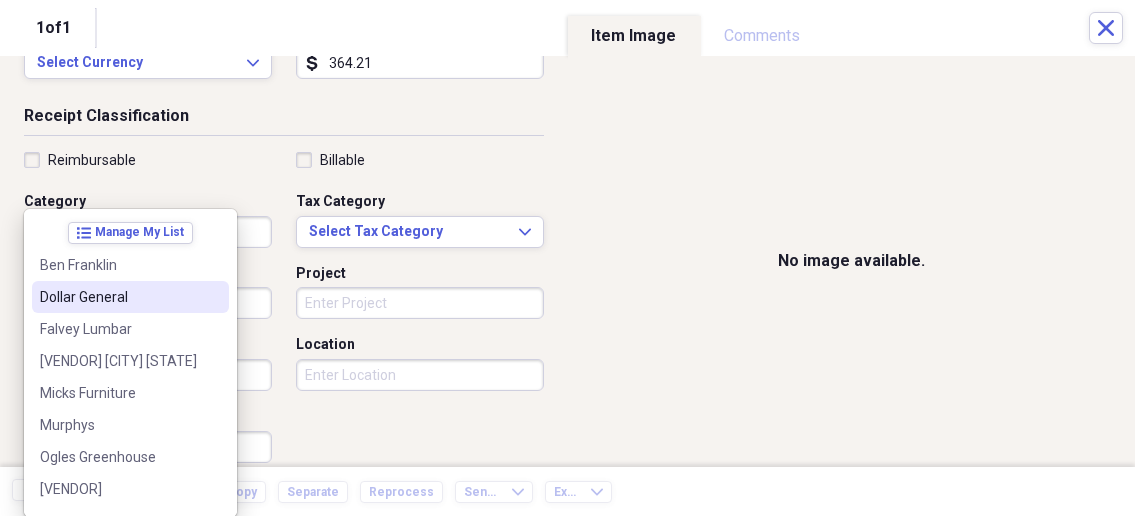 click on "Reimbursable" at bounding box center (148, 160) 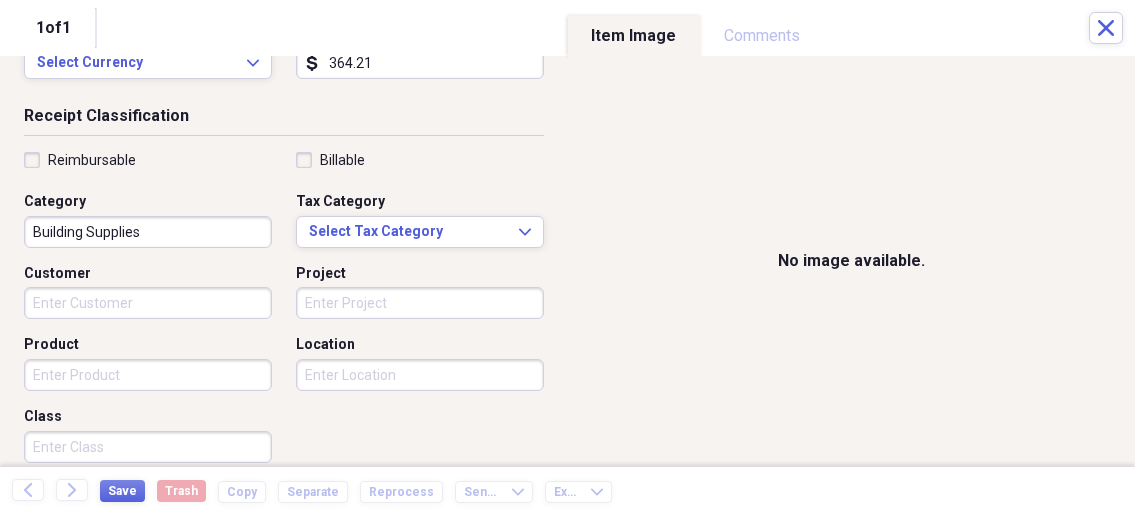 click on "Organize My Files 1 Collapse Unfiled Needs Review 1 Unfiled All Files Unfiled Unfiled Unfiled Saved Reports Collapse My Cabinet My Cabinet Add Folder Collapse Open Folder Business Add Folder Folder Bills Add Folder Folder Contacts Add Folder Folder Contracts Add Folder Folder Important Documents Add Folder Folder Legal Add Folder Folder Office Add Folder Folder Purchases Add Folder Expand Folder Taxes Add Folder Expand Folder Personal Add Folder Trash Trash Help & Support Submit Import Import Add Create Expand Reports Reports Settings [NAME] Expand Purchases Showing 20 items , totaling $2,401.41 Column Expand sort Sort Filters Expand Create Item Expand Status Image Date Vendor Amount Category Product Source Billable Reimbursable check [DATE] Dollar General $26.60 Building Supplies Curtain Rods check [DATE] TRUE VALUE $6.41 FARM SUPPLIES Barn Door Latch check [DATE] Menards [CITY] [STATE] $158.56 Building Supplies Water Supplies check [DATE] Menards [CITY] [STATE] $109.55 Building Supplies check" at bounding box center [567, 258] 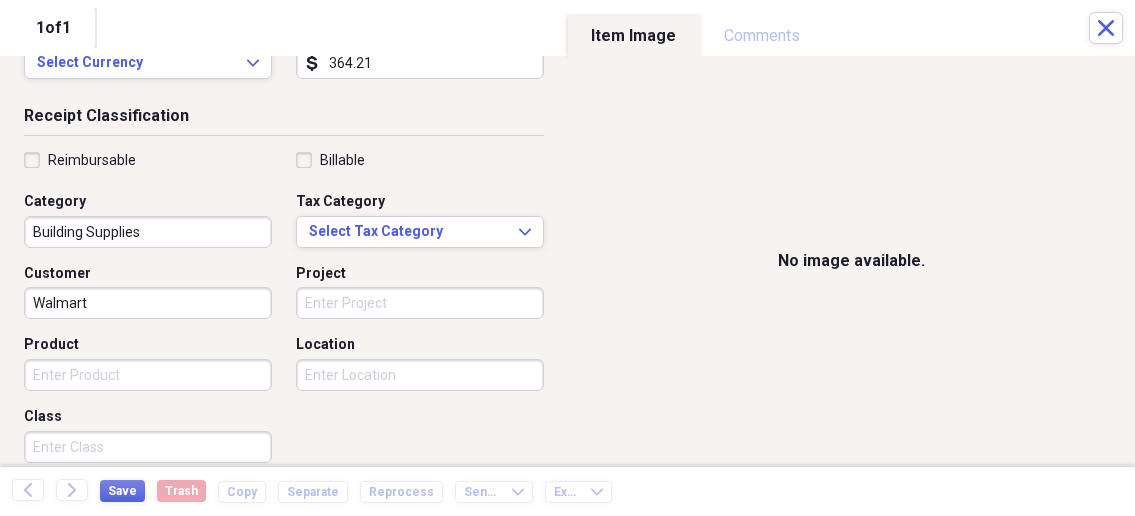 type on "Walmart" 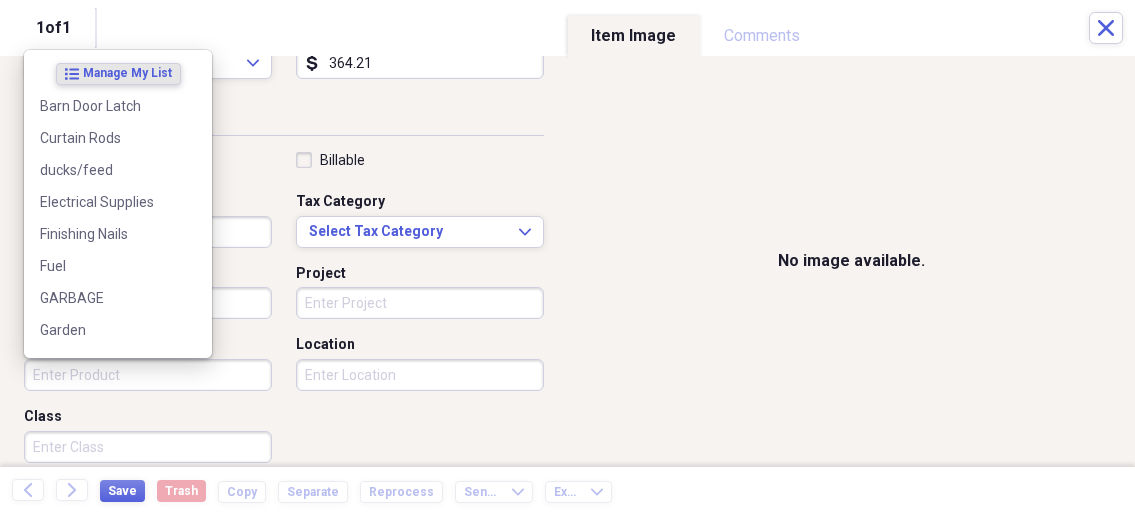 click on "Product" at bounding box center [148, 375] 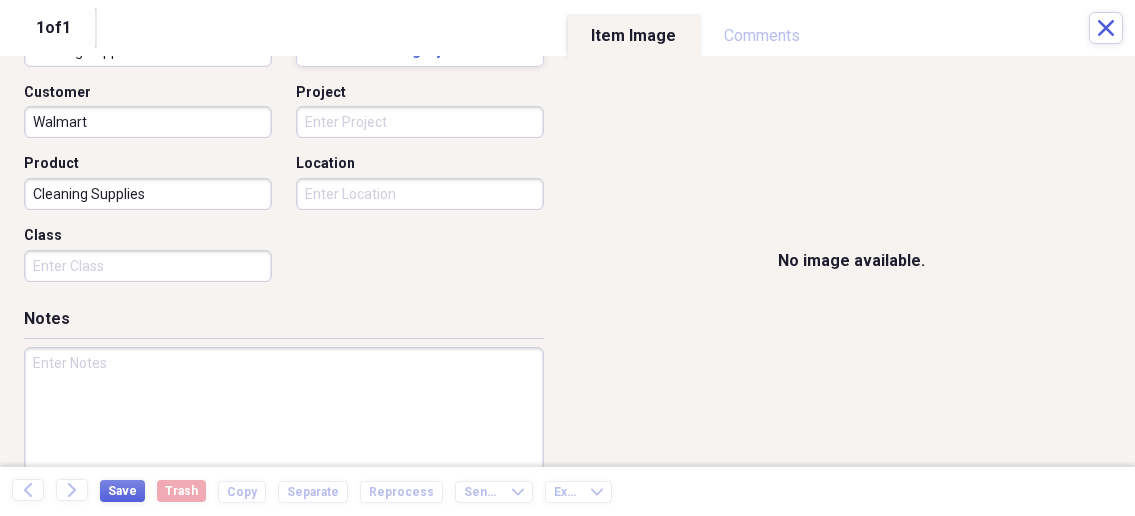 scroll, scrollTop: 535, scrollLeft: 0, axis: vertical 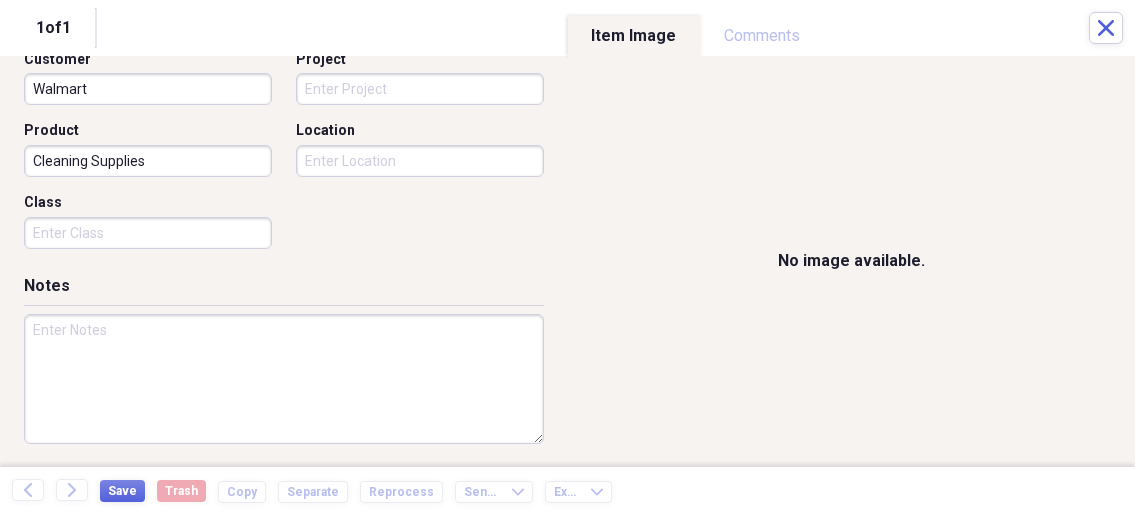 type on "Cleaning Supplies" 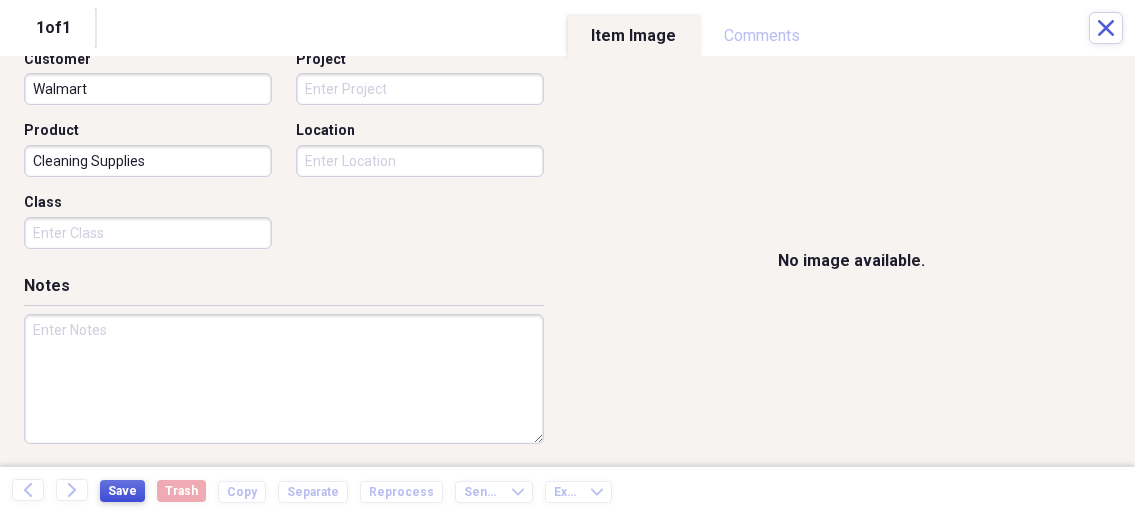 click on "Save" at bounding box center [122, 491] 